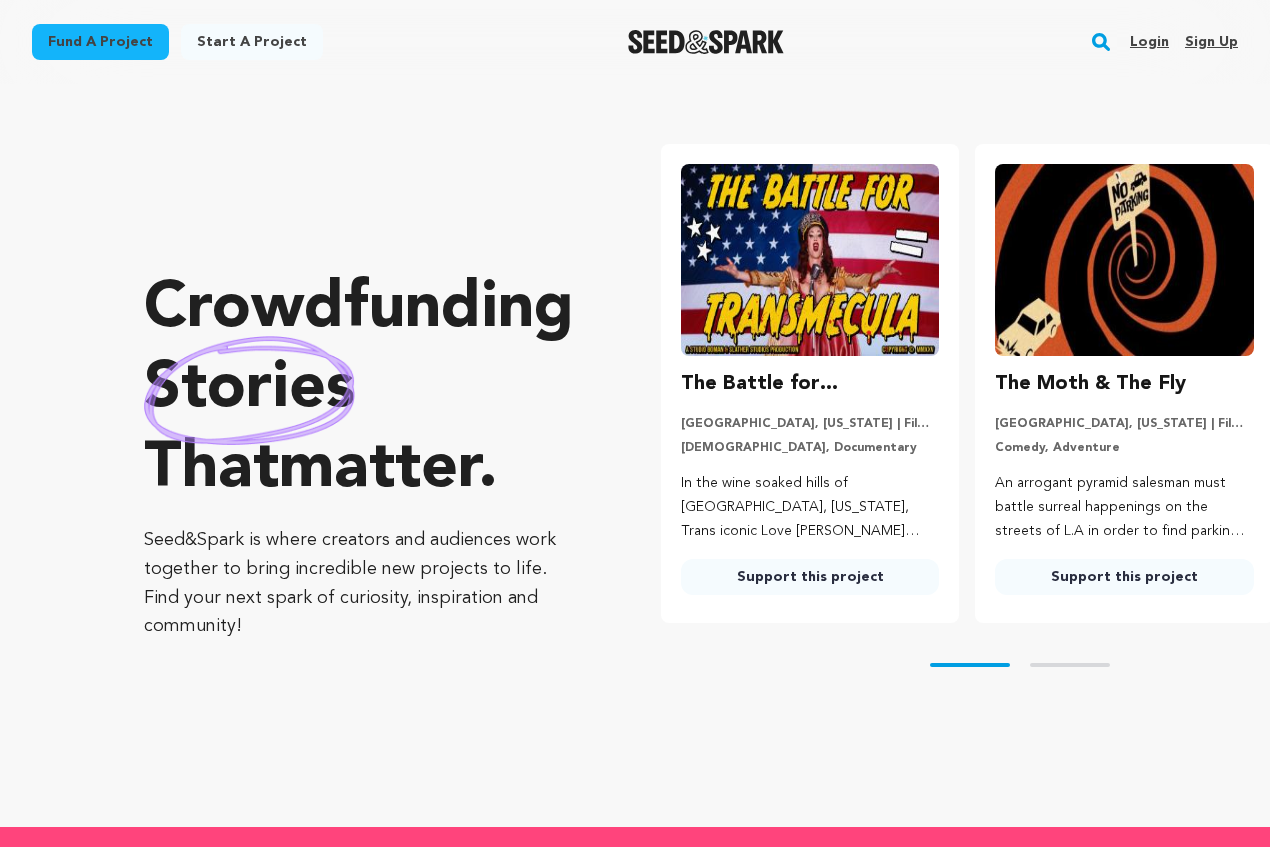 scroll, scrollTop: 0, scrollLeft: 0, axis: both 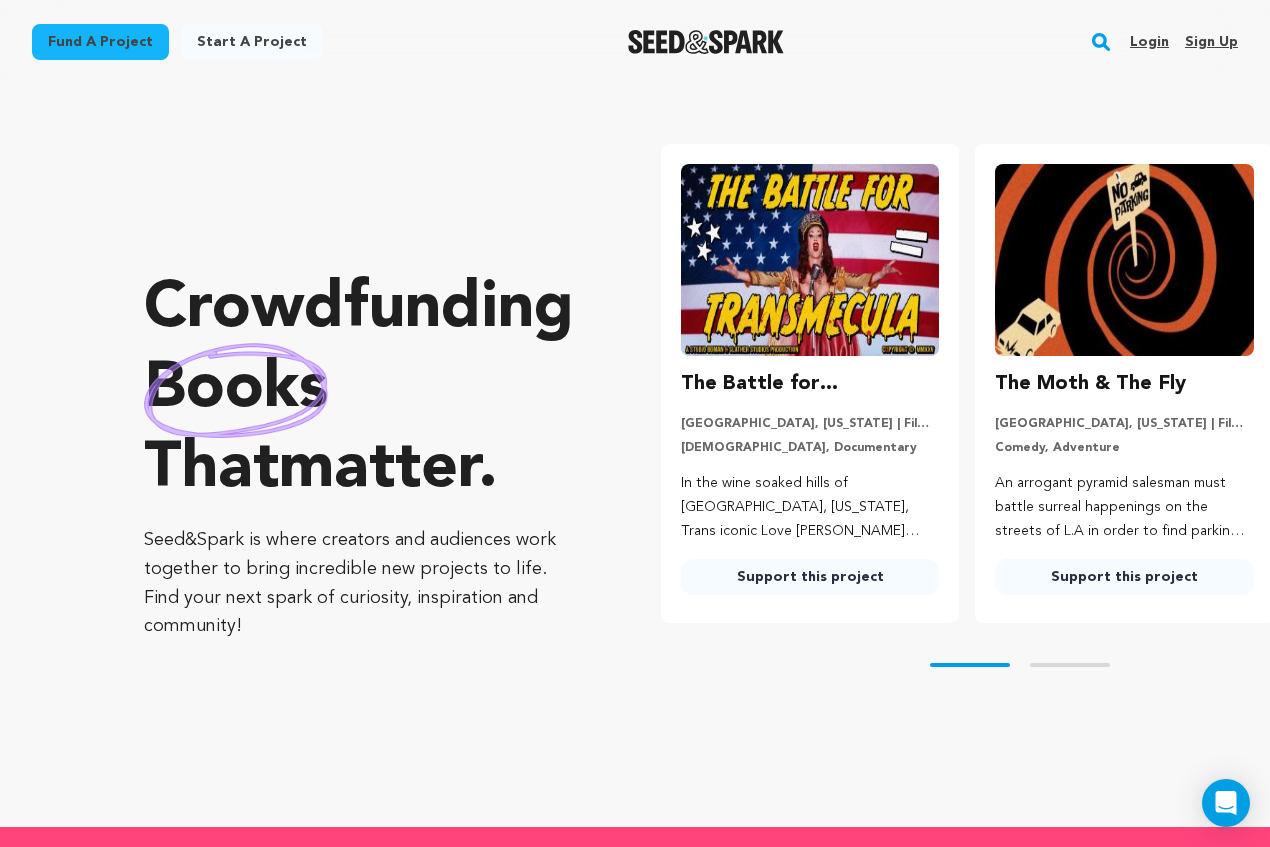 click on "Login" at bounding box center [1149, 42] 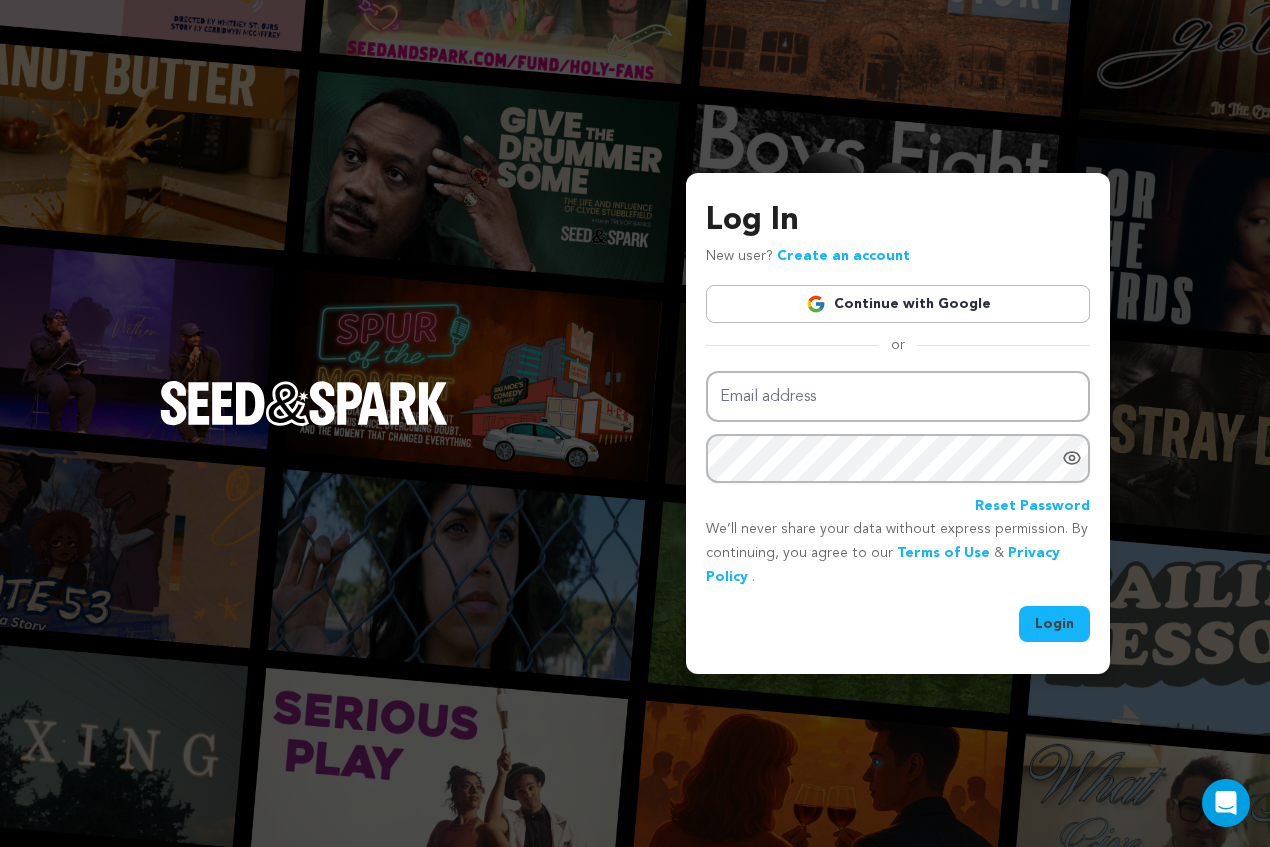 scroll, scrollTop: 0, scrollLeft: 0, axis: both 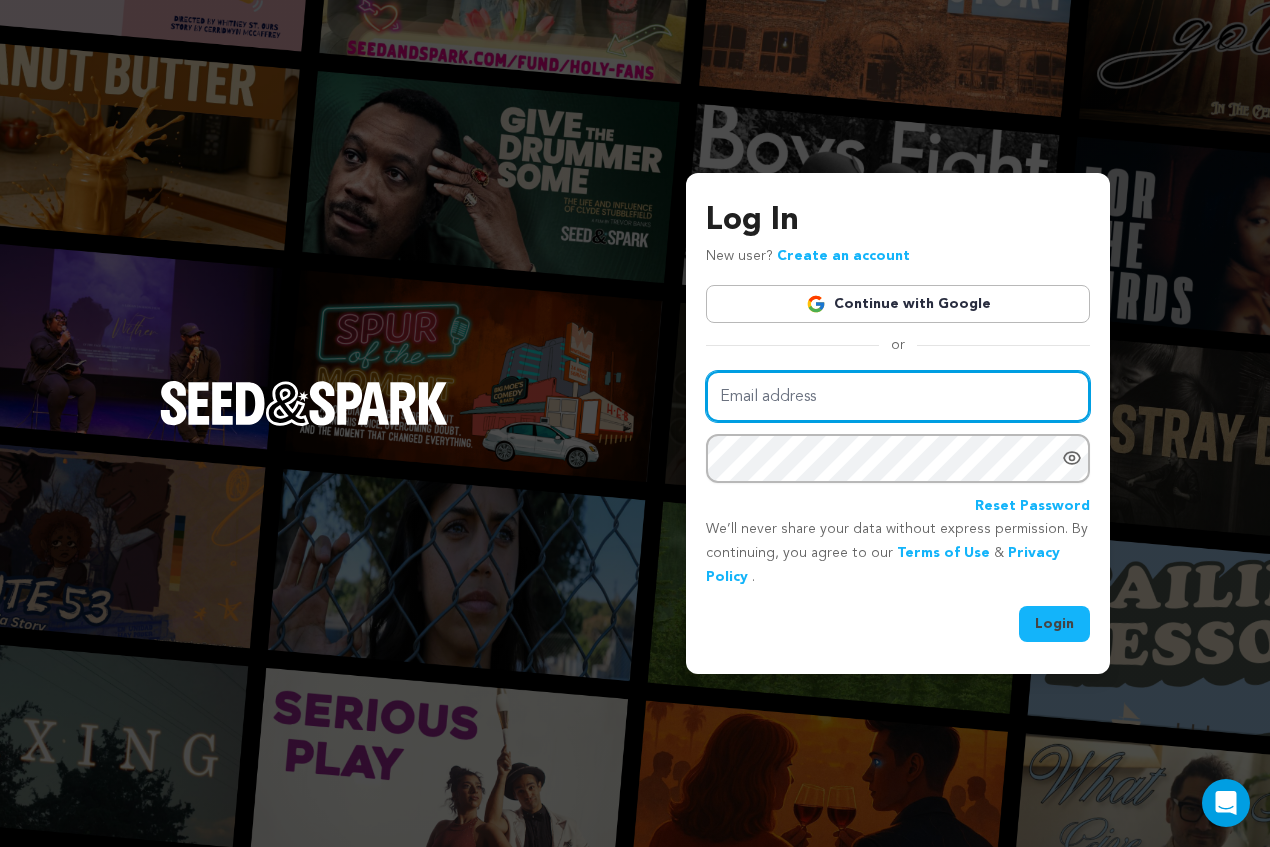 type on "sasak5@msn.com" 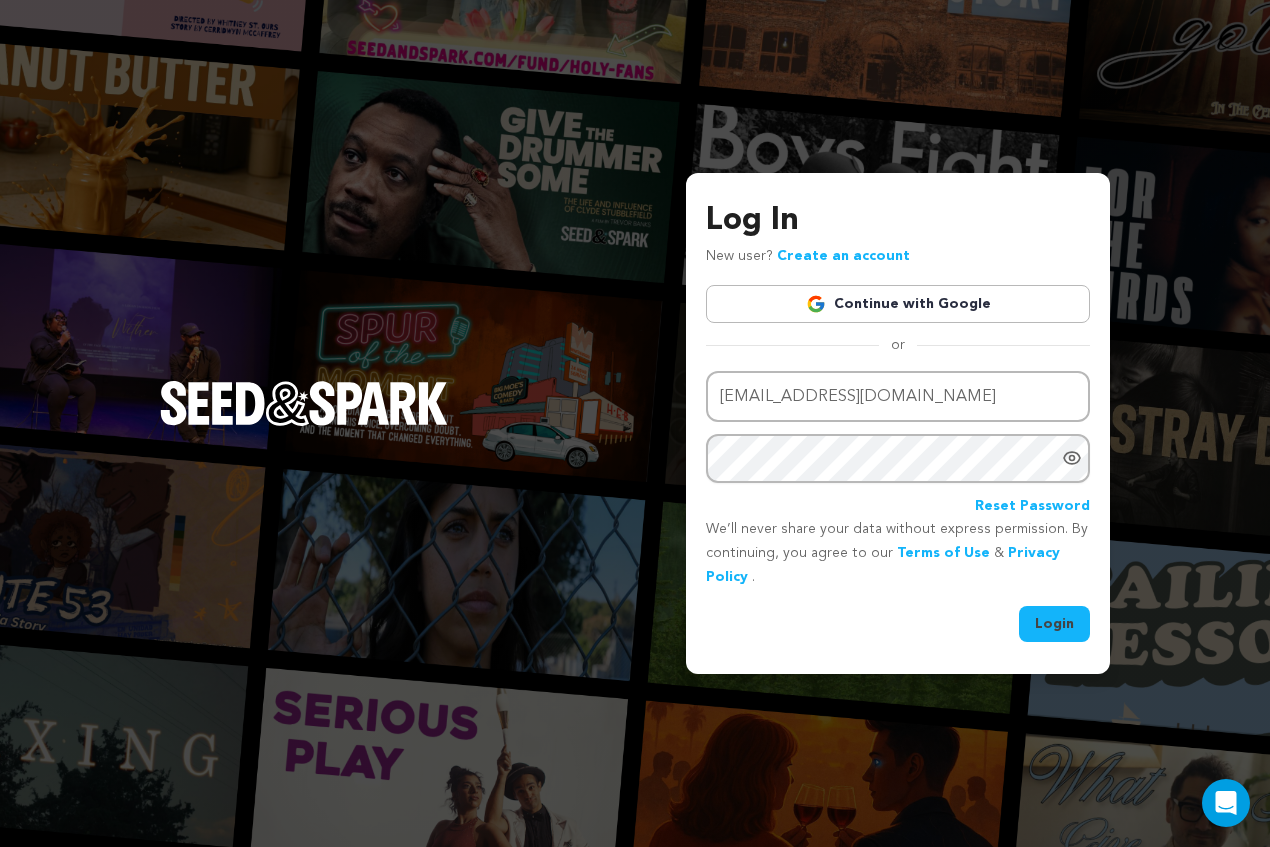 click on "Login" at bounding box center [1054, 624] 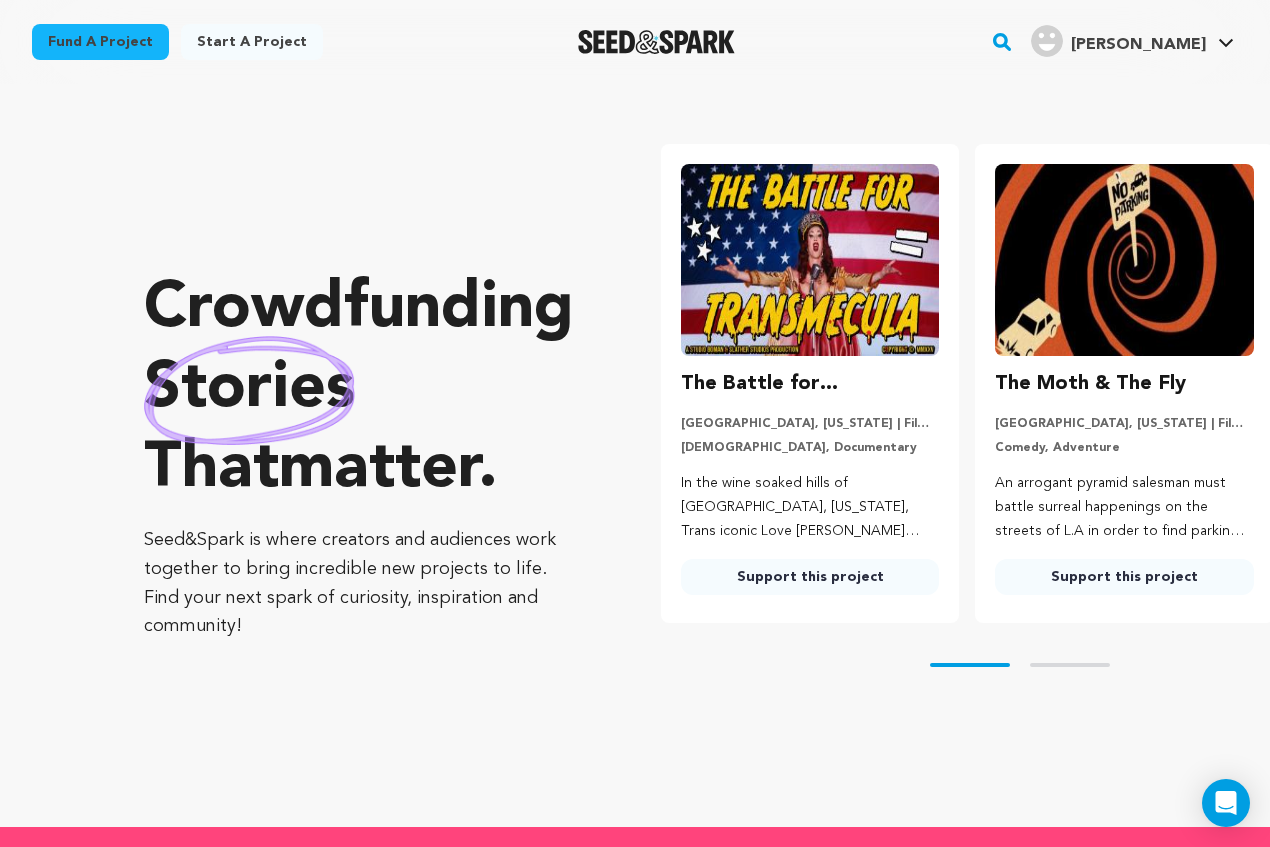 scroll, scrollTop: 0, scrollLeft: 0, axis: both 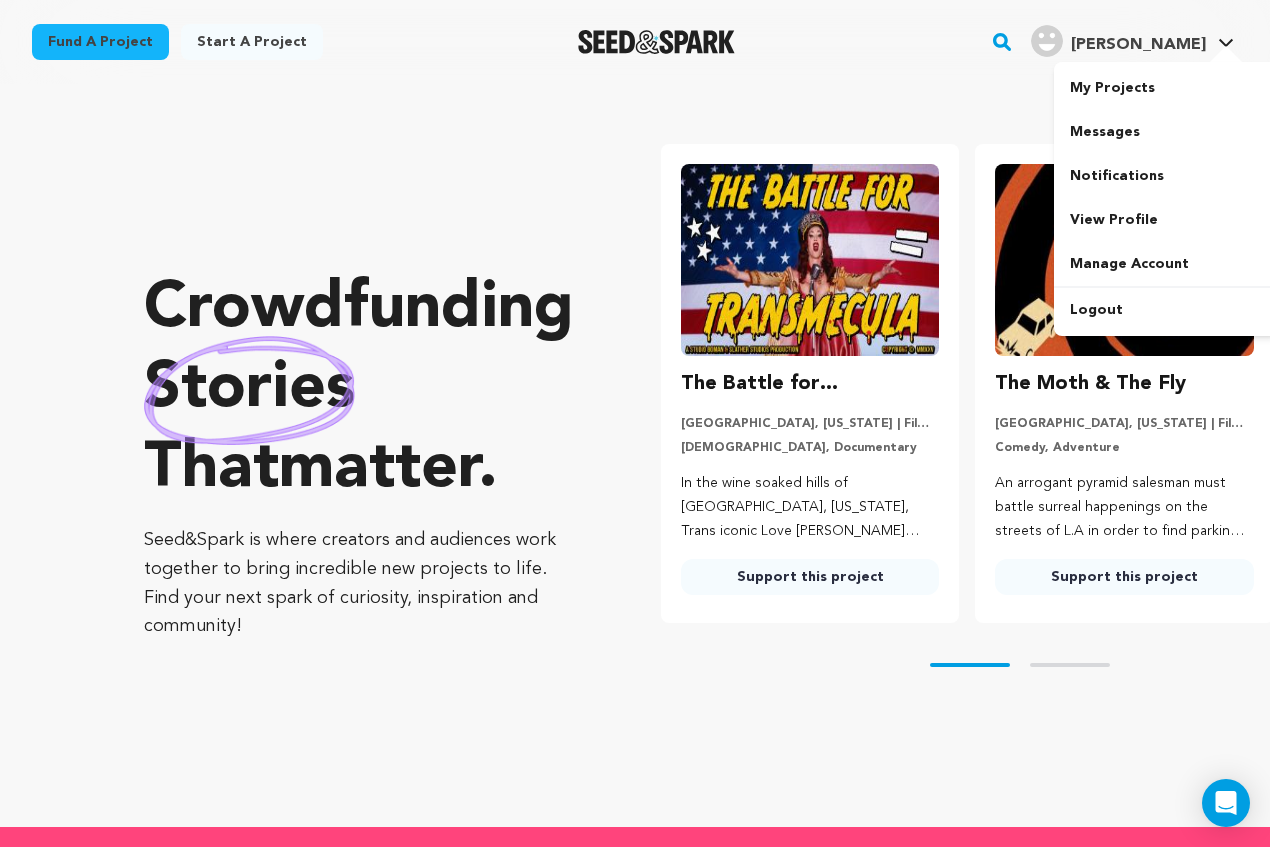click on "[PERSON_NAME]" at bounding box center (1138, 45) 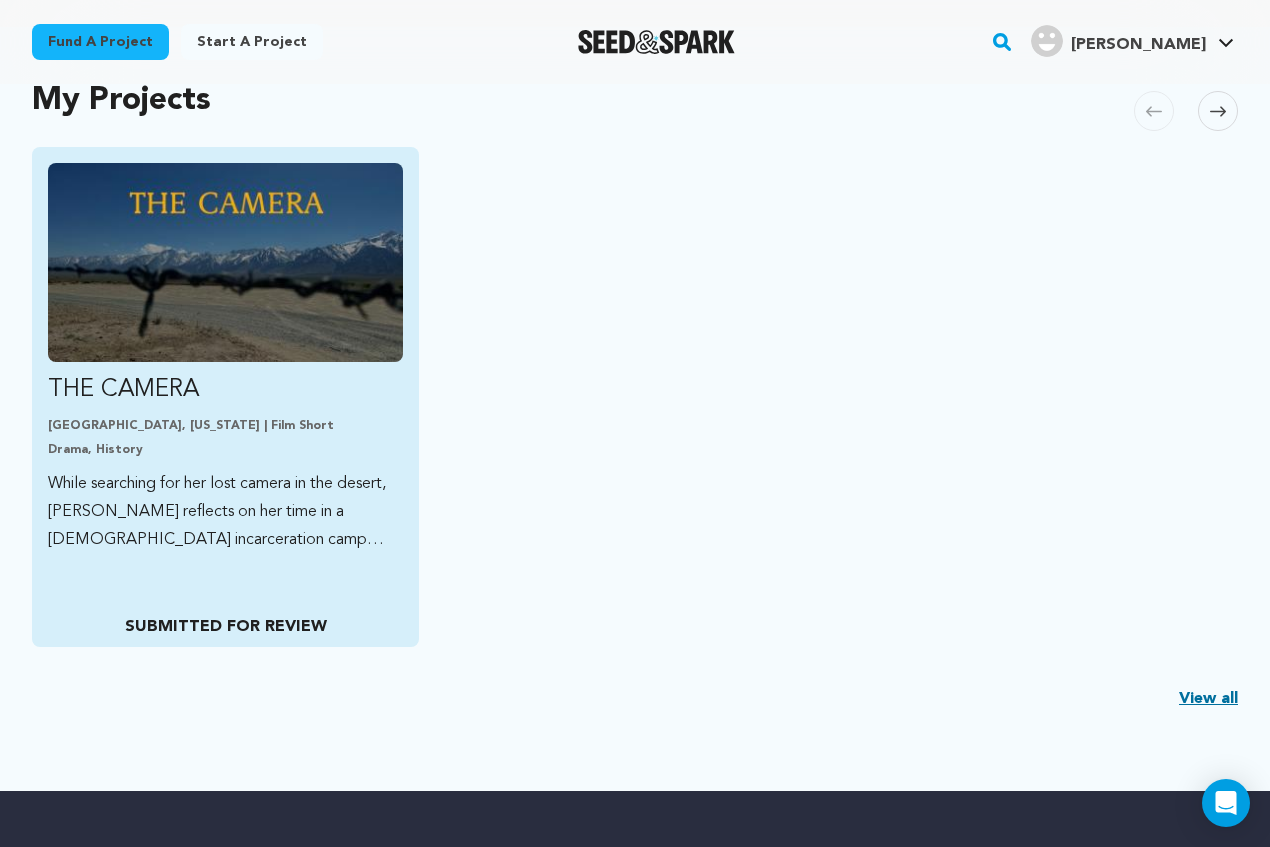 scroll, scrollTop: 462, scrollLeft: 0, axis: vertical 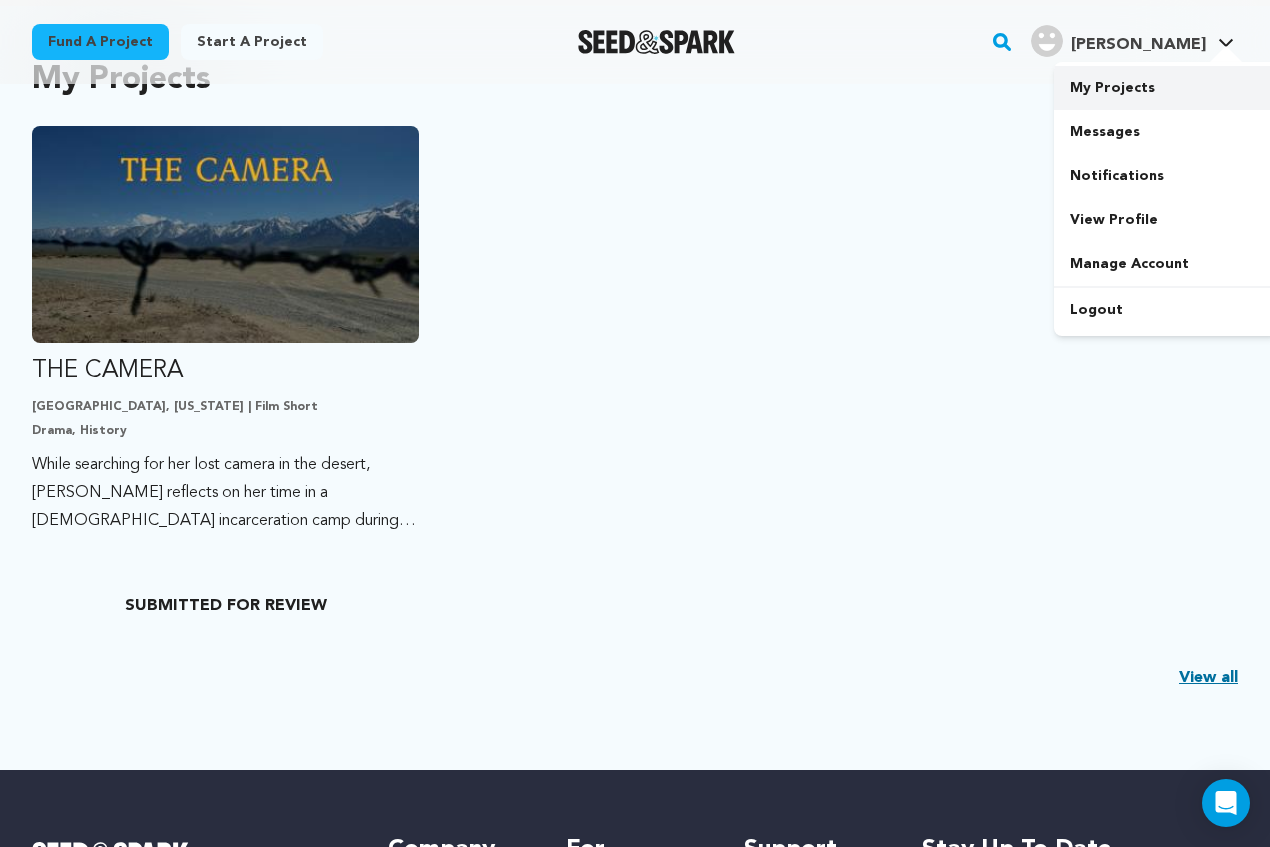 click on "My Projects" at bounding box center [1166, 88] 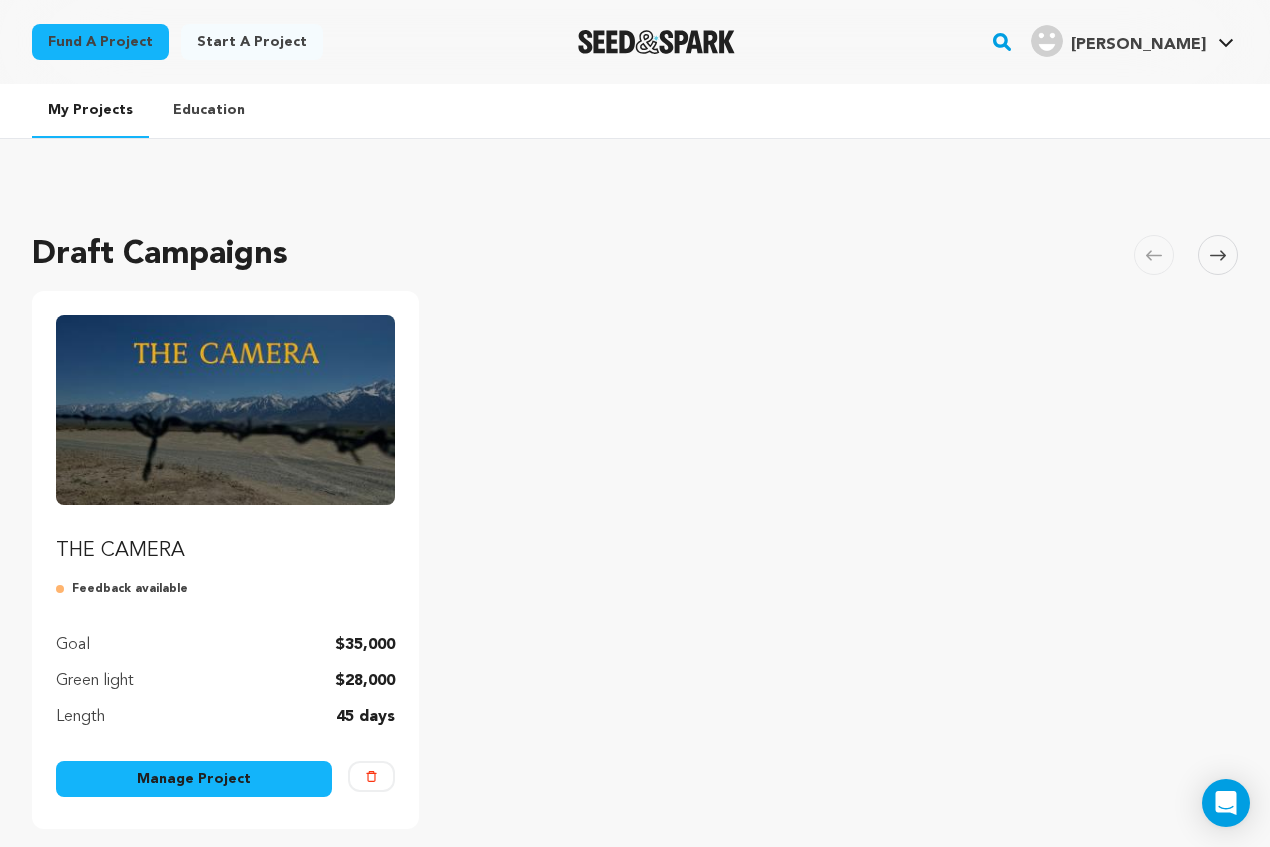 scroll, scrollTop: 0, scrollLeft: 0, axis: both 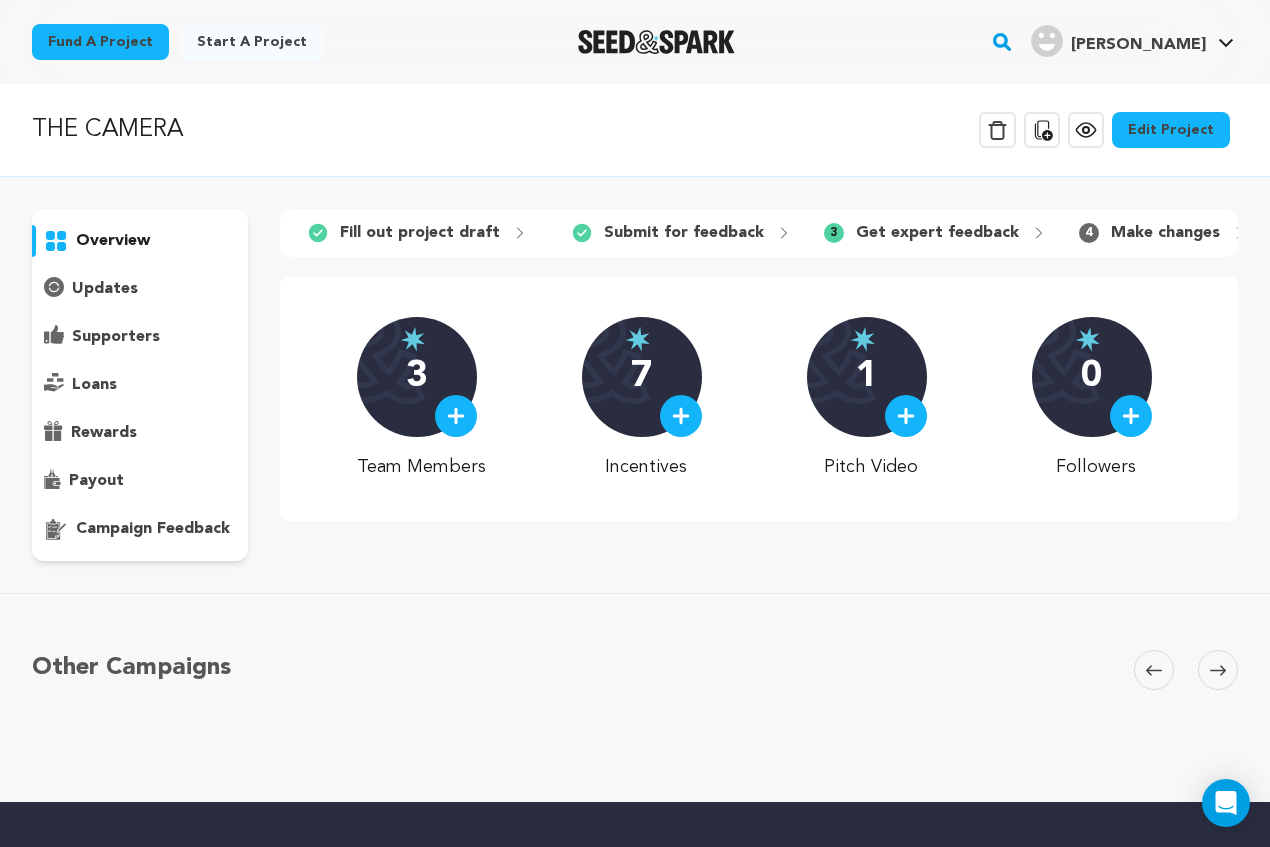 click on "campaign feedback" at bounding box center [153, 529] 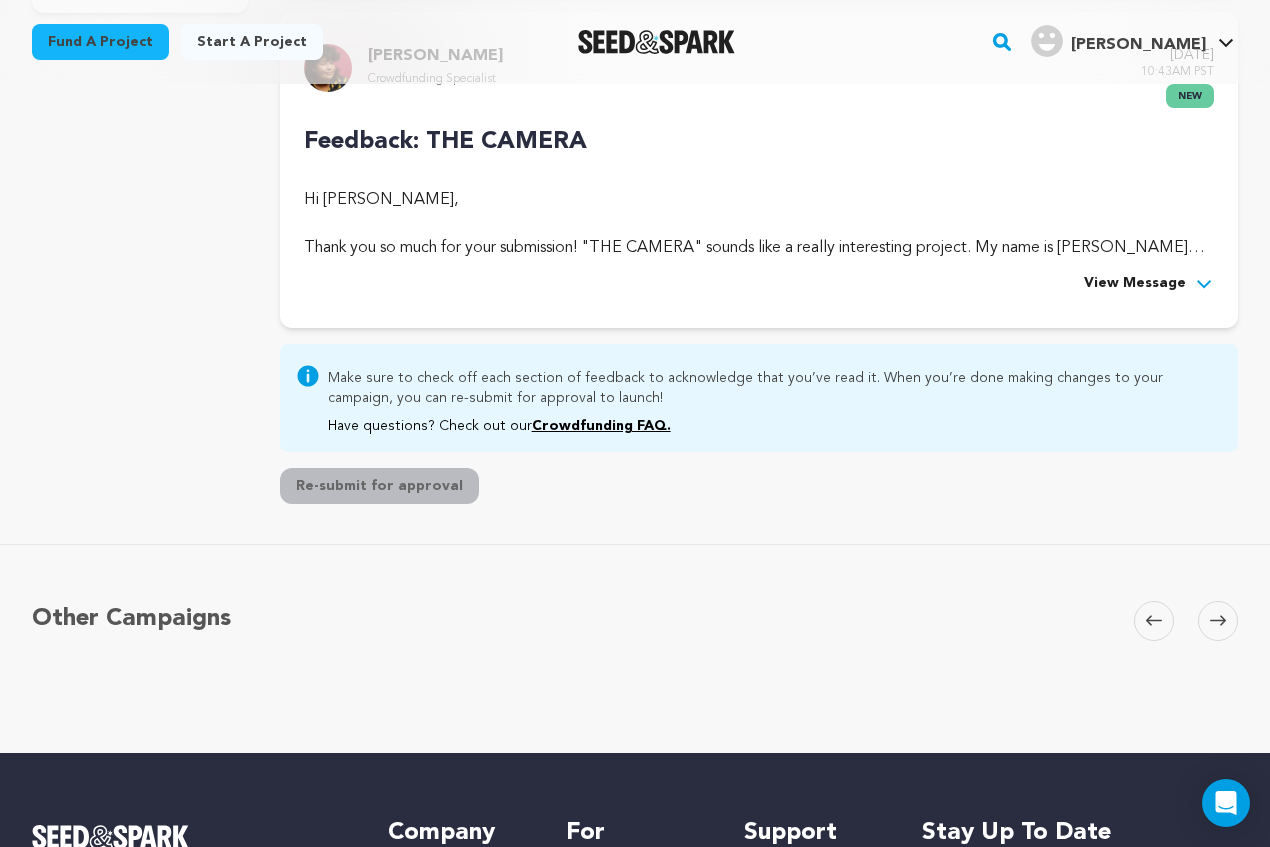 scroll, scrollTop: 483, scrollLeft: 0, axis: vertical 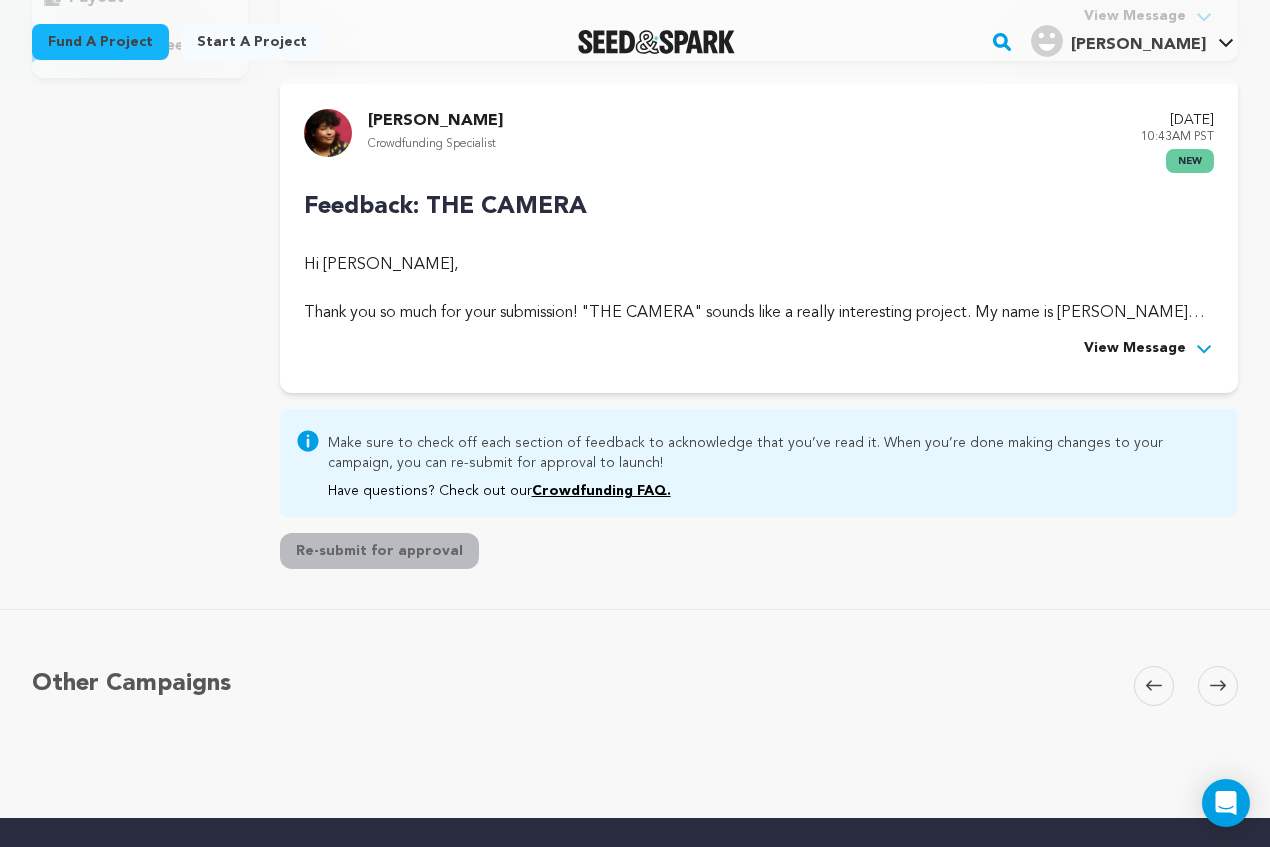 click on "View Message" at bounding box center [1135, 349] 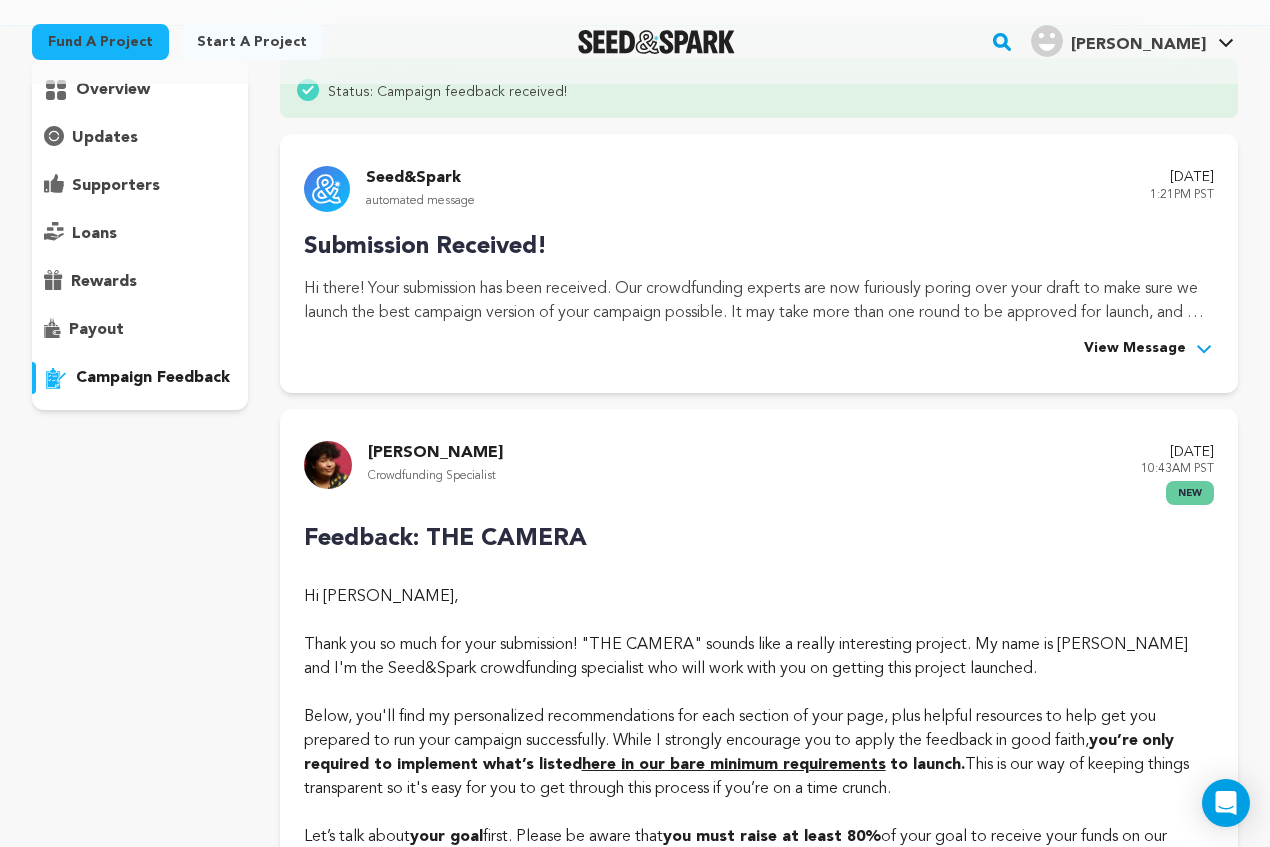 scroll, scrollTop: 0, scrollLeft: 0, axis: both 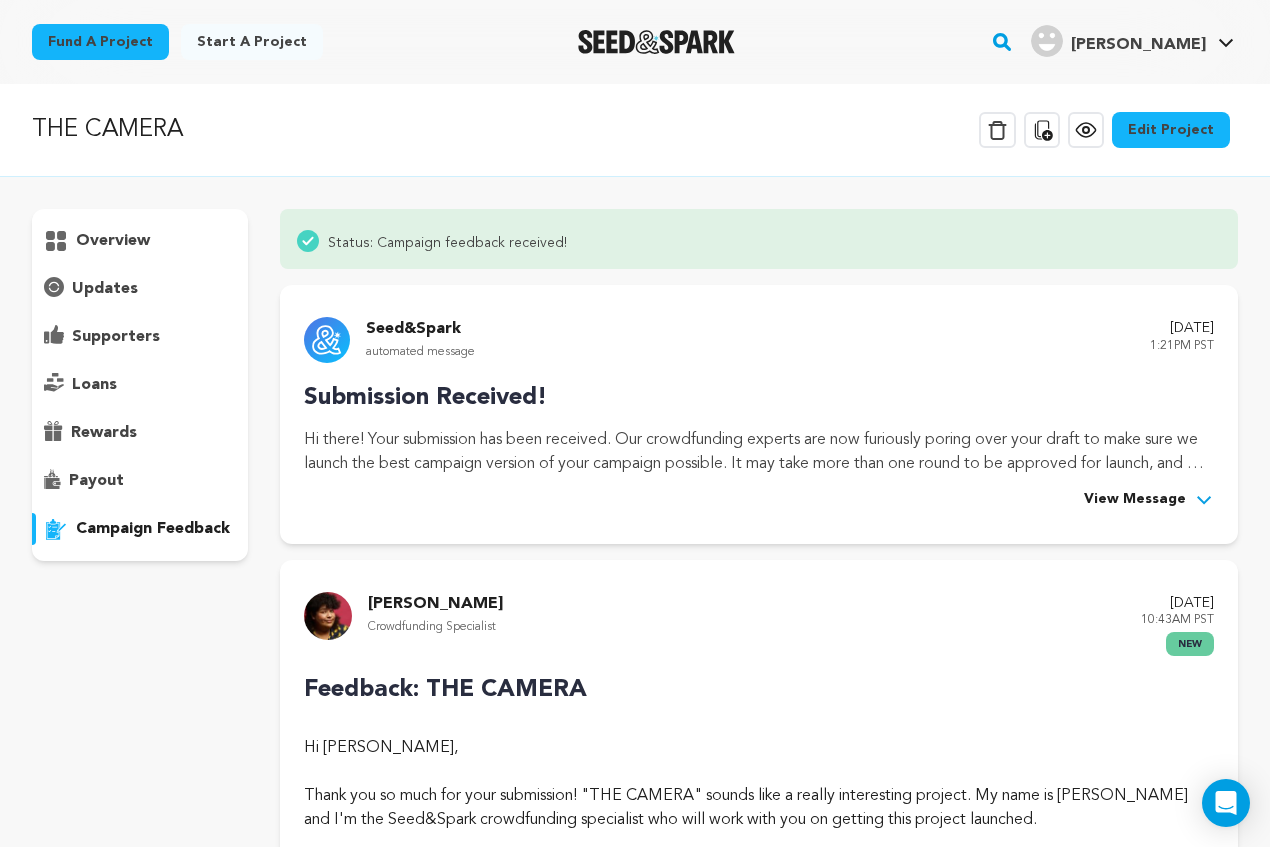 click on "Edit Project" at bounding box center [1171, 130] 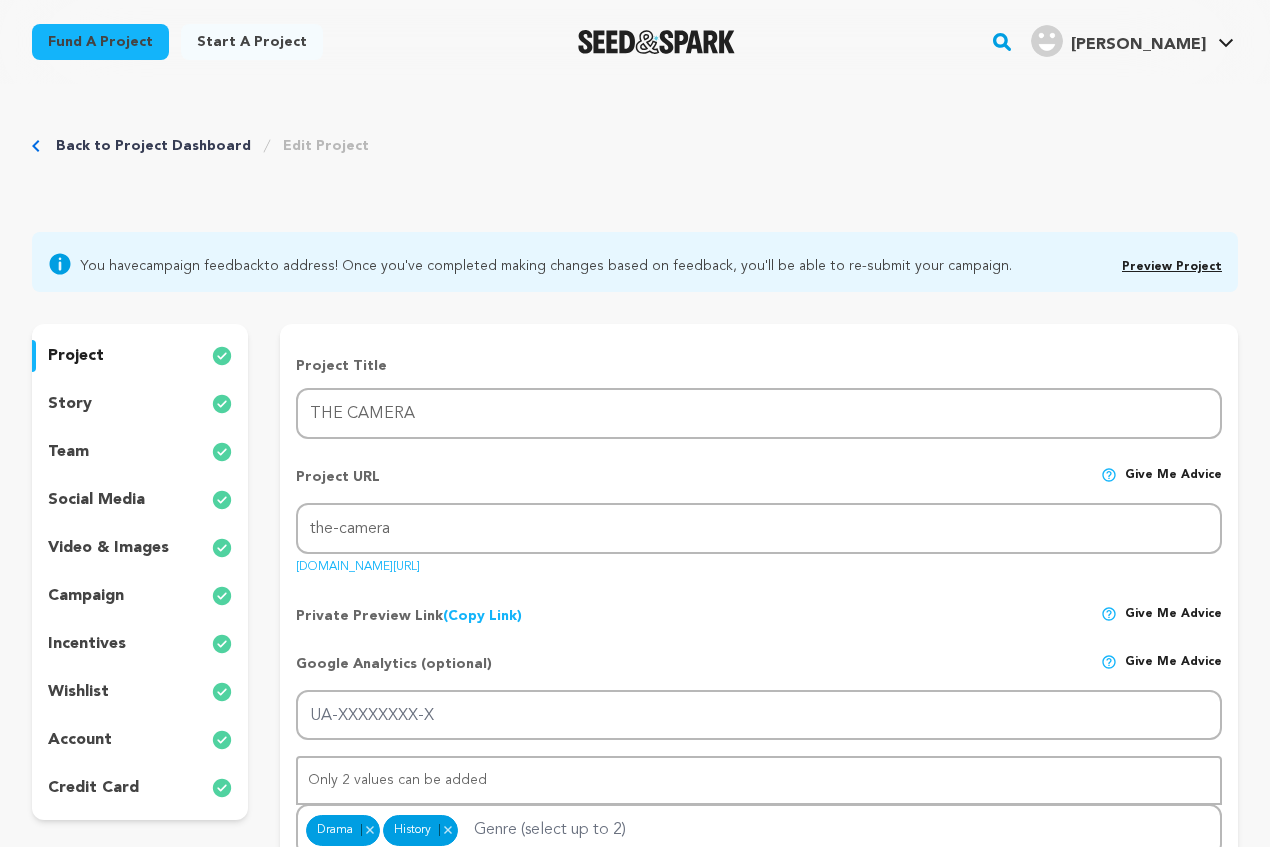scroll, scrollTop: 0, scrollLeft: 0, axis: both 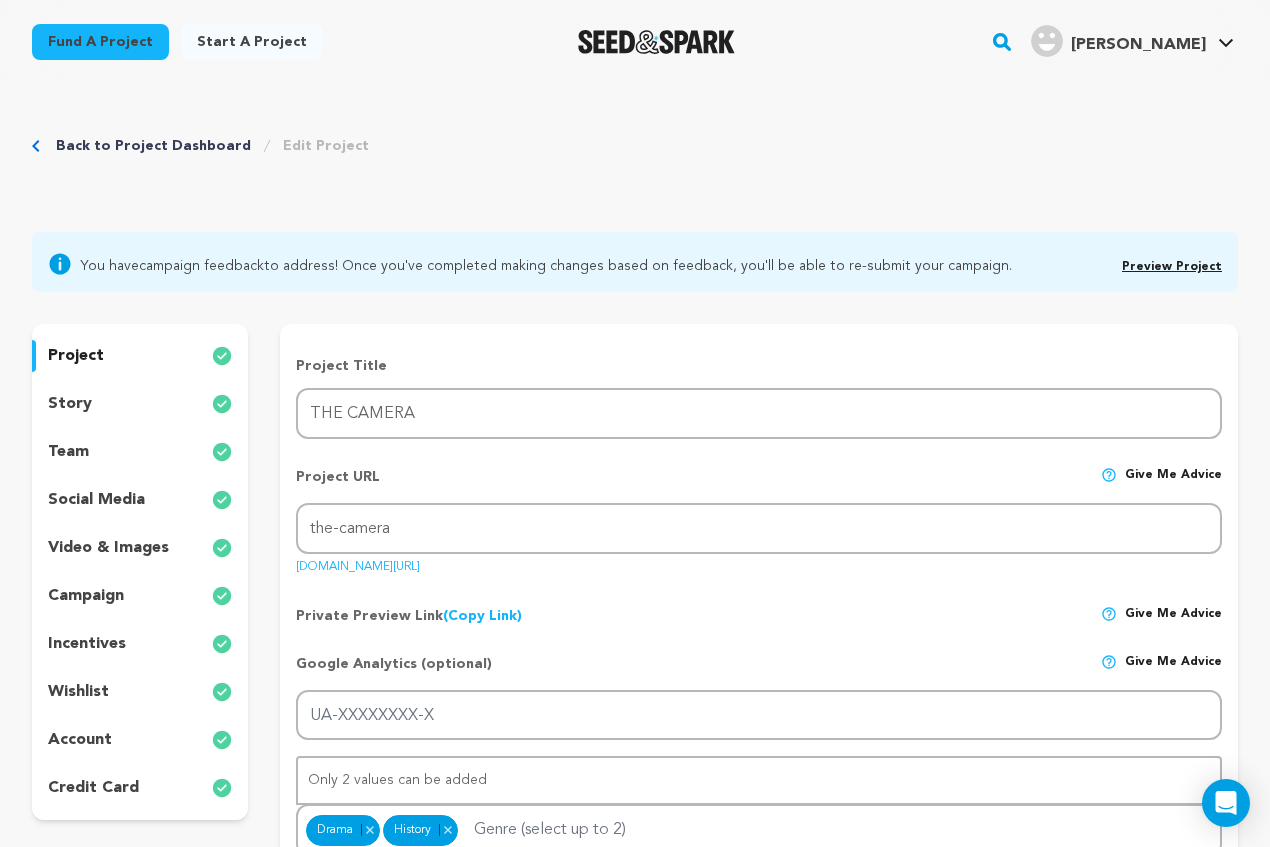 click on "story" at bounding box center (70, 404) 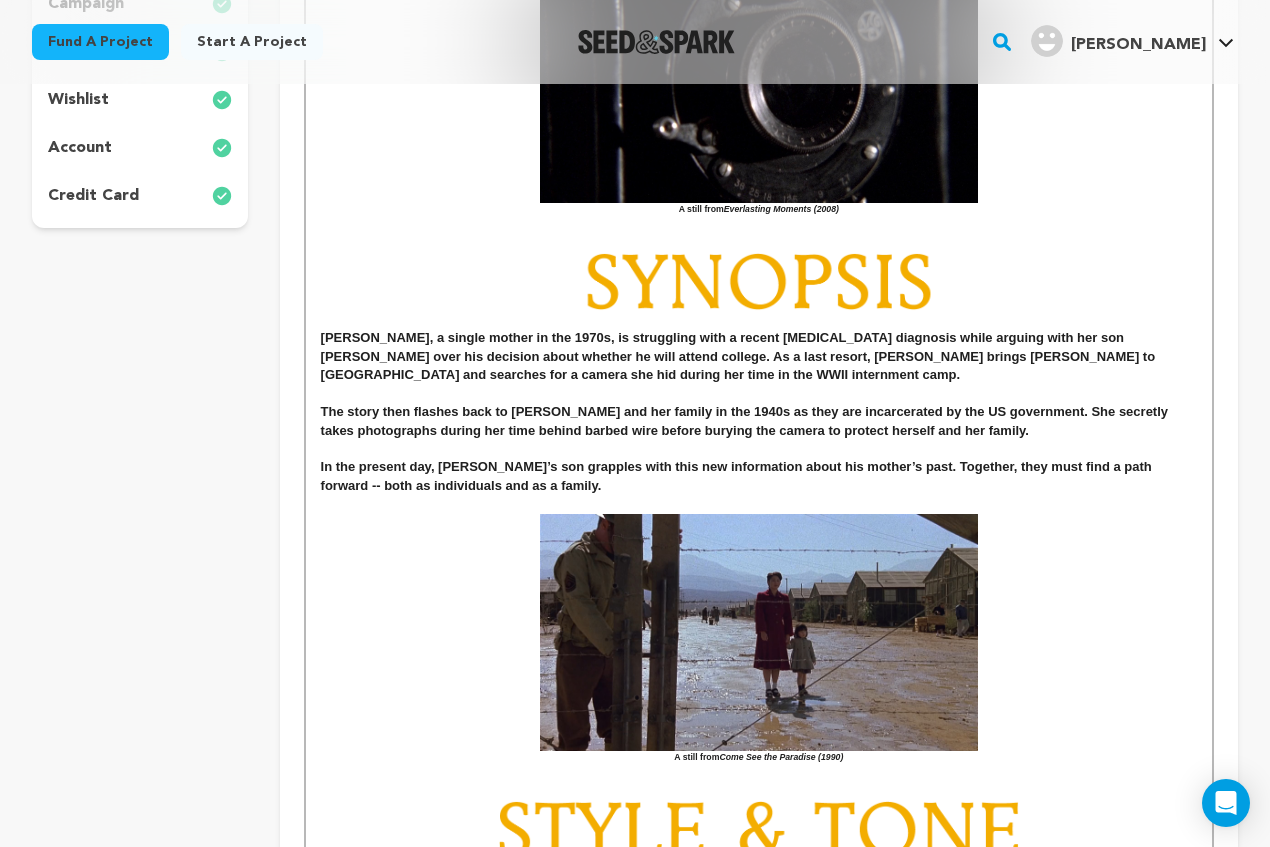 scroll, scrollTop: 619, scrollLeft: 0, axis: vertical 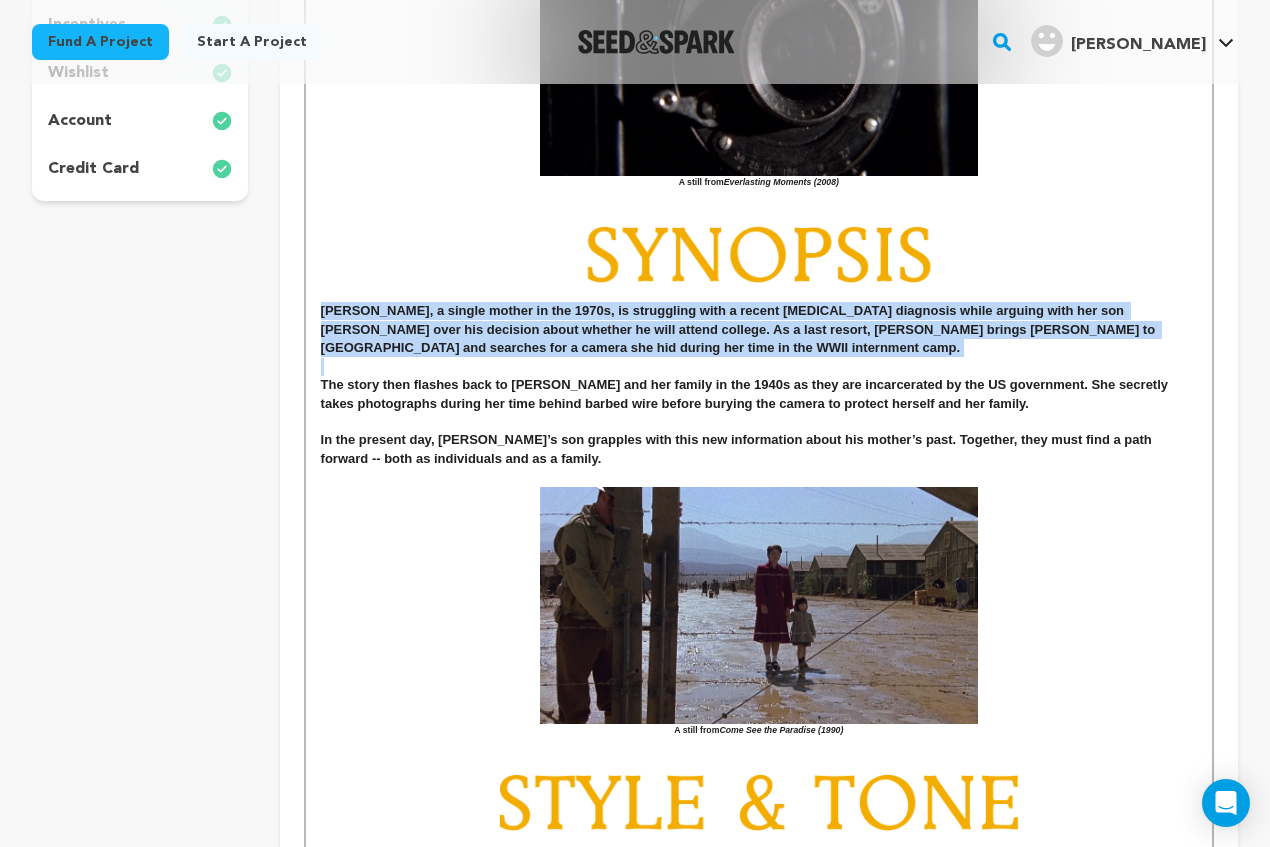 drag, startPoint x: 320, startPoint y: 372, endPoint x: 299, endPoint y: 315, distance: 60.74537 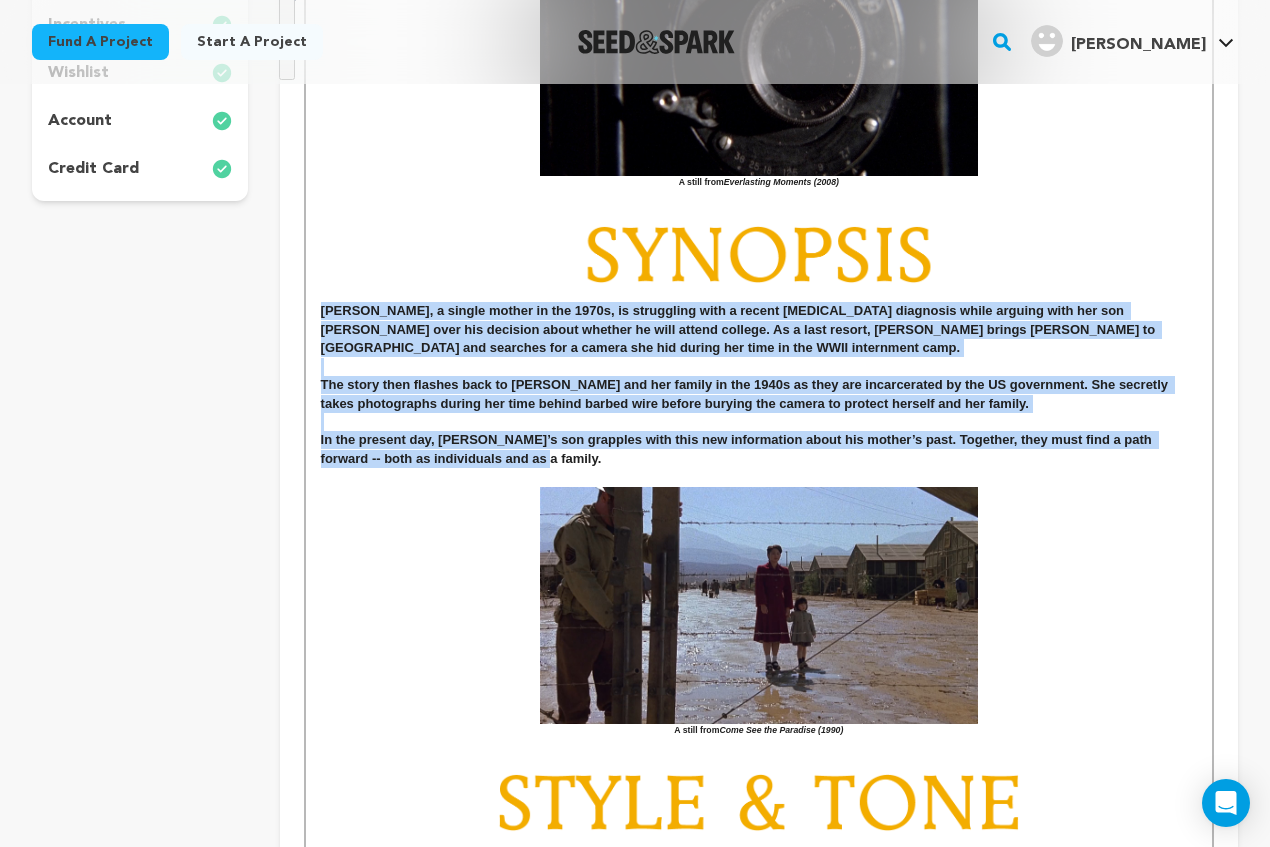 drag, startPoint x: 498, startPoint y: 459, endPoint x: 319, endPoint y: 318, distance: 227.864 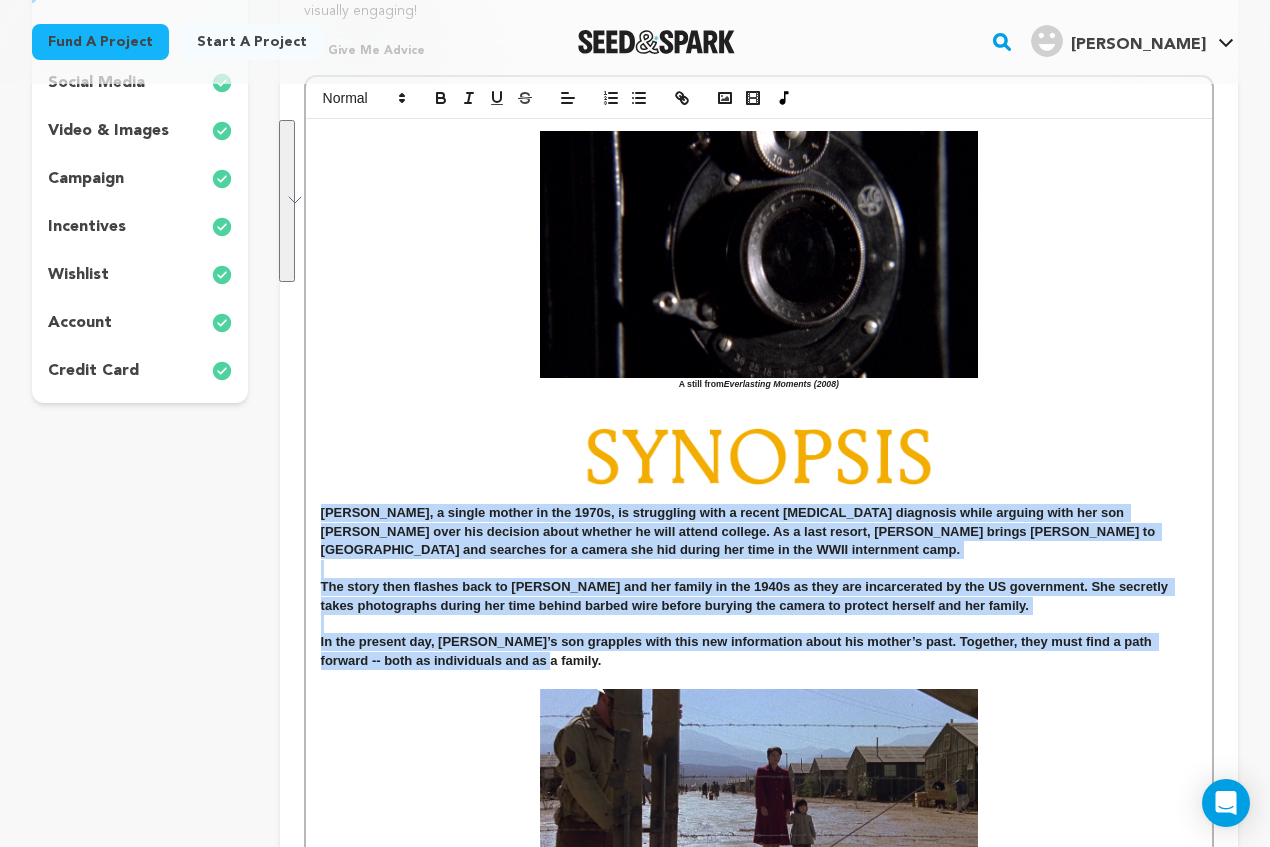 scroll, scrollTop: 324, scrollLeft: 0, axis: vertical 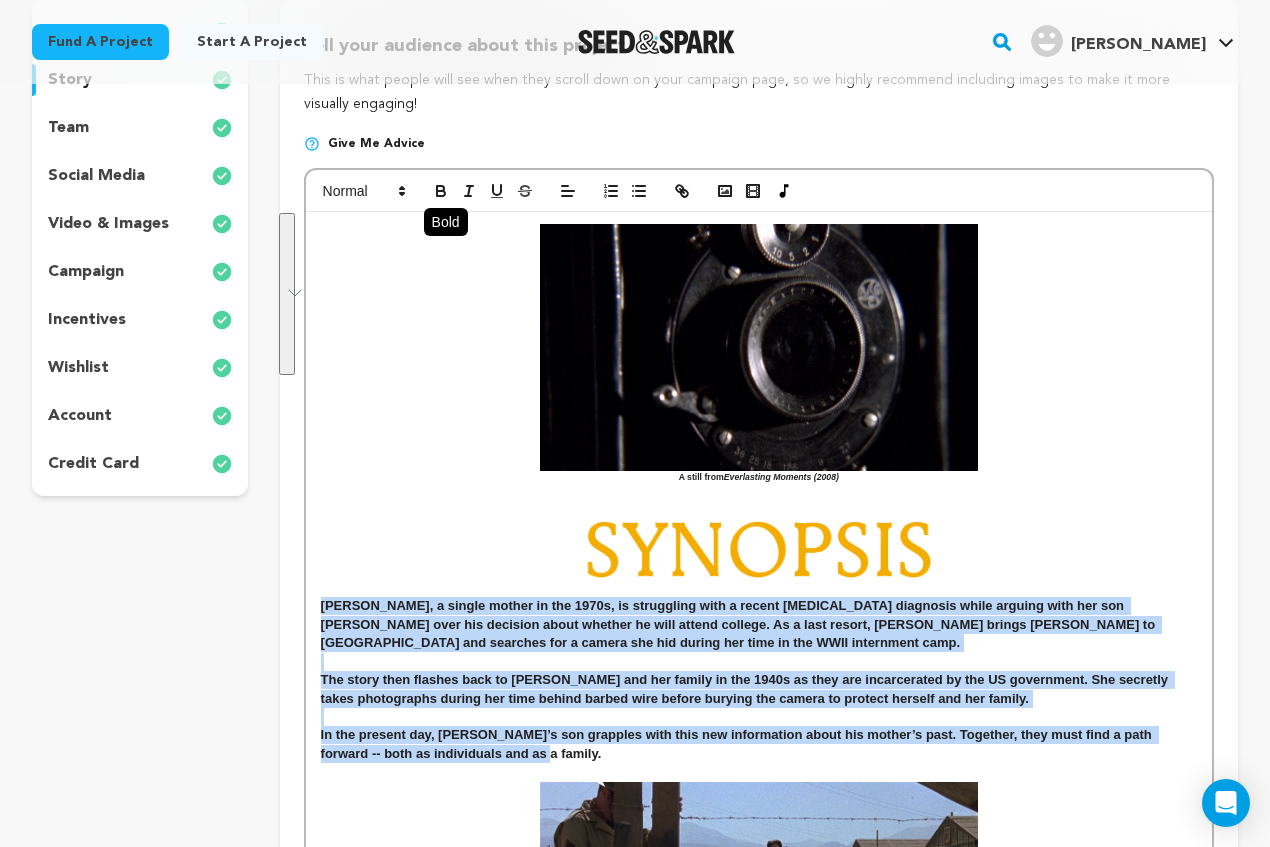 click 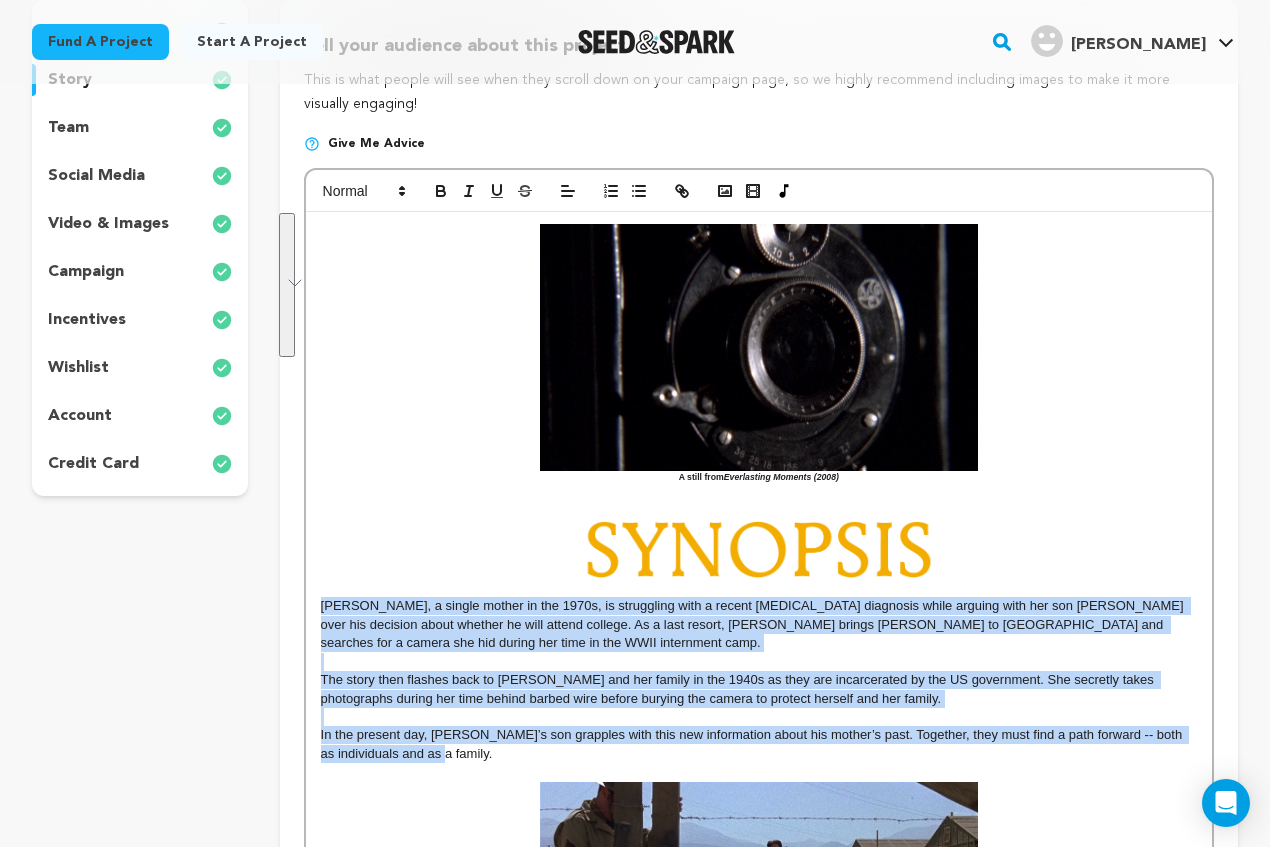 click on "Jean, a single mother in the 1970s, is struggling with a recent cancer diagnosis while arguing with her son Frank over his decision about whether he will attend college. As a last resort, Jean brings Frank to Manzanar and searches for a camera she hid during her time in the WWII internment camp." at bounding box center (759, 624) 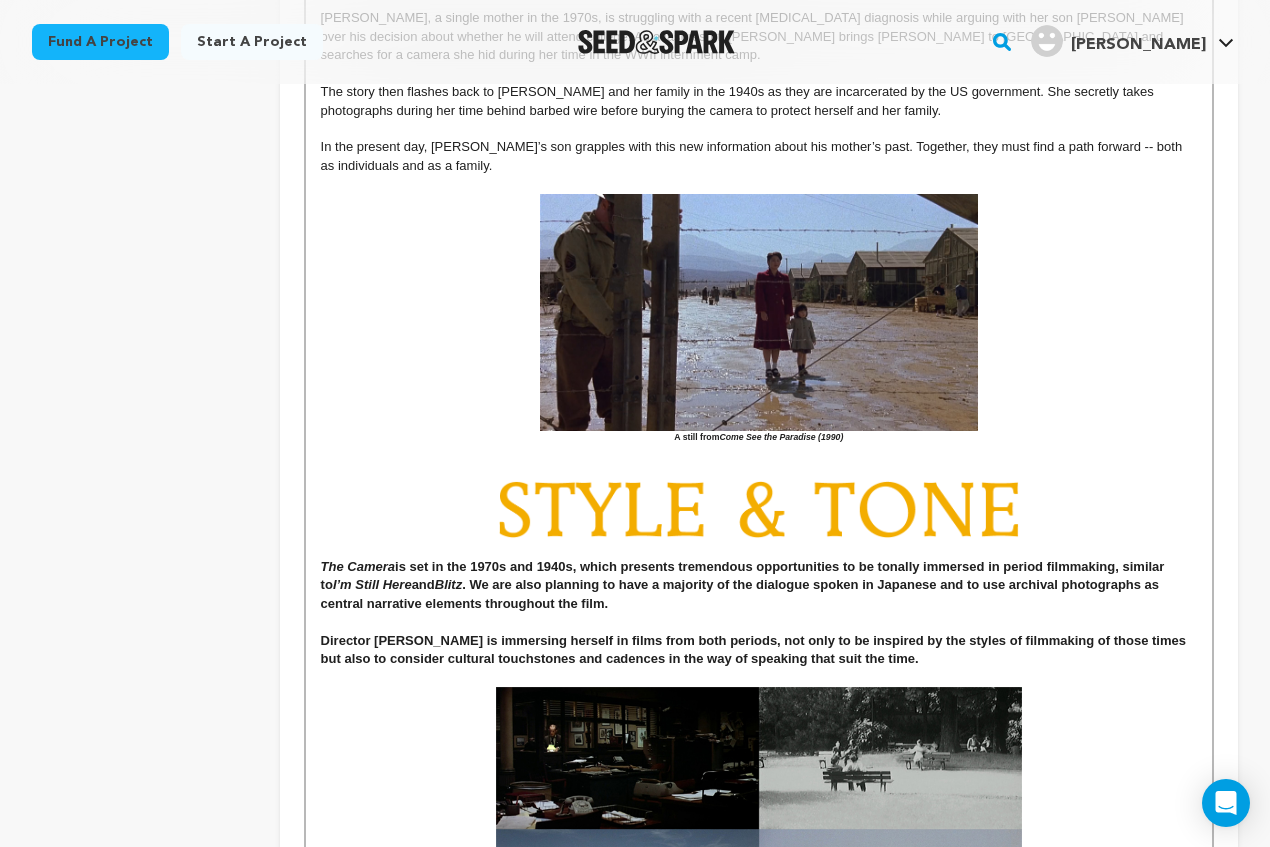 scroll, scrollTop: 1084, scrollLeft: 0, axis: vertical 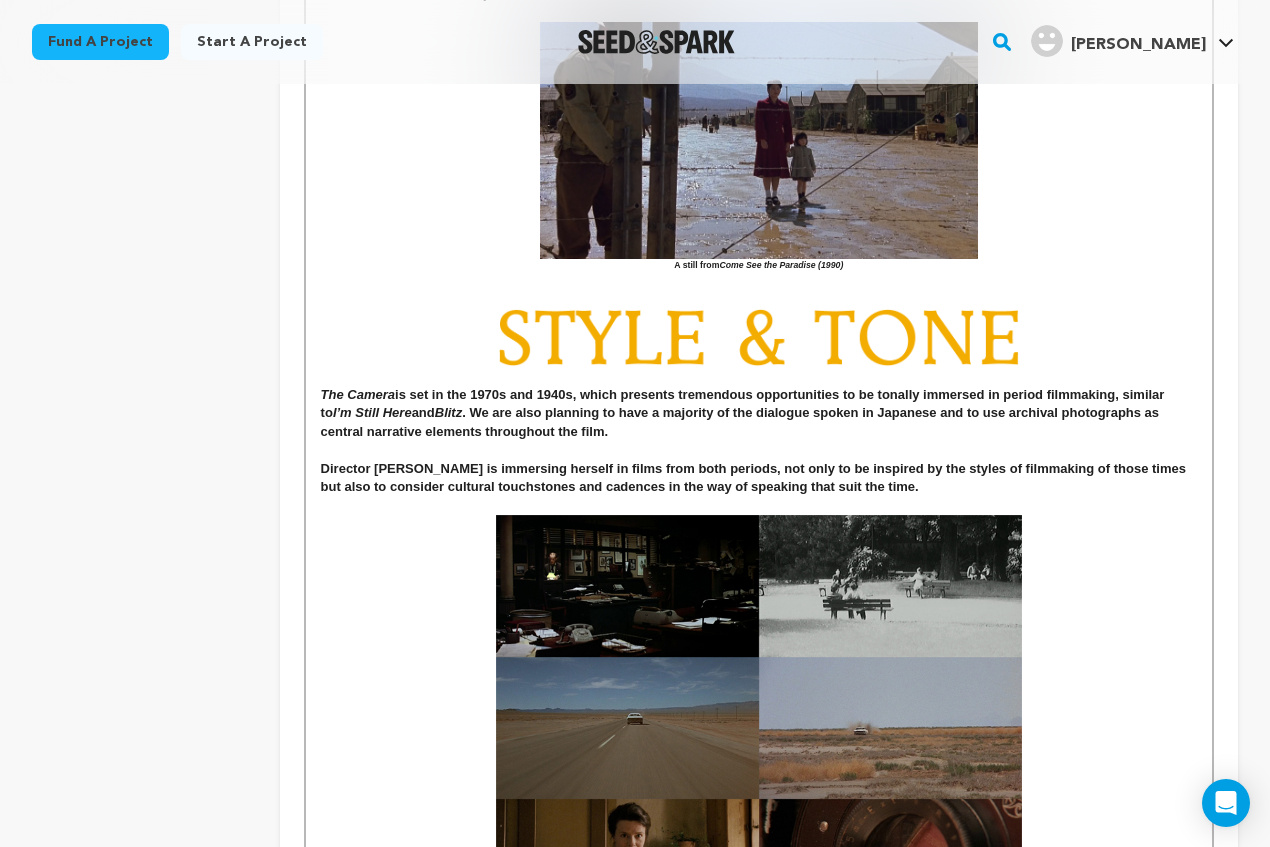 click at bounding box center (759, 450) 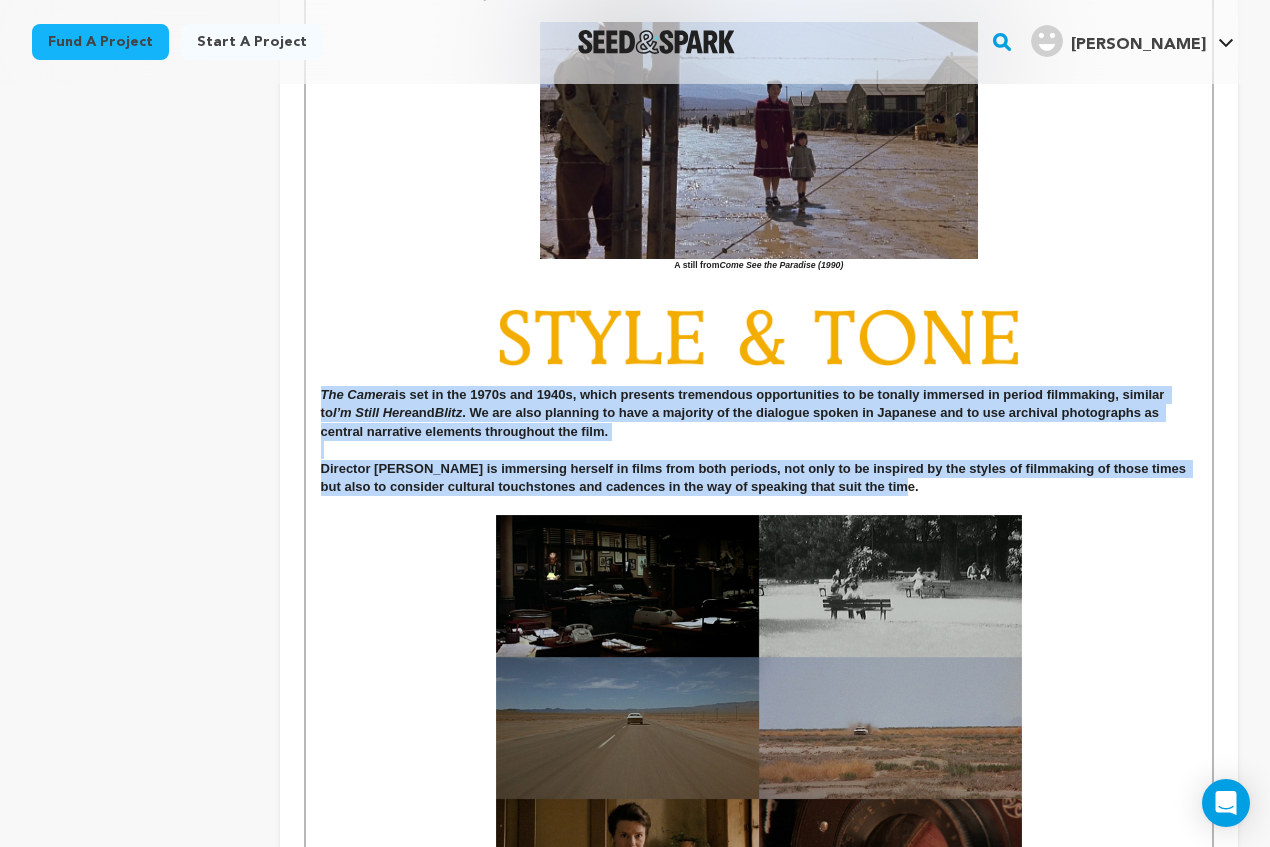 drag, startPoint x: 907, startPoint y: 470, endPoint x: 312, endPoint y: 374, distance: 602.69476 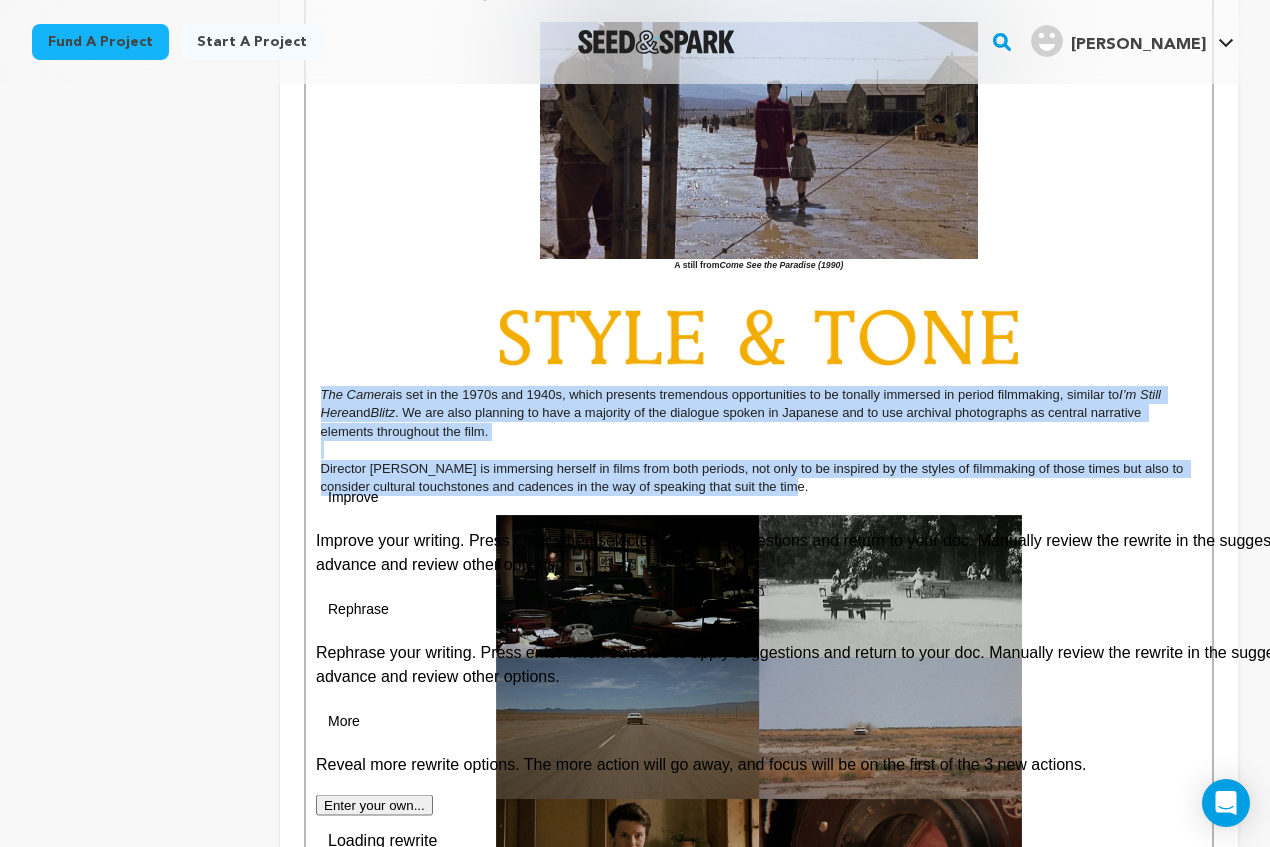 click at bounding box center (759, 337) 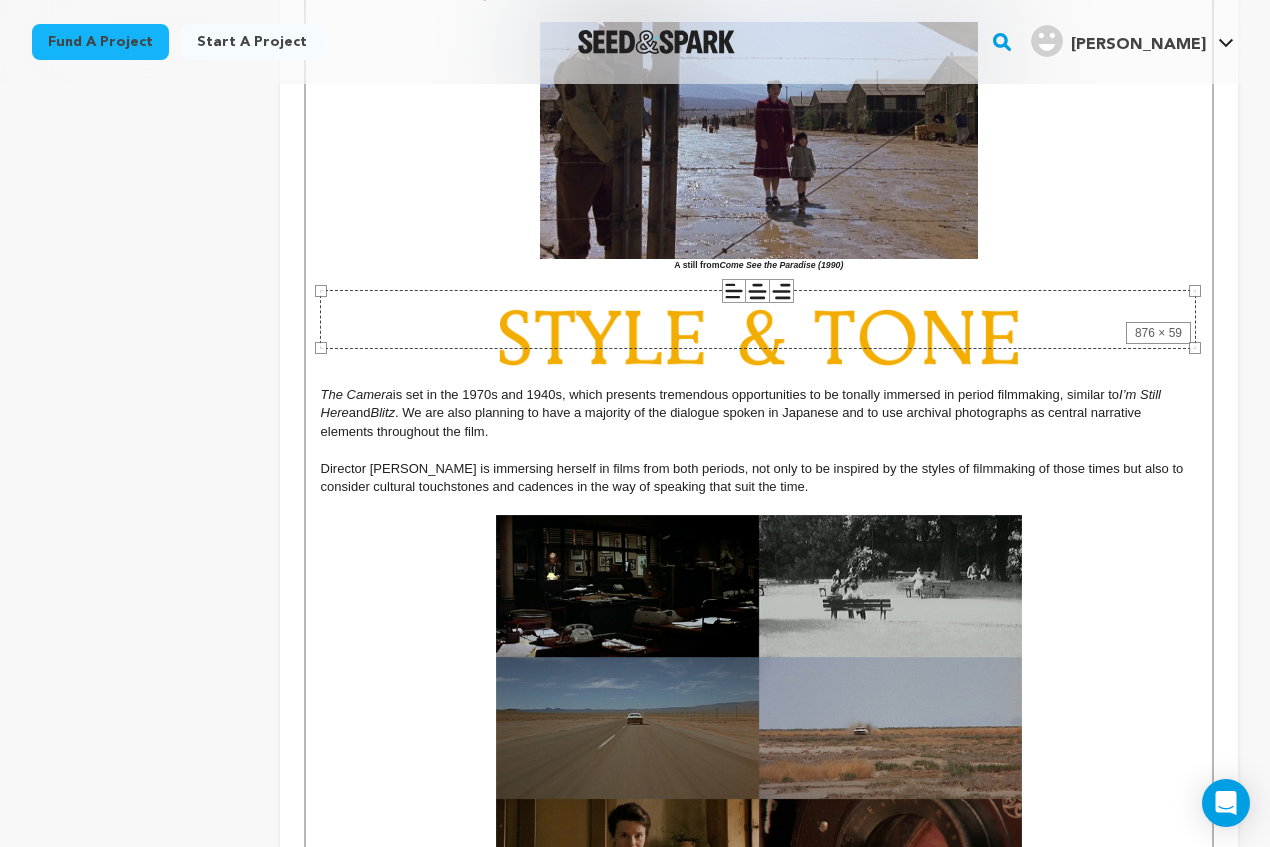 click on "Director Mari Walker is immersing herself in films from both periods, not only to be inspired by the styles of filmmaking of those times but also to consider cultural touchstones and cadences in the way of speaking that suit the time." at bounding box center (754, 477) 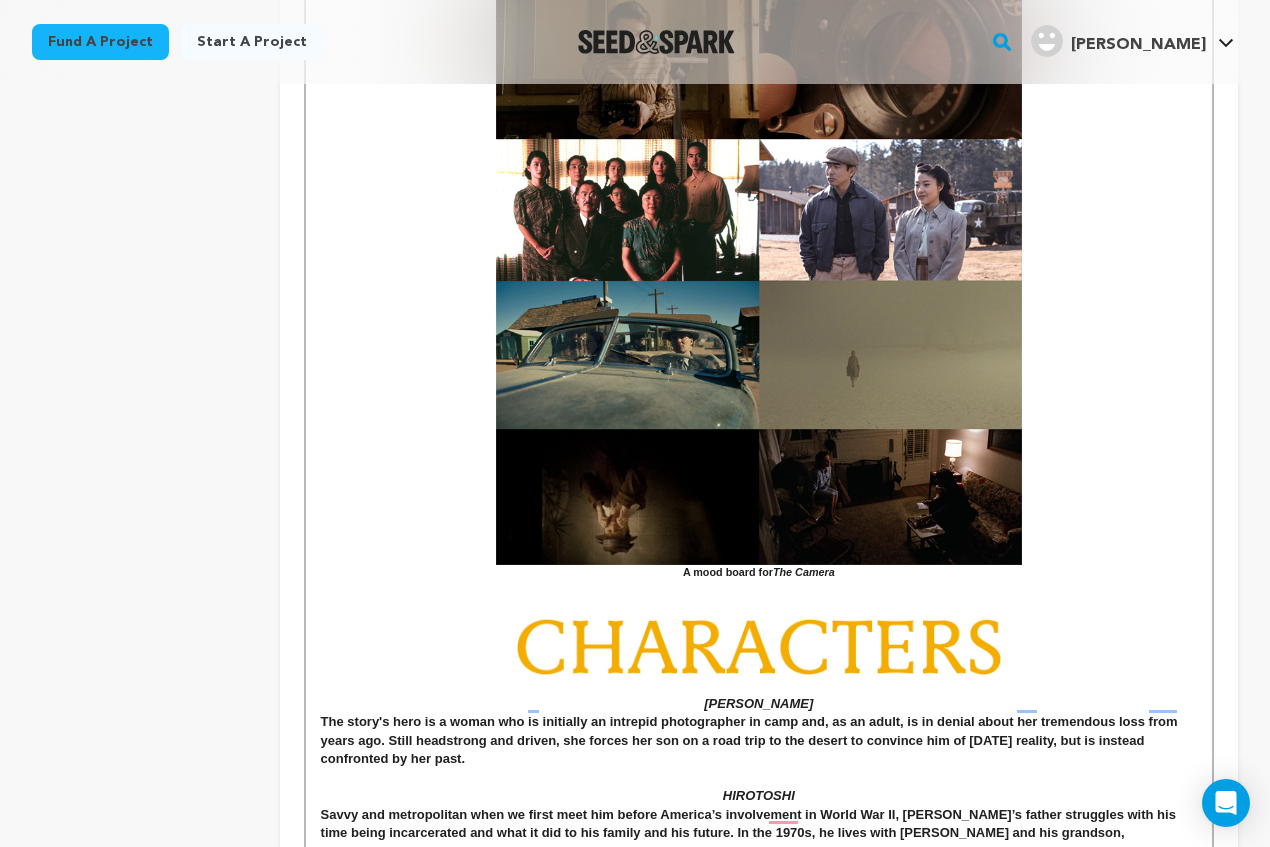 scroll, scrollTop: 2212, scrollLeft: 0, axis: vertical 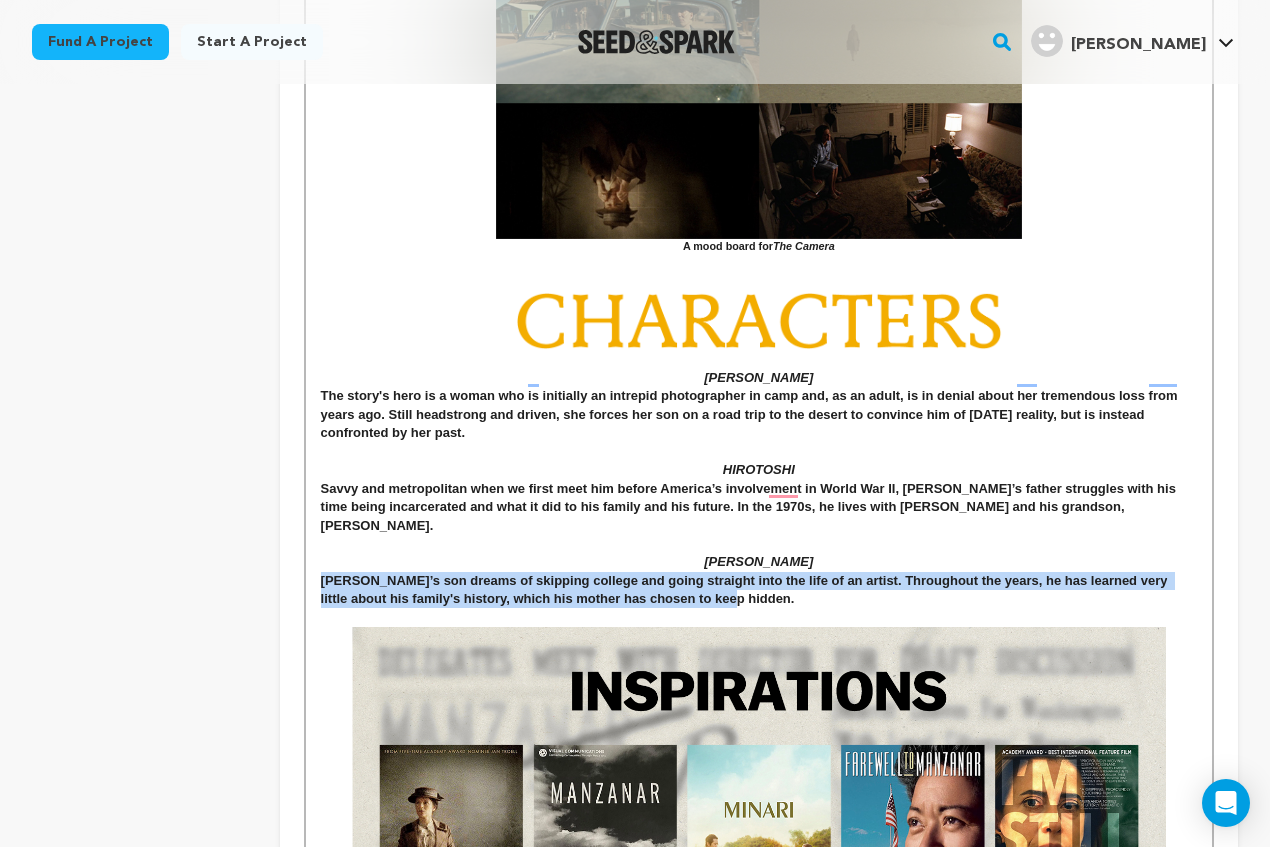 drag, startPoint x: 723, startPoint y: 559, endPoint x: 309, endPoint y: 543, distance: 414.30905 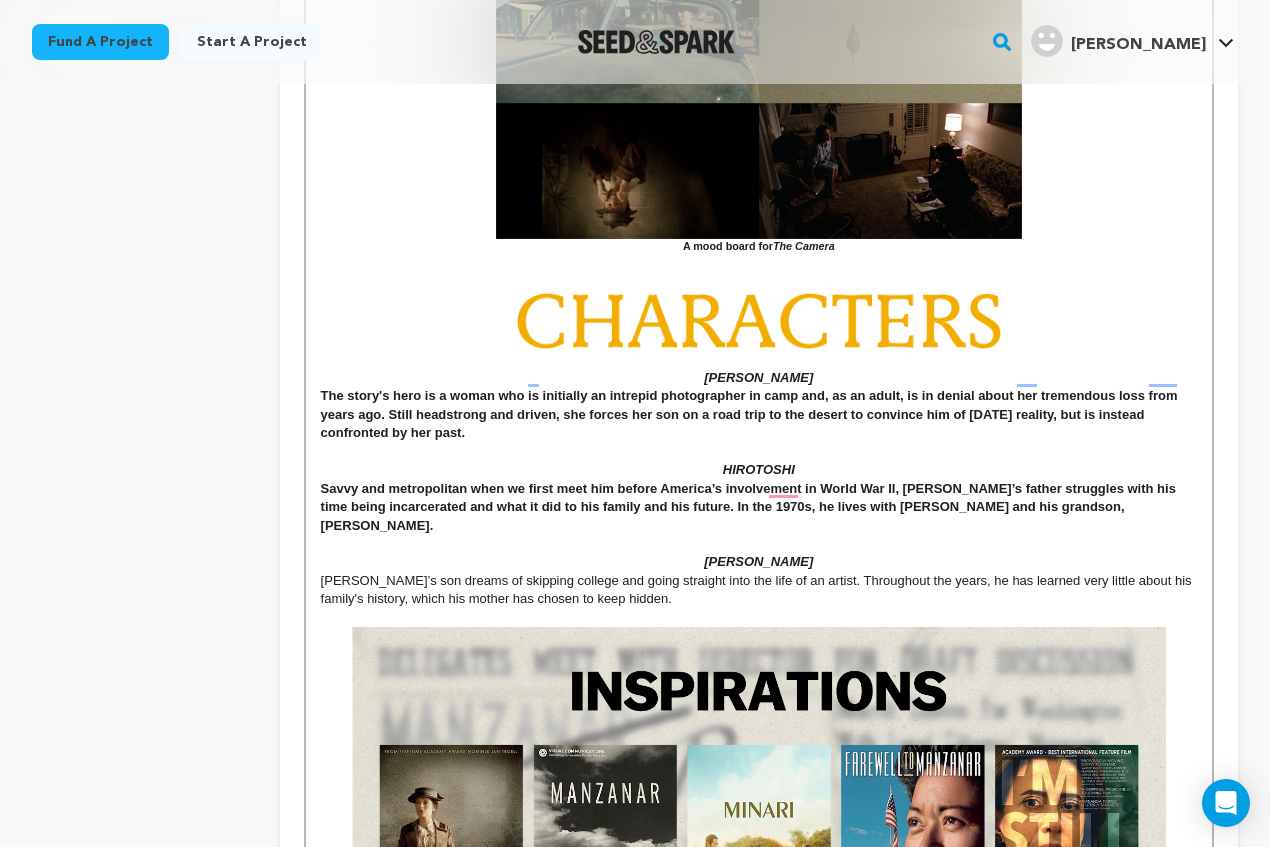 click on "Savvy and metropolitan when we first meet him before America’s involvement in World War II, Jean’s father struggles with his time being incarcerated and what it did to his family and his future. In the 1970s, he lives with Jean and his grandson, Frank." at bounding box center (750, 507) 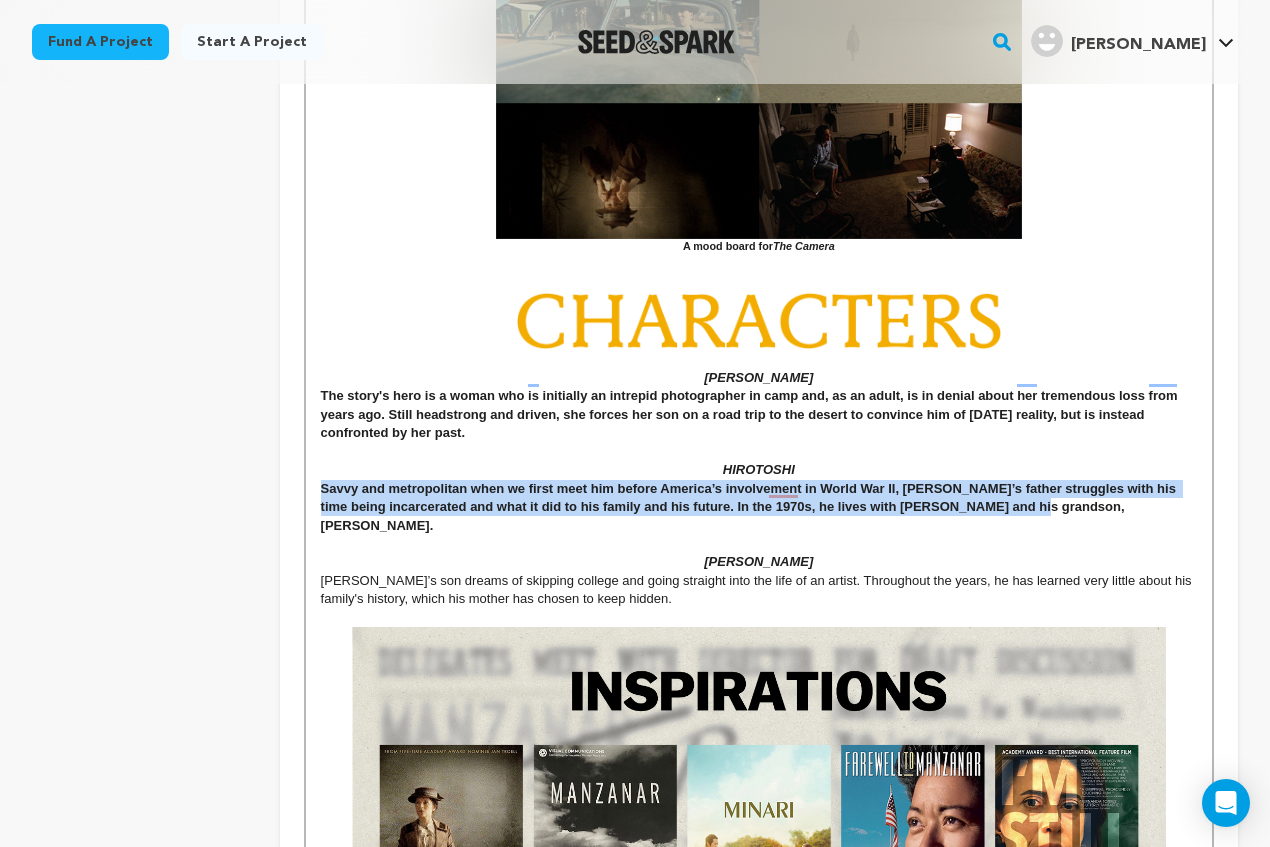 drag, startPoint x: 1040, startPoint y: 488, endPoint x: 304, endPoint y: 479, distance: 736.05505 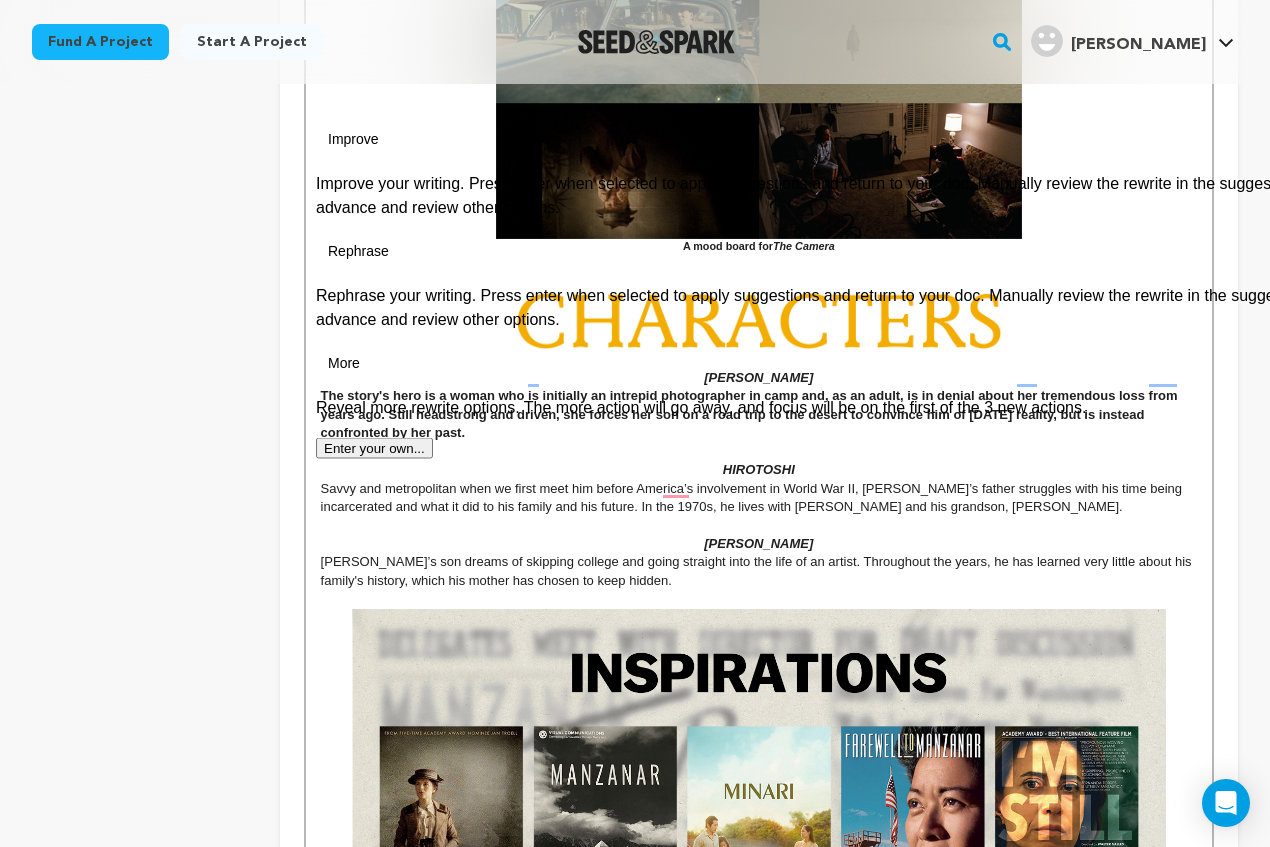 click on "Improve Improve your writing. Press enter when selected to apply suggestions and return to your doc. Manually review the rewrite in the suggestion contents group. Or press Tab to advance and review other options. Rephrase Rephrase your writing. Press enter when selected to apply suggestions and return to your doc. Manually review the rewrite in the suggestion contents group. Or press Tab to advance and review other options. More Reveal more rewrite options. The more action will go away, and focus will be on the first of the 3 new actions." 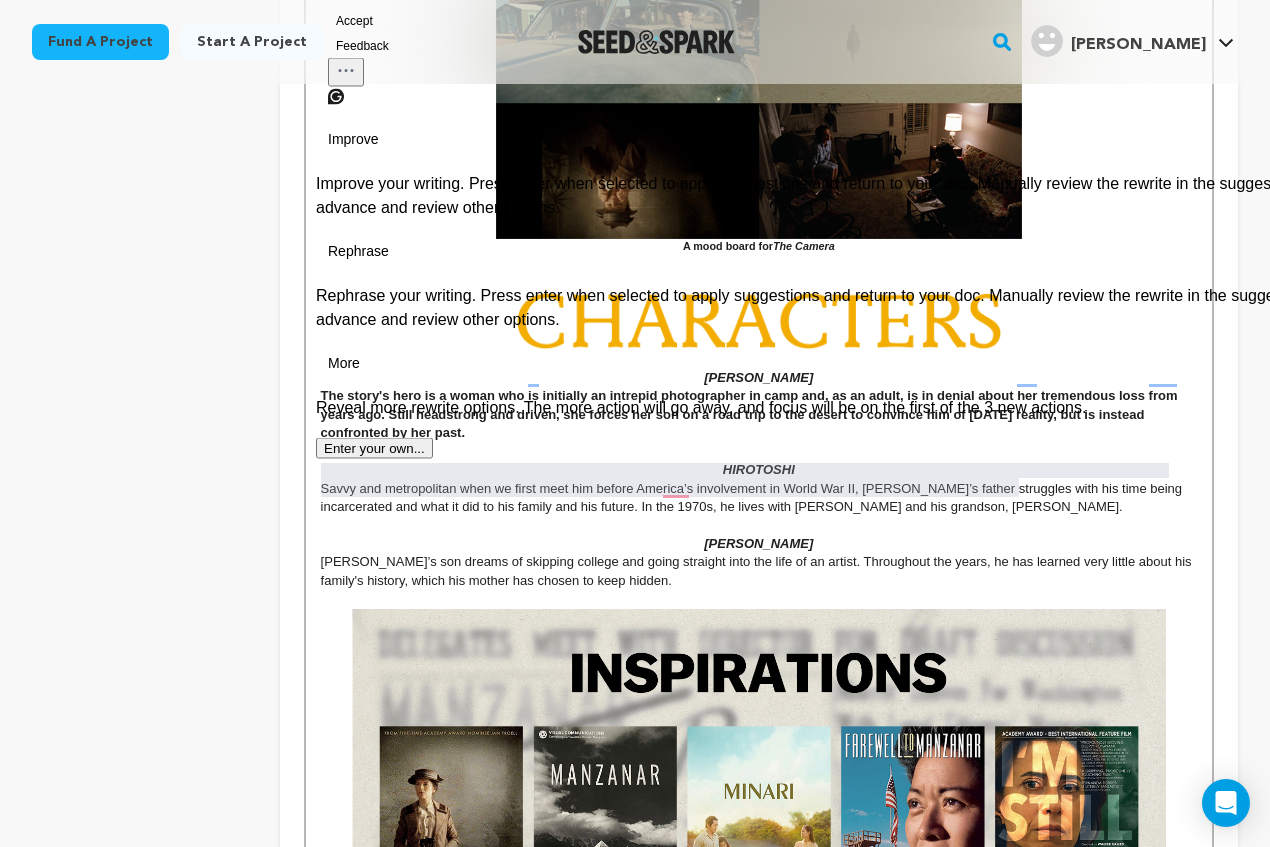 click on "Savvy and metropolitan when we first meet him before America’s involvement in World War II, Jean’s father struggles with his time being incarcerated and what it did to his family and his future. In the 1970s, he lives with Jean and his grandson, Frank." at bounding box center [753, 497] 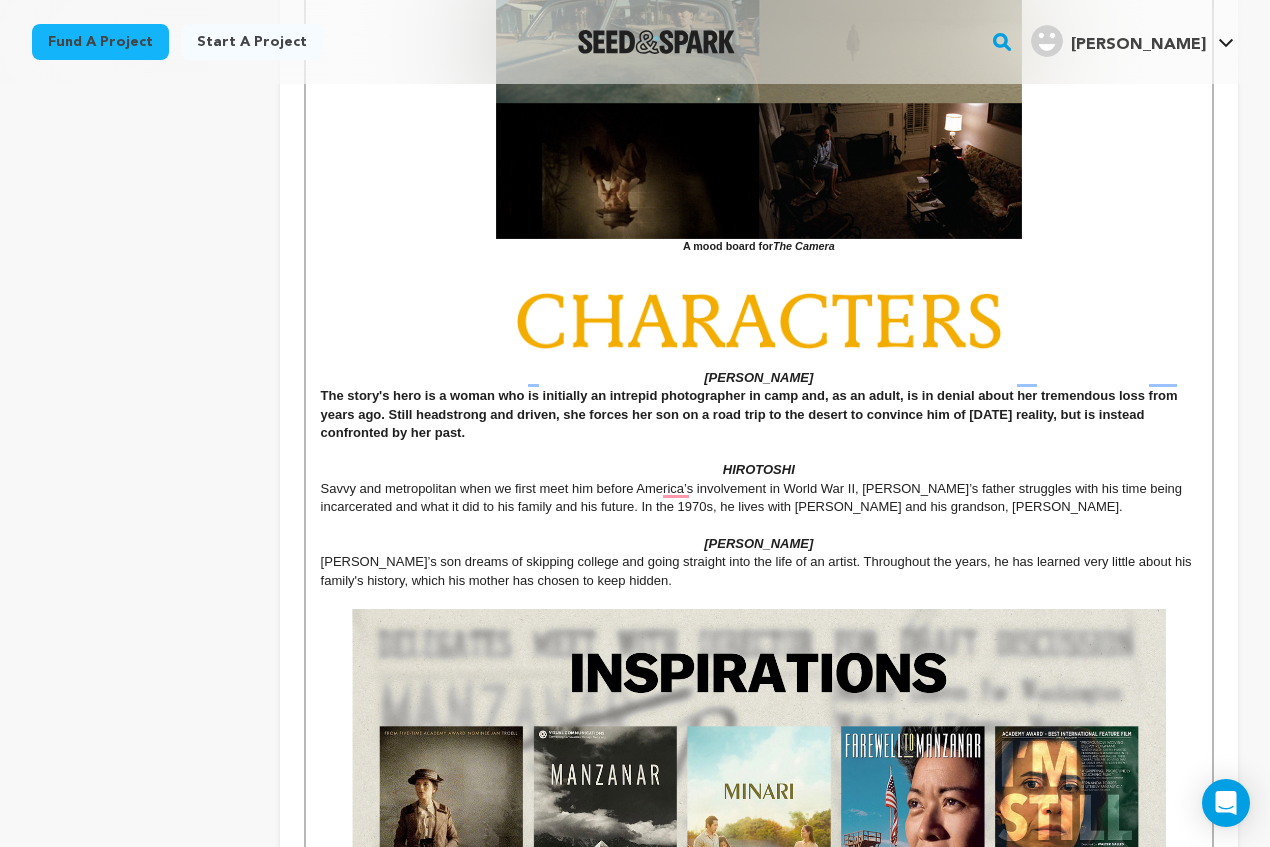 drag, startPoint x: 483, startPoint y: 416, endPoint x: 325, endPoint y: 379, distance: 162.27446 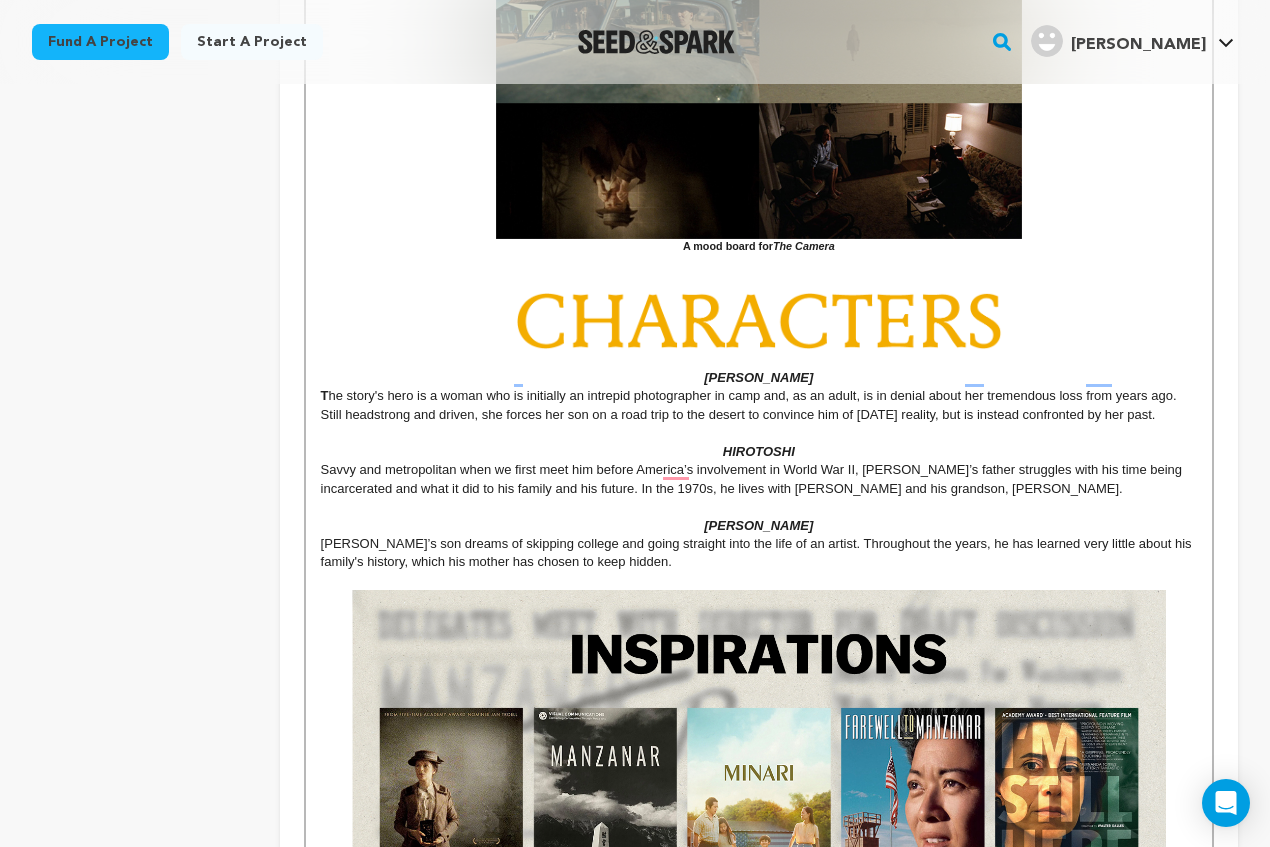 click on "JEAN" at bounding box center [759, 378] 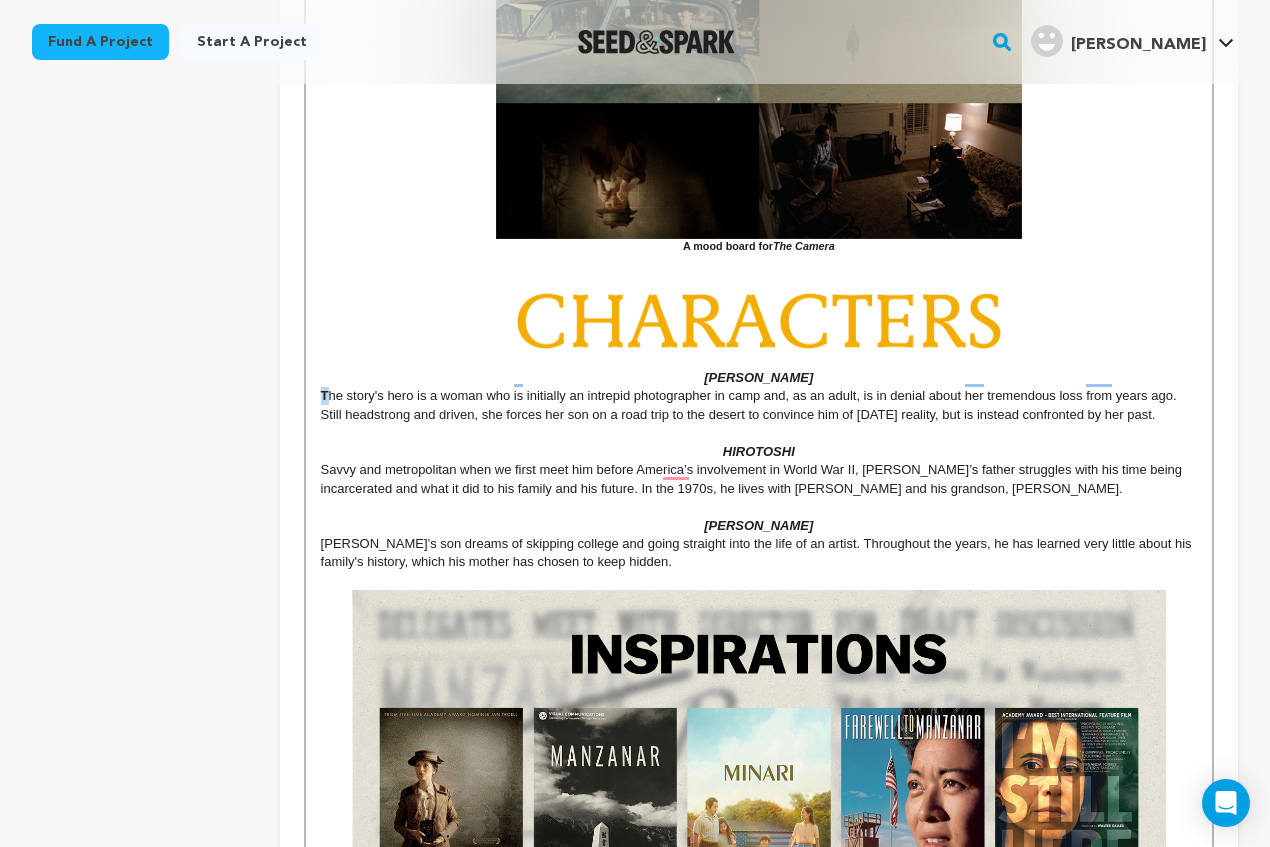 click on "A still from  Everlasting Moments (2008) Jean, a single mother in the 1970s, is struggling with a recent cancer diagnosis while arguing with her son Frank over his decision about whether he will attend college. As a last resort, Jean brings Frank to Manzanar and searches for a camera she hid during her time in the WWII internment camp. The story then flashes back to young Jean and her family in the 1940s as they are incarcerated by the US government. She secretly takes photographs during her time behind barbed wire before burying the camera to protect herself and her family.  In the present day, Jean’s son grapples with this new information about his mother’s past. Together, they must find a path forward -- both as individuals and as a family. A still from  Come See the Paradise (1990) The Camera  is set in the 1970s and 1940s, which presents tremendous opportunities to be tonally immersed in period filmmaking, similar to  I’m Still Here  and  Blitz A mood board for  The Camera JEAN T HIROTOSHI FRANK" at bounding box center (759, 591) 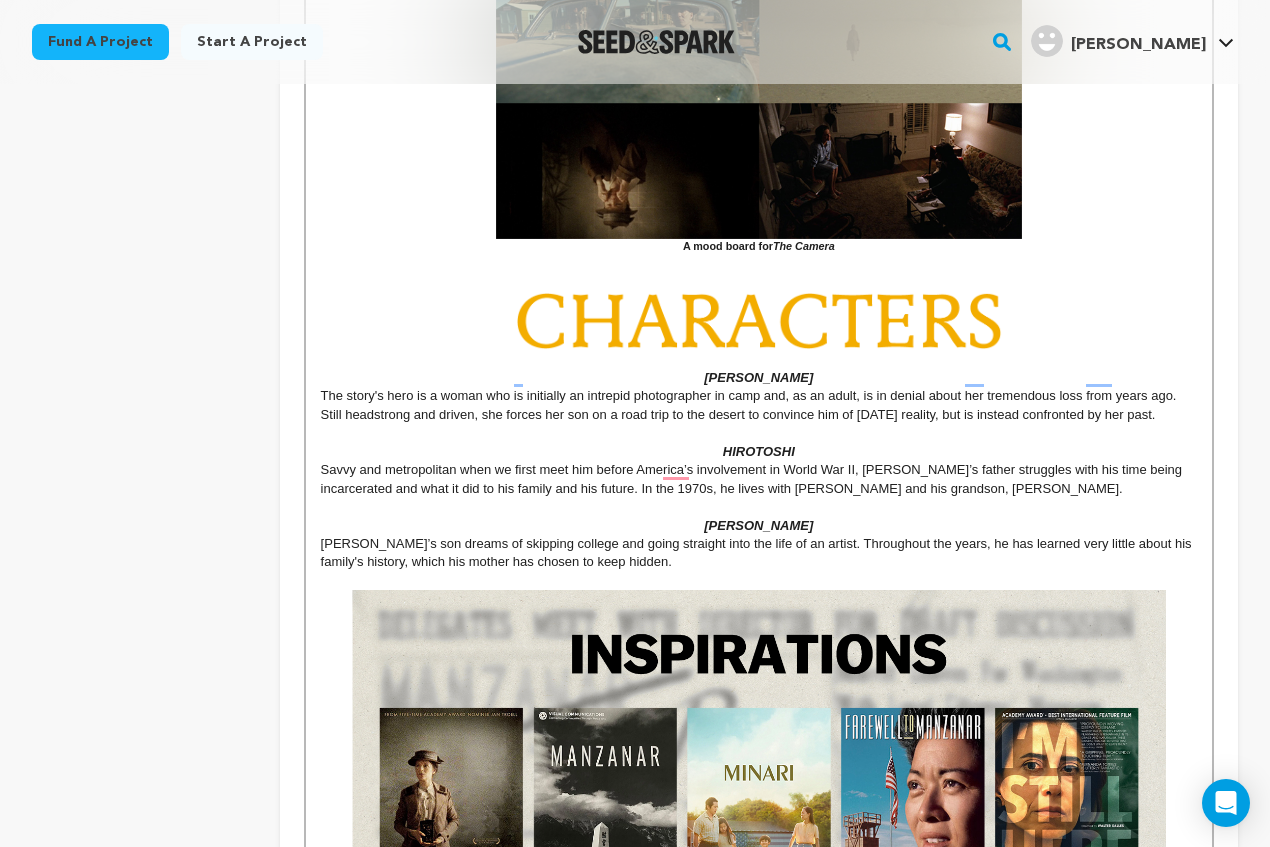 click on "The story's hero is a woman who is initially an intrepid photographer in camp and, as an adult, is in denial about her tremendous loss from years ago. Still headstrong and driven, she forces her son on a road trip to the desert to convince him of today’s reality, but is instead confronted by her past." at bounding box center [751, 404] 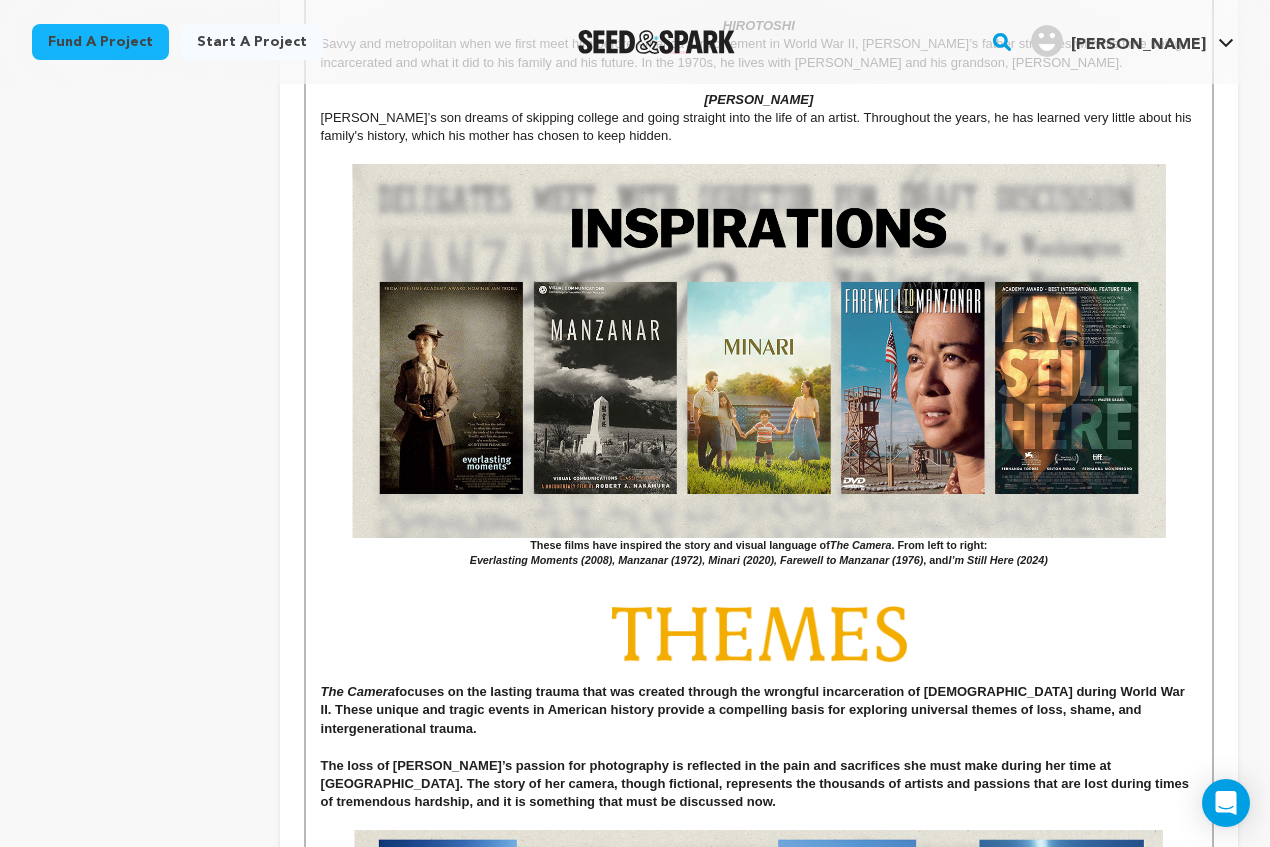 scroll, scrollTop: 2846, scrollLeft: 0, axis: vertical 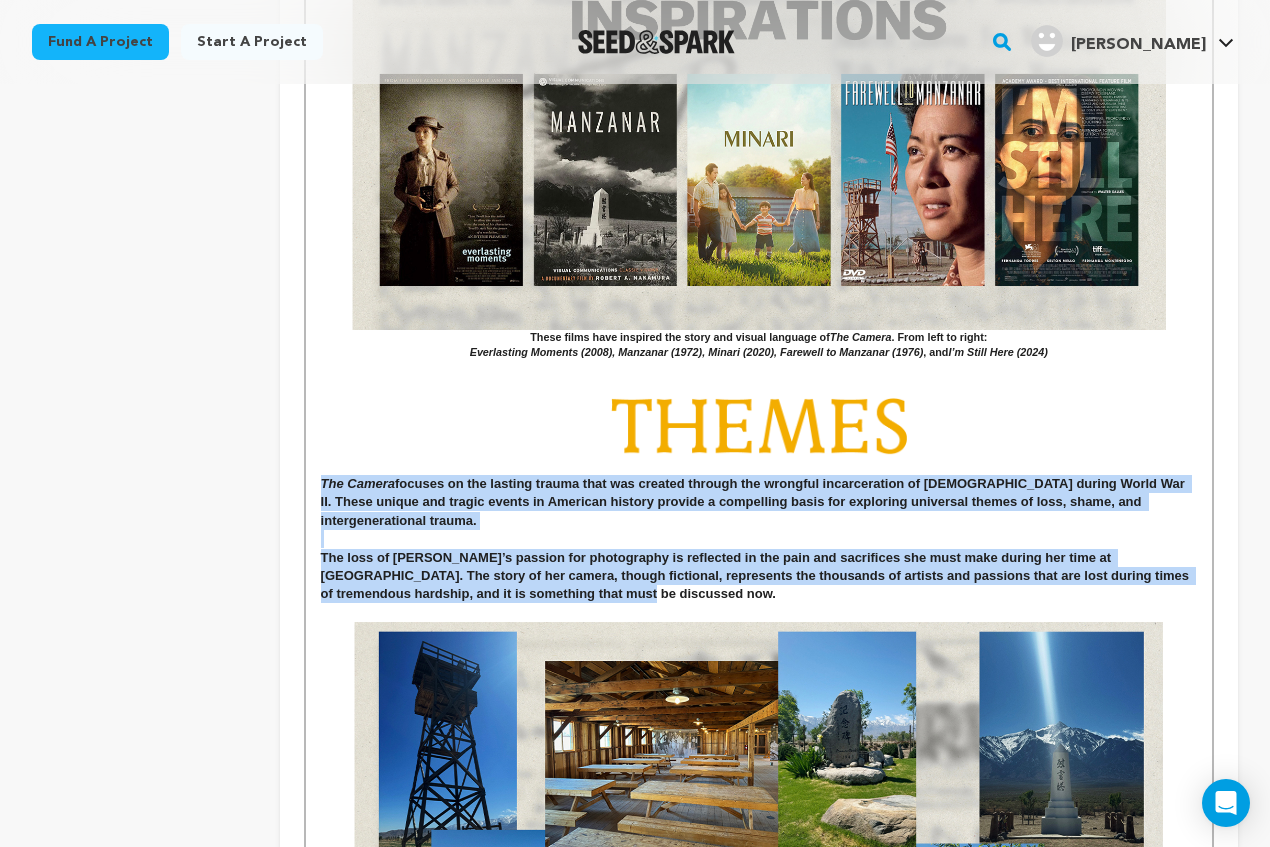 drag, startPoint x: 585, startPoint y: 580, endPoint x: 315, endPoint y: 463, distance: 294.2601 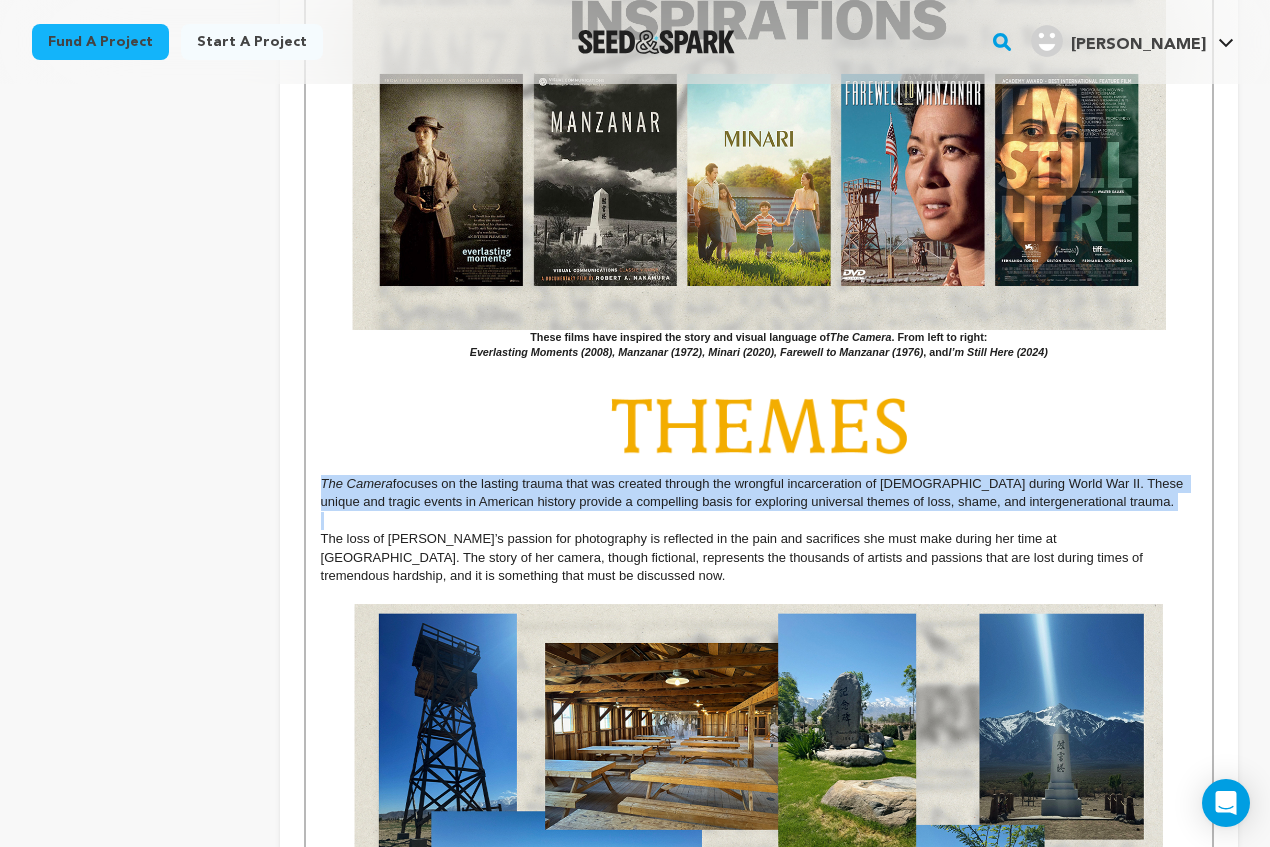 click on "focuses on the lasting trauma that was created through the wrongful incarceration of Japanese Americans during World War II. These unique and tragic events in American history provide a compelling basis for exploring universal themes of loss, shame, and intergenerational trauma." at bounding box center [754, 492] 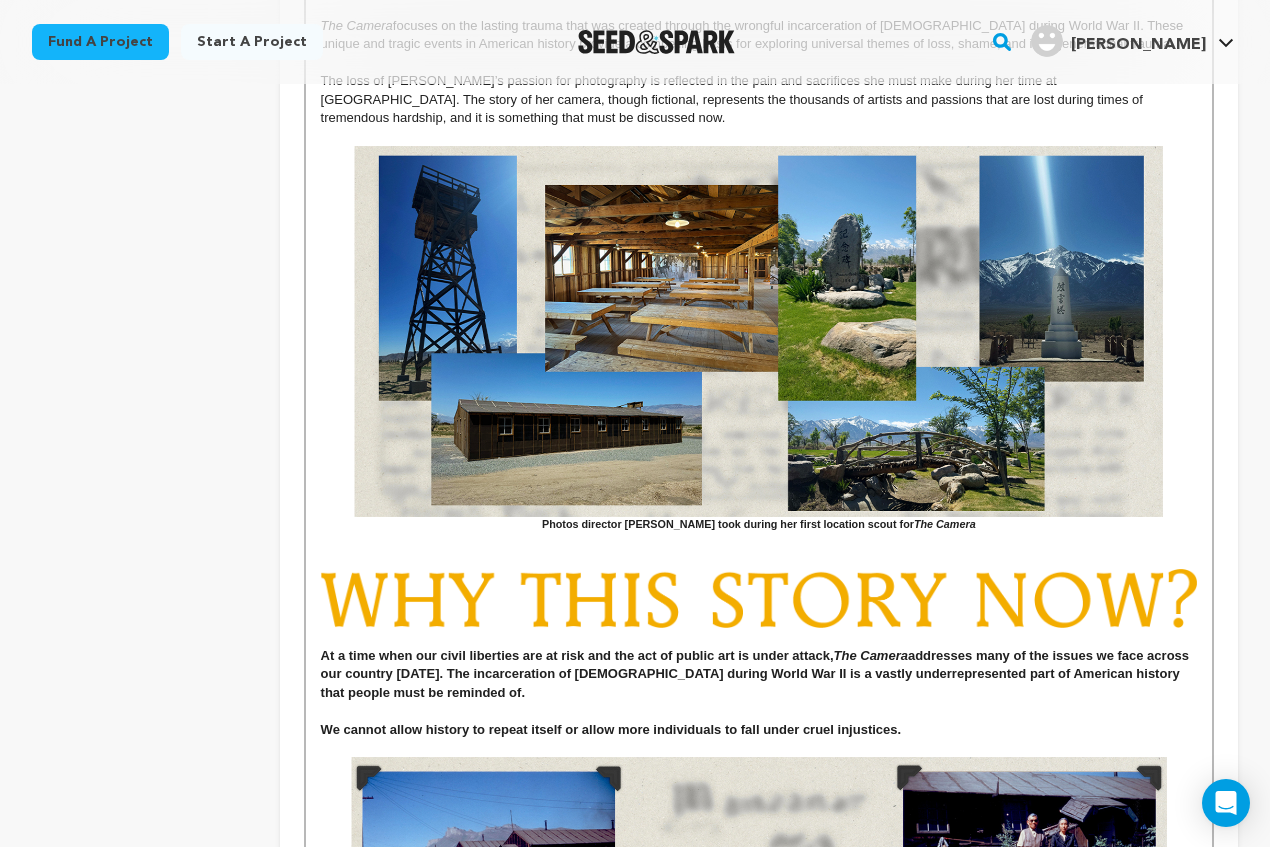 scroll, scrollTop: 3506, scrollLeft: 0, axis: vertical 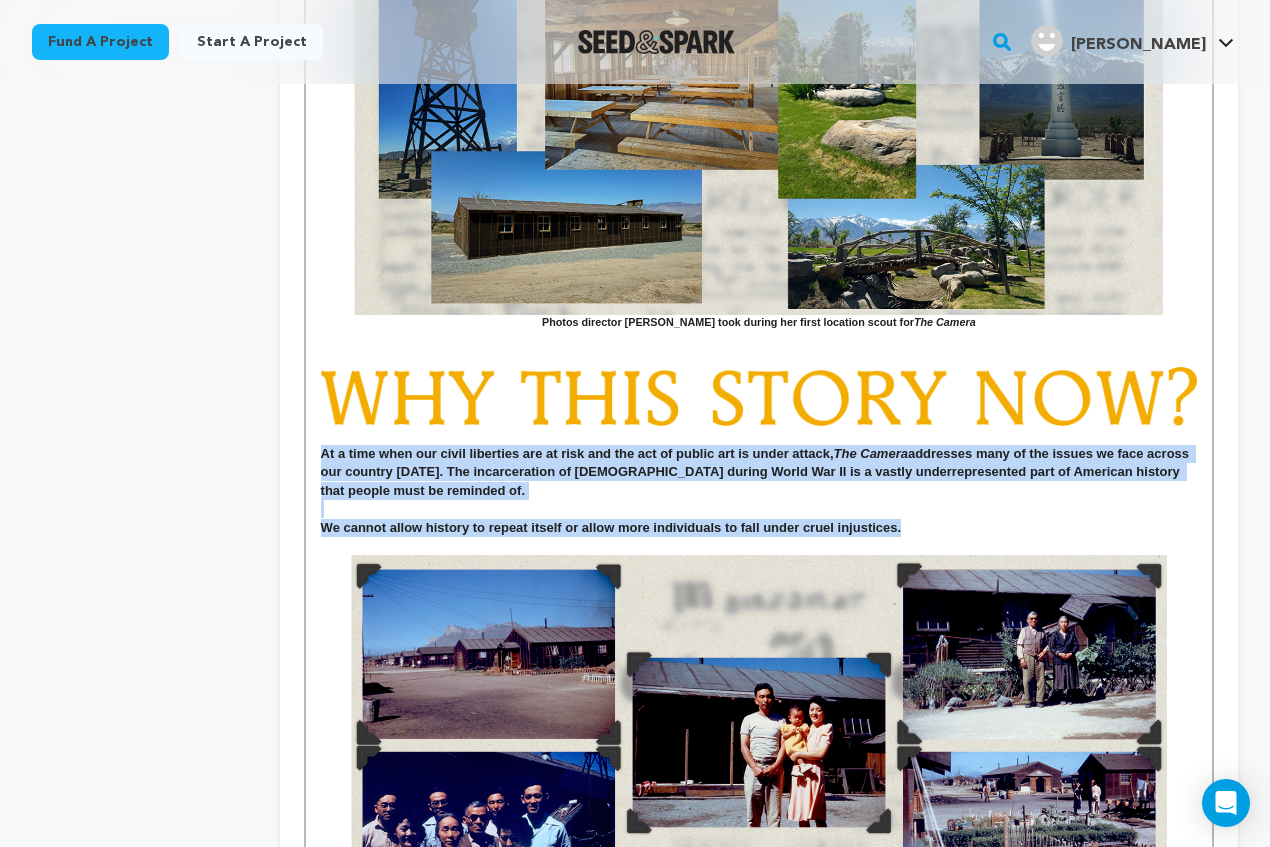 drag, startPoint x: 914, startPoint y: 508, endPoint x: 298, endPoint y: 433, distance: 620.54895 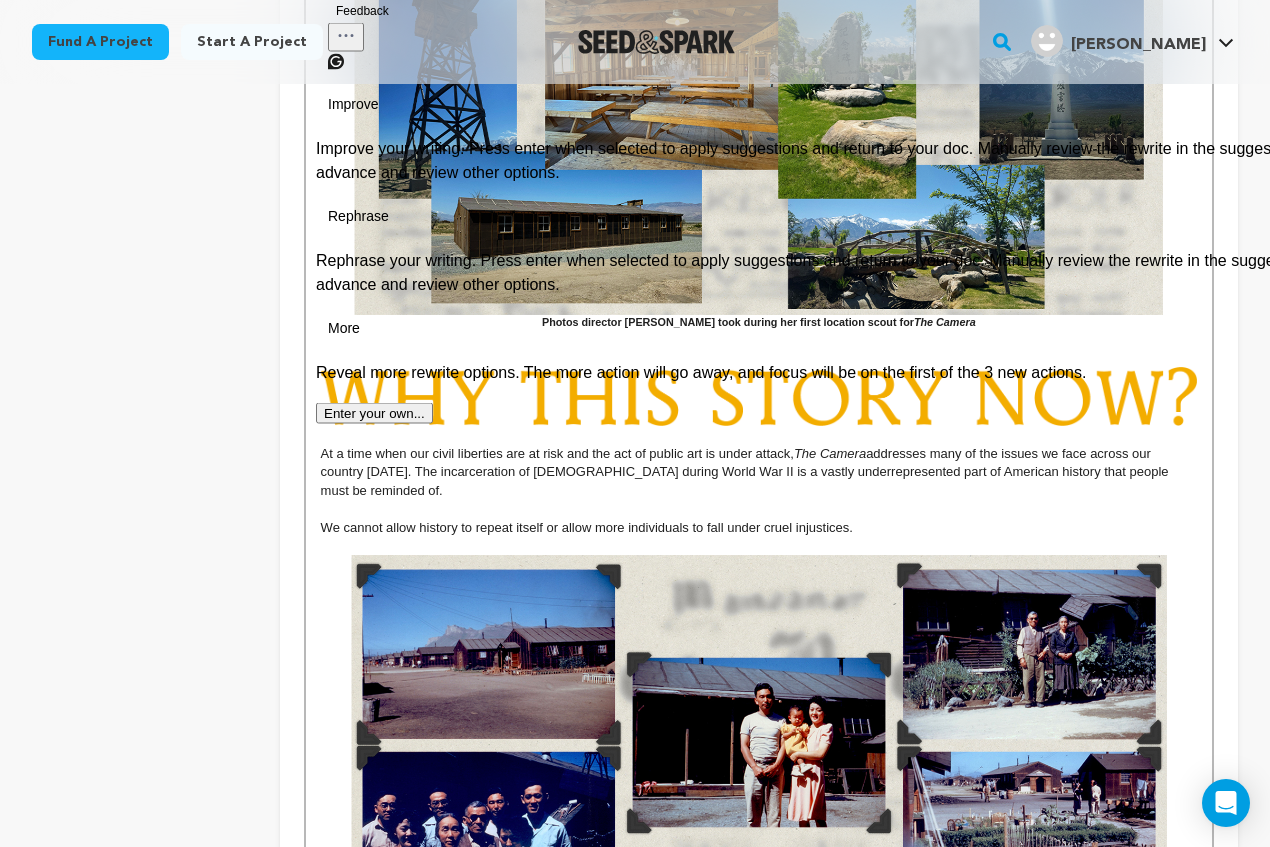 click at bounding box center [759, 509] 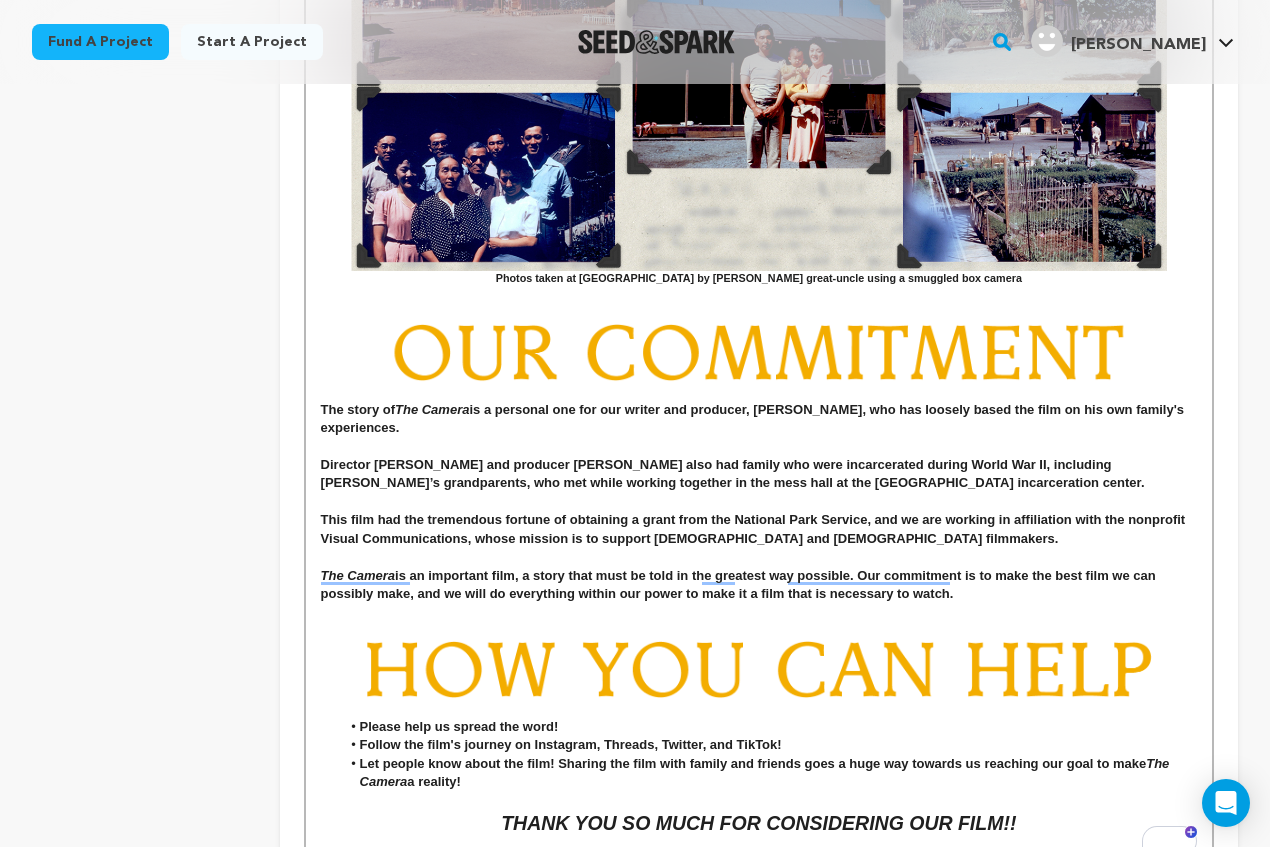 scroll, scrollTop: 4256, scrollLeft: 0, axis: vertical 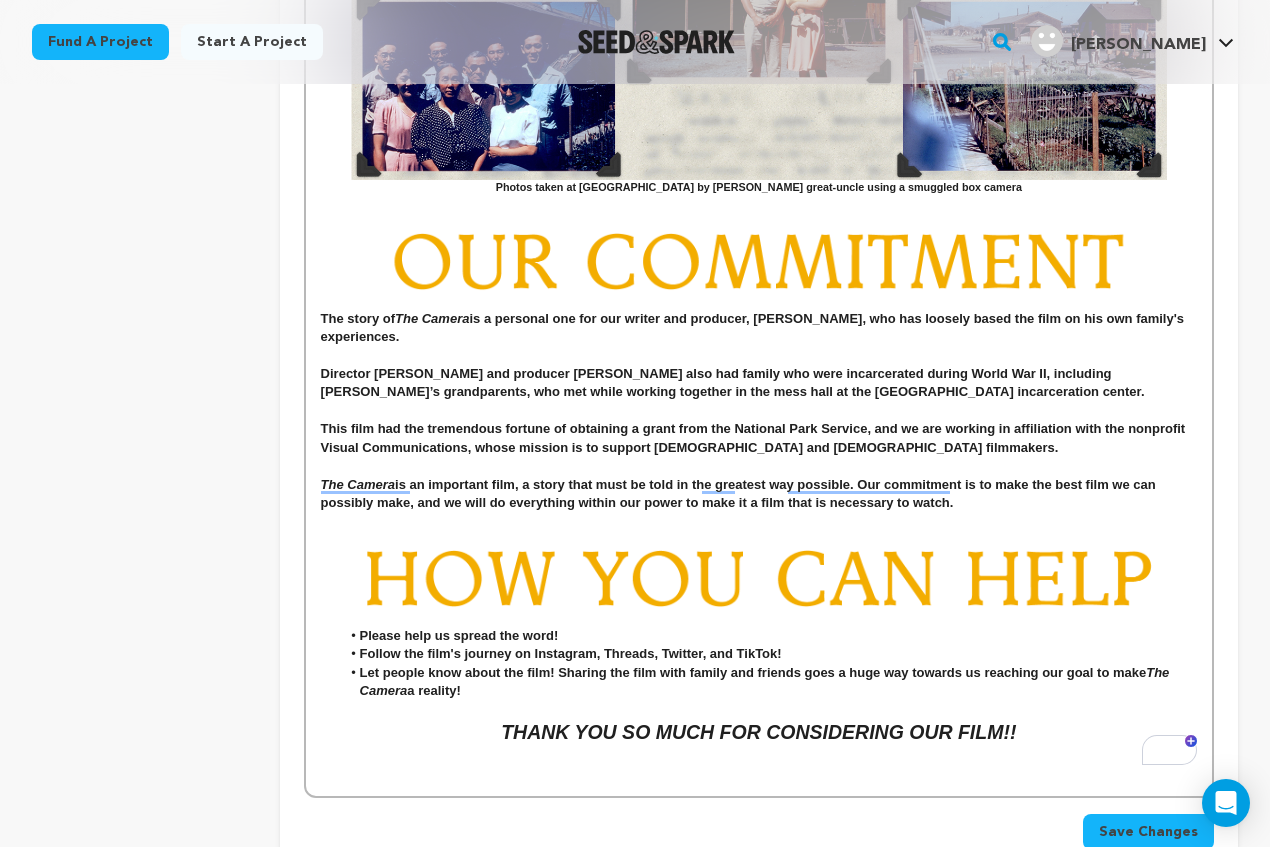 drag, startPoint x: 984, startPoint y: 486, endPoint x: 314, endPoint y: 295, distance: 696.69293 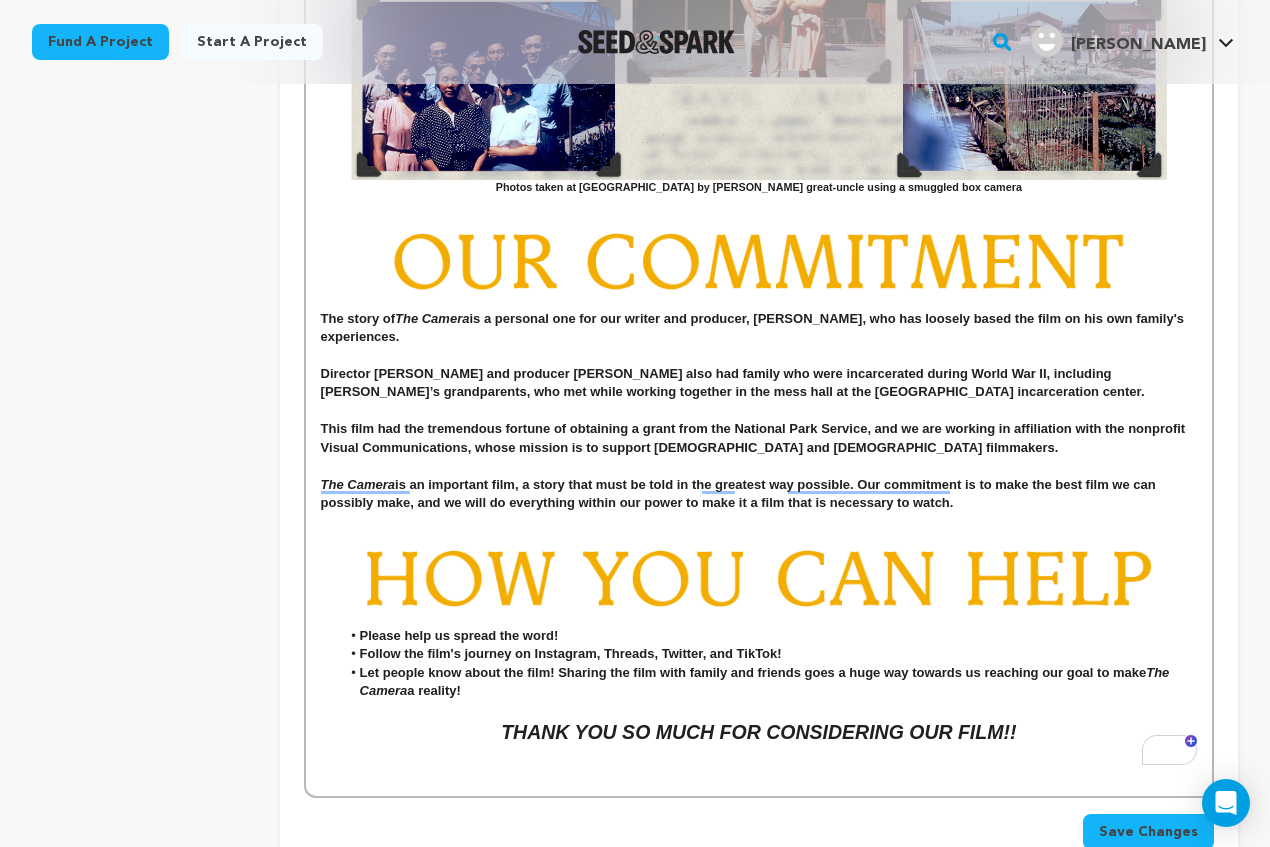 click on "A still from  Everlasting Moments (2008) Jean, a single mother in the 1970s, is struggling with a recent cancer diagnosis while arguing with her son Frank over his decision about whether he will attend college. As a last resort, Jean brings Frank to Manzanar and searches for a camera she hid during her time in the WWII internment camp. The story then flashes back to young Jean and her family in the 1940s as they are incarcerated by the US government. She secretly takes photographs during her time behind barbed wire before burying the camera to protect herself and her family.  In the present day, Jean’s son grapples with this new information about his mother’s past. Together, they must find a path forward -- both as individuals and as a family. A still from  Come See the Paradise (1990) The Camera  is set in the 1970s and 1940s, which presents tremendous opportunities to be tonally immersed in period filmmaking, similar to  I’m Still Here  and  Blitz A mood board for  The Camera JEAN HIROTOSHI FRANK" at bounding box center [759, -1463] 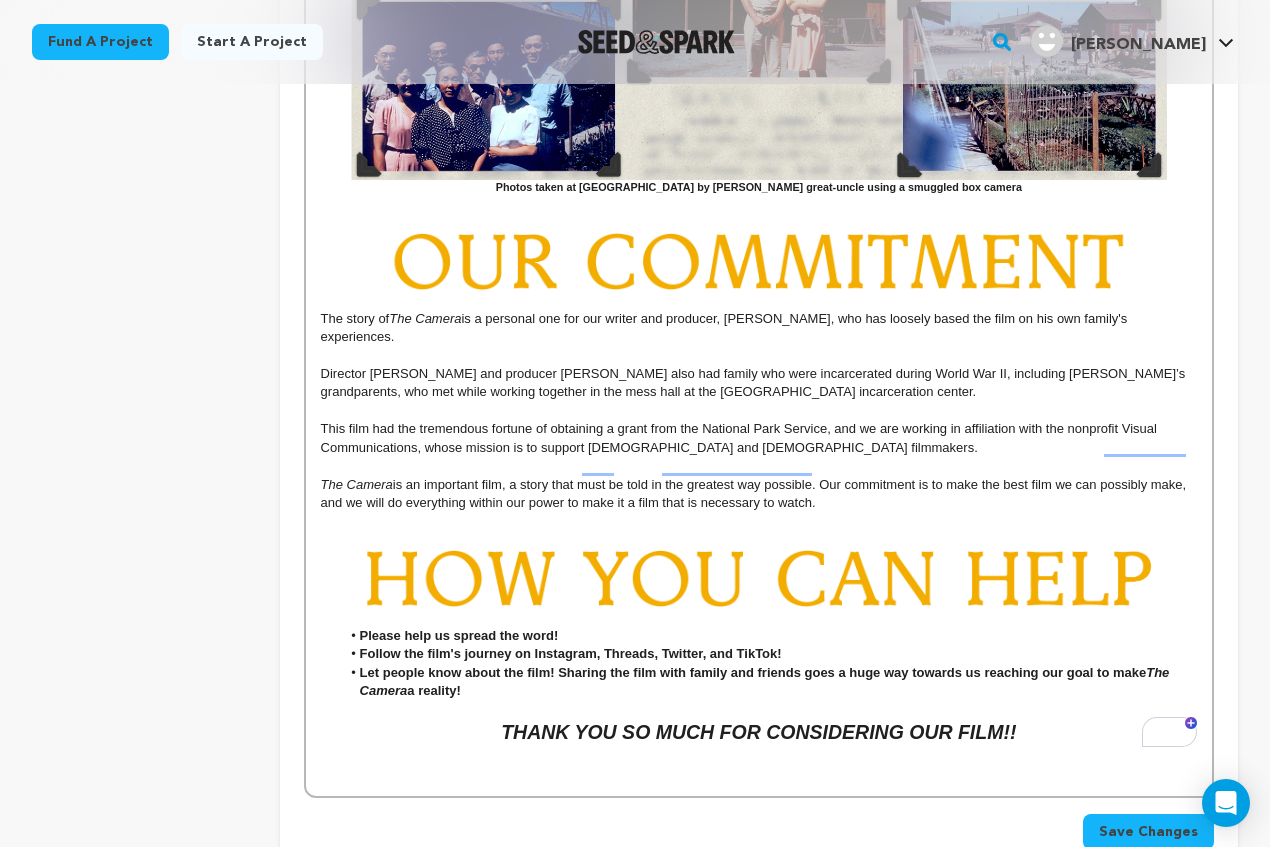 click on "is an important film, a story that must be told in the greatest way possible. Our commitment is to make the best film we can possibly make, and we will do everything within our power to make it a film that is necessary to watch." at bounding box center (755, 493) 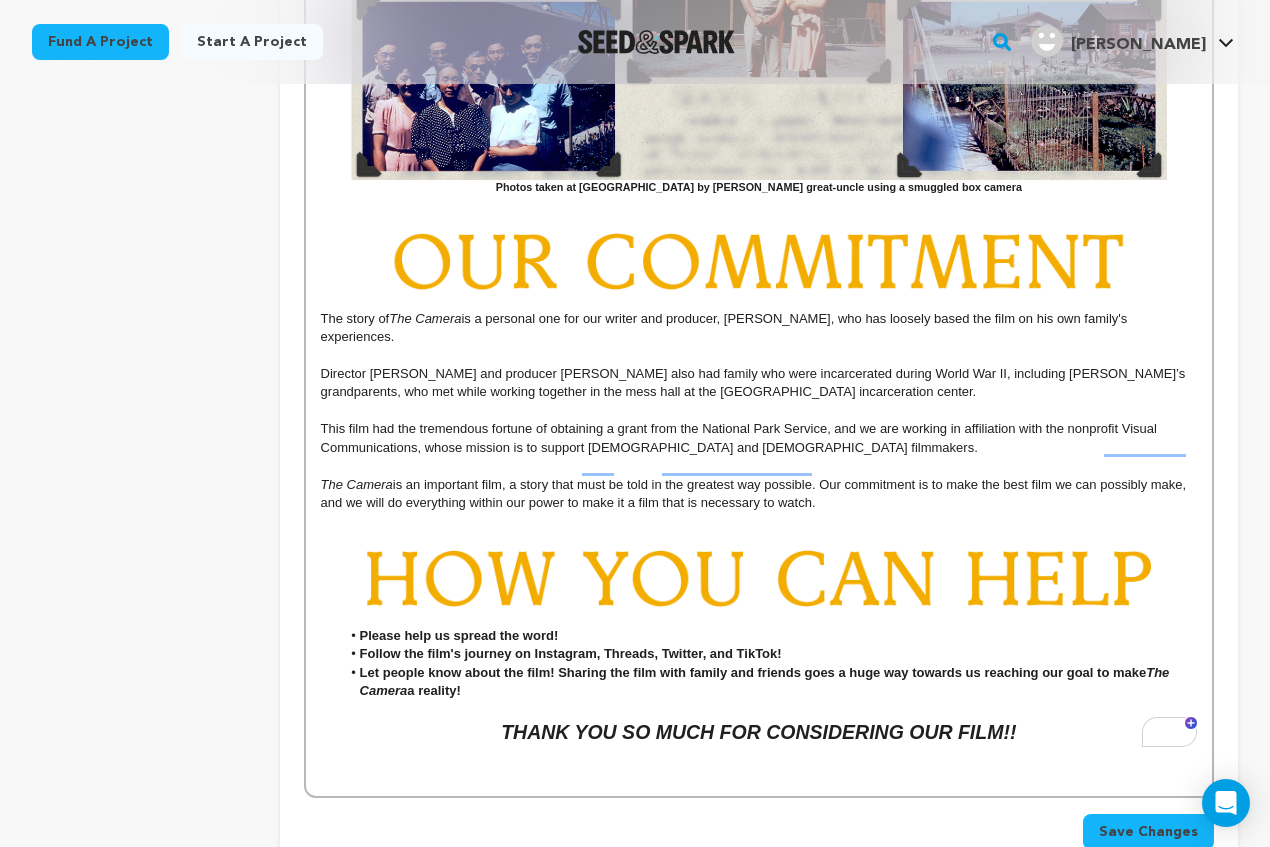 click on "Please help us spread the word! Follow the film's journey on Instagram, Threads, Twitter, and TikTok! Let people know about the film! Sharing the film with family and friends goes a huge way towards us reaching our goal to make  The Camera  a reality!" at bounding box center (759, 664) 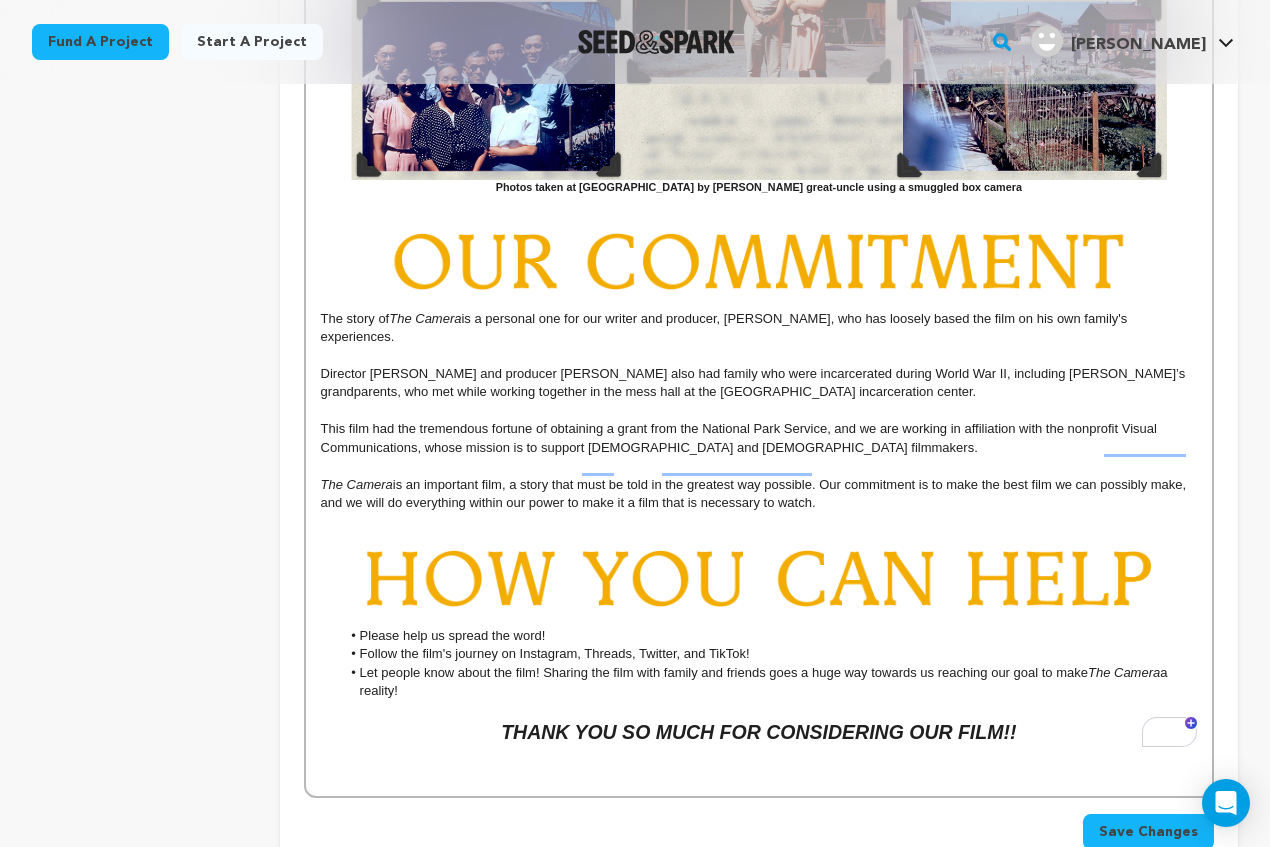 click at bounding box center (759, 466) 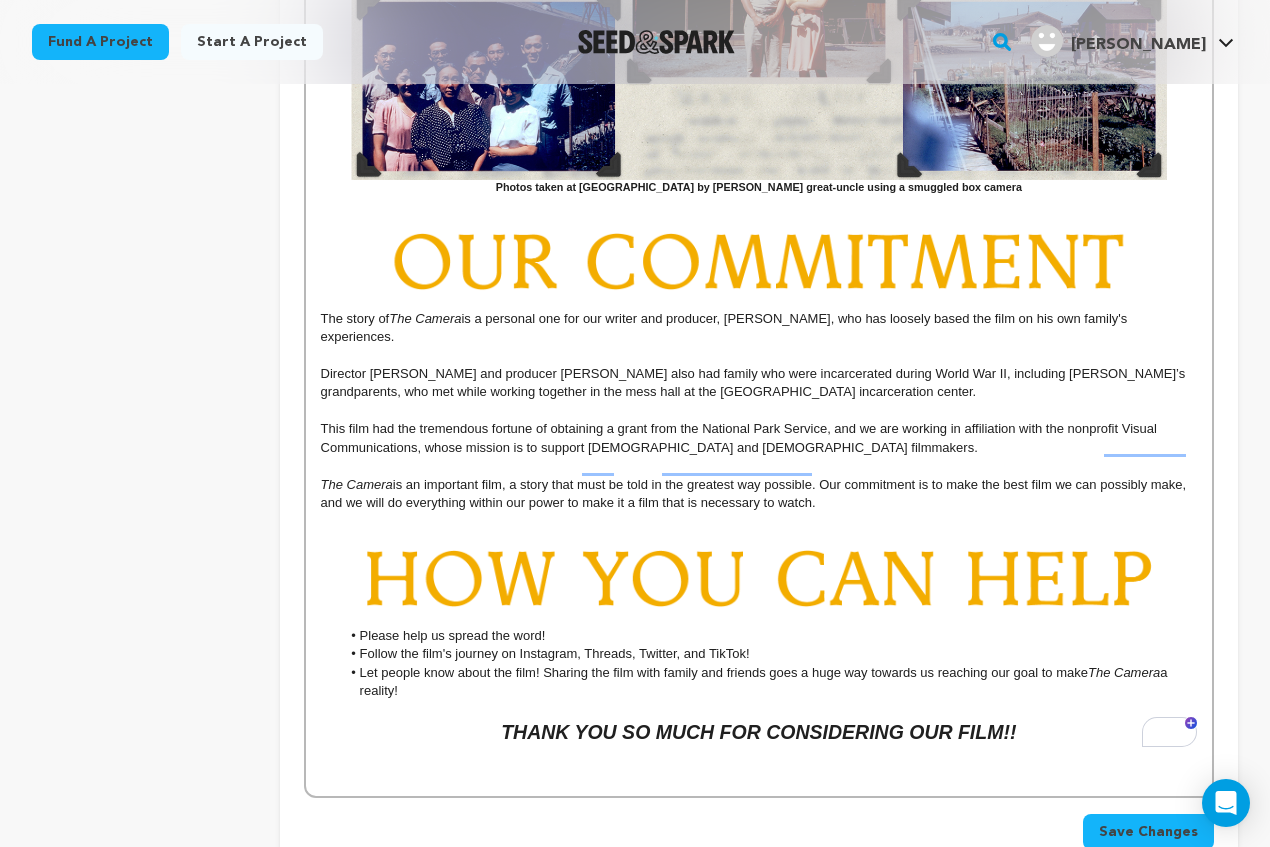 click on "Save Changes" at bounding box center (1148, 832) 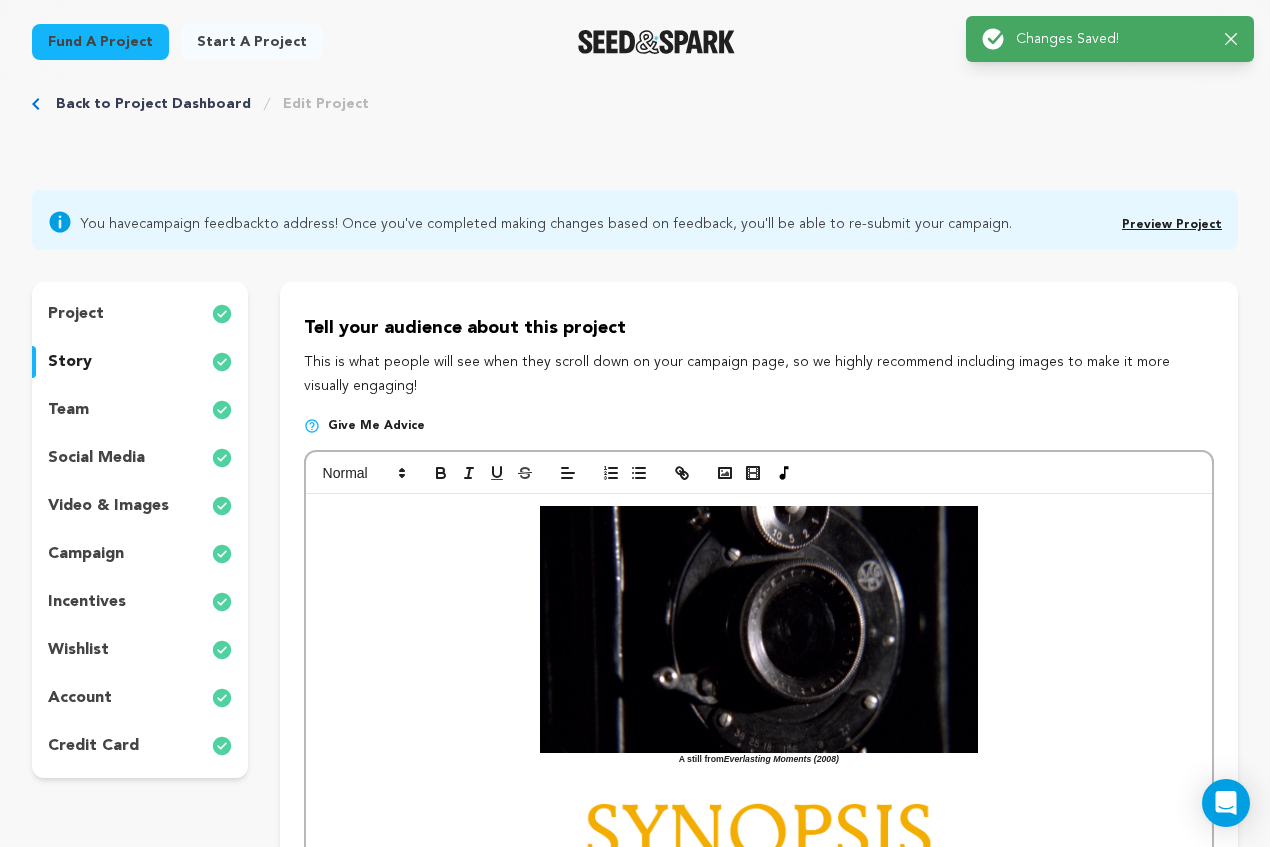 scroll, scrollTop: 0, scrollLeft: 0, axis: both 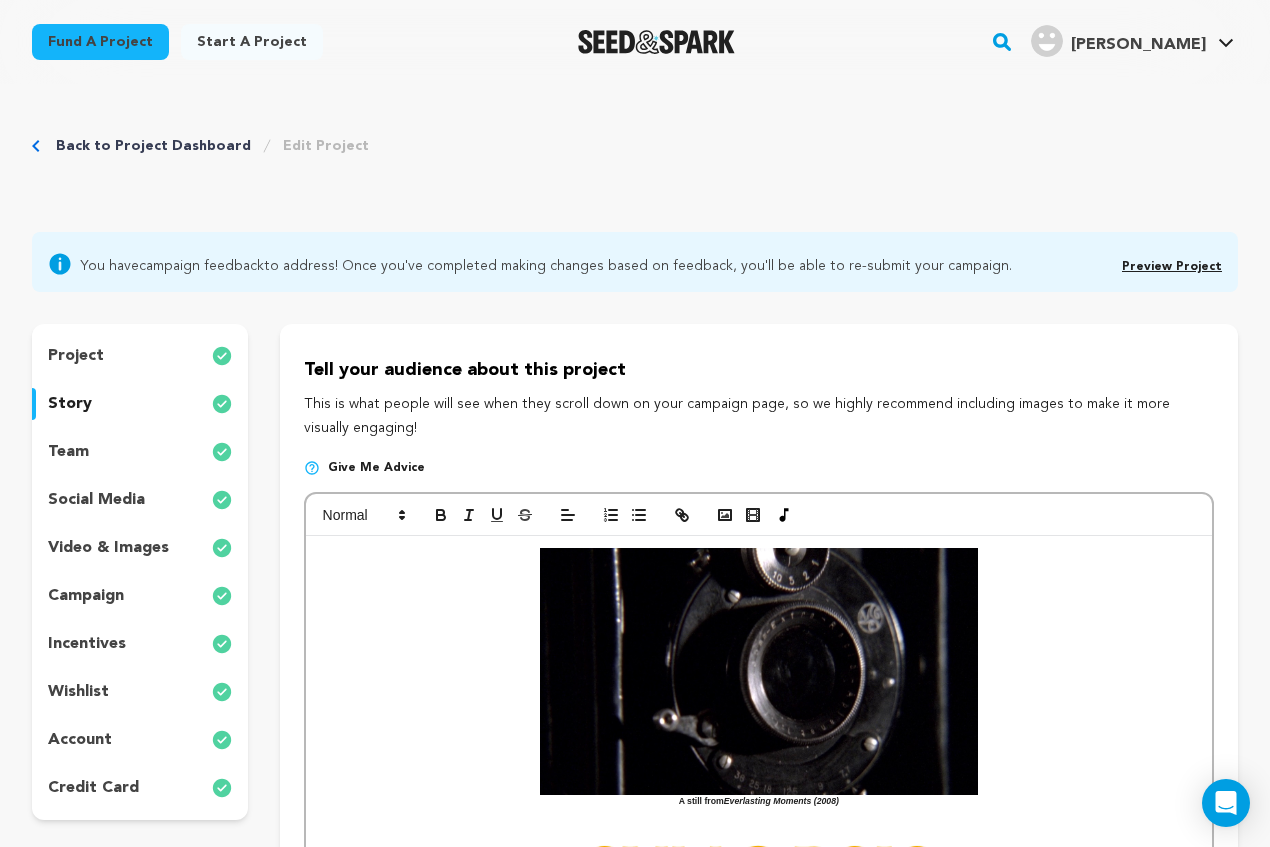 click 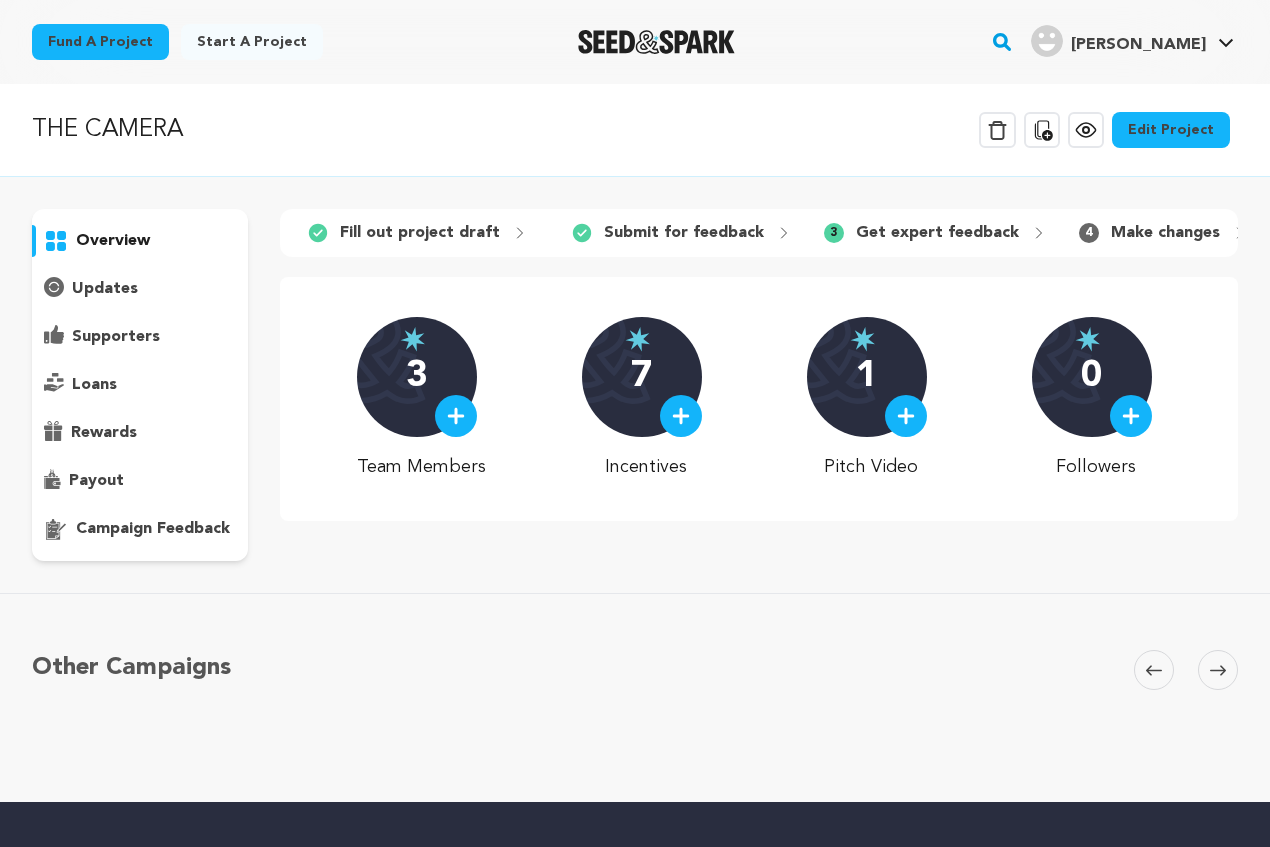 scroll, scrollTop: 0, scrollLeft: 0, axis: both 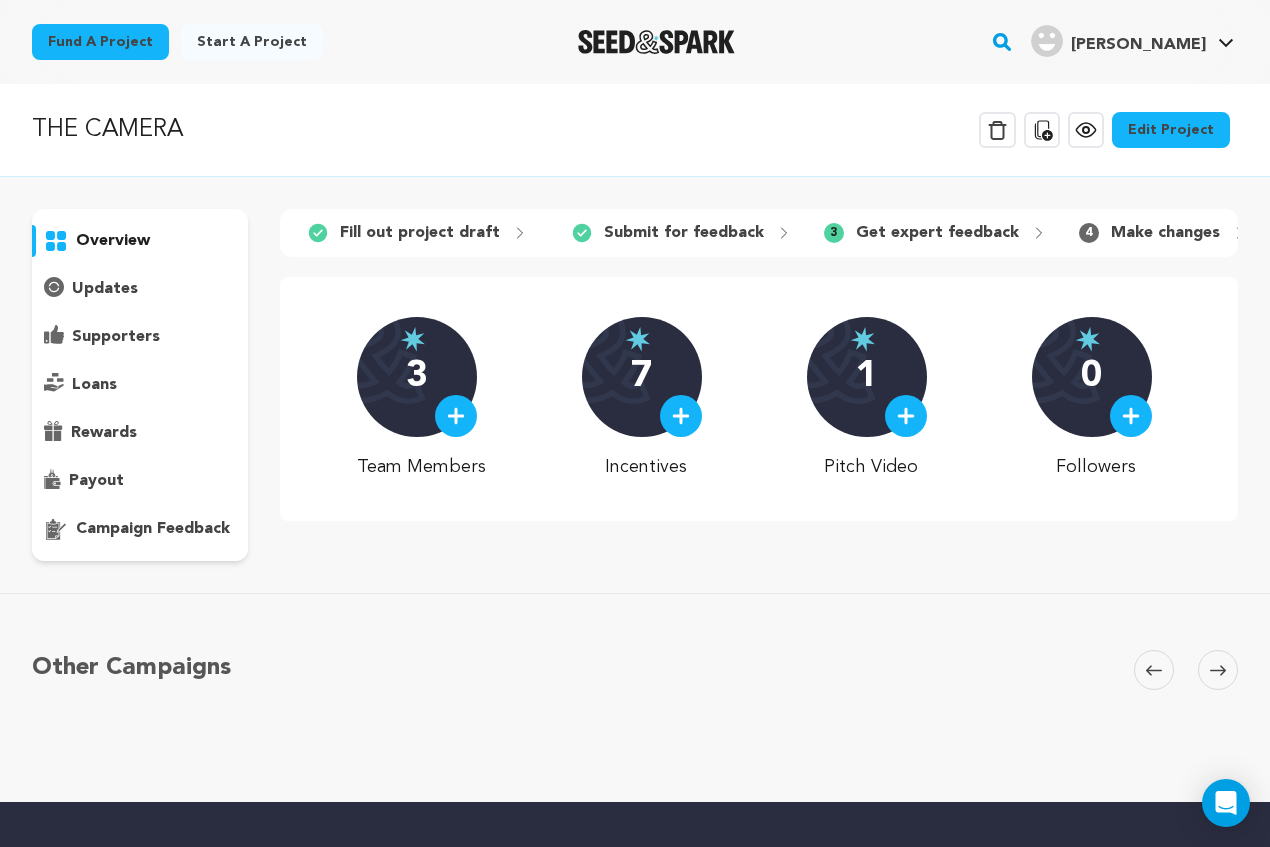 click on "campaign feedback" at bounding box center [153, 529] 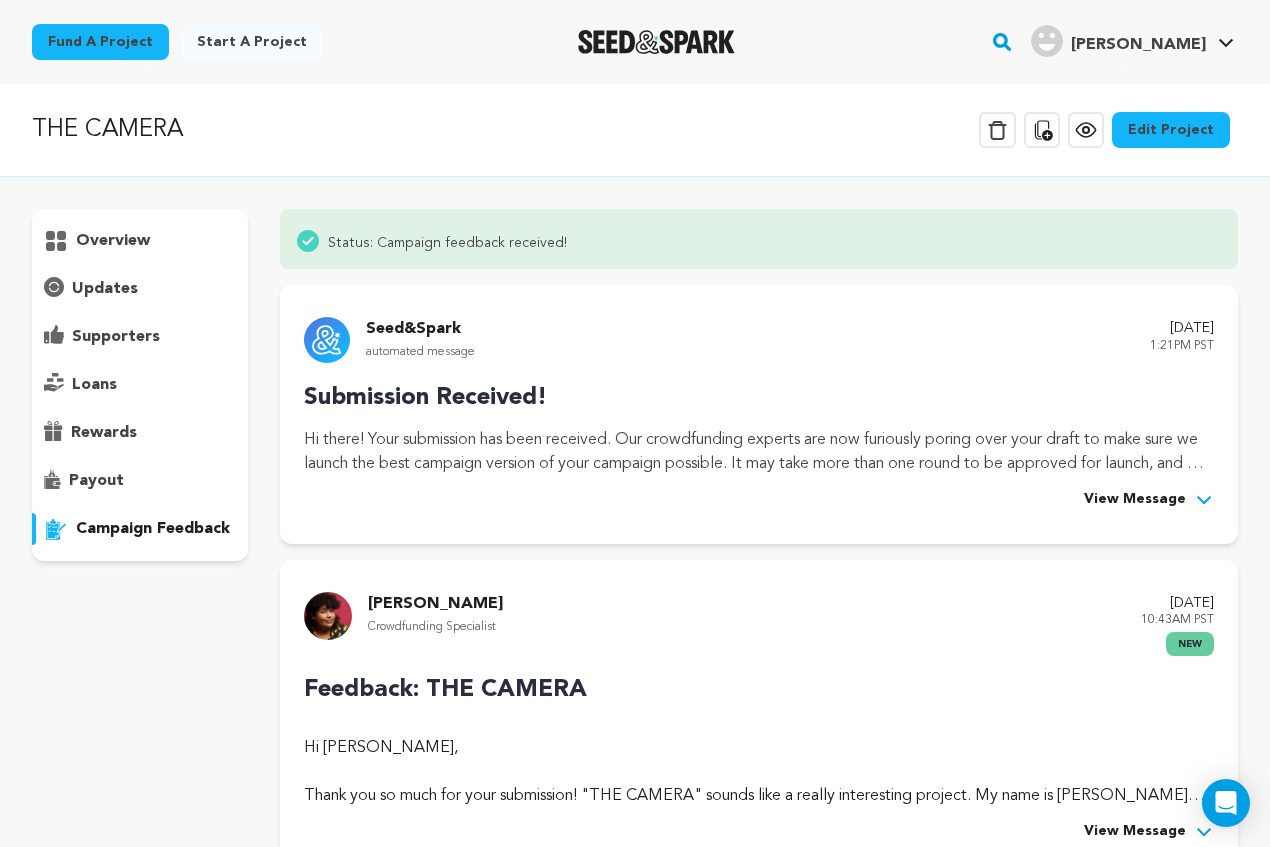 scroll, scrollTop: 587, scrollLeft: 0, axis: vertical 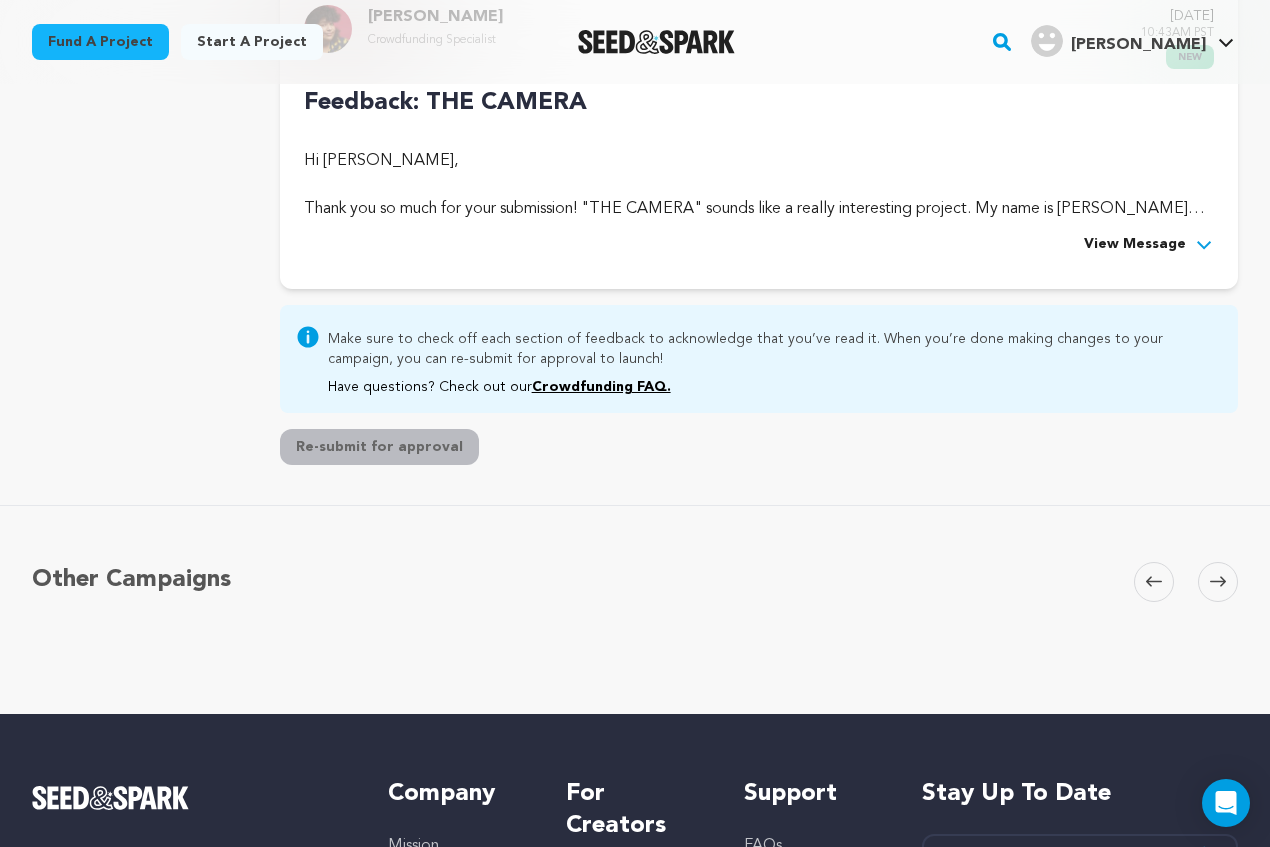 click on "View Message" at bounding box center [1135, 245] 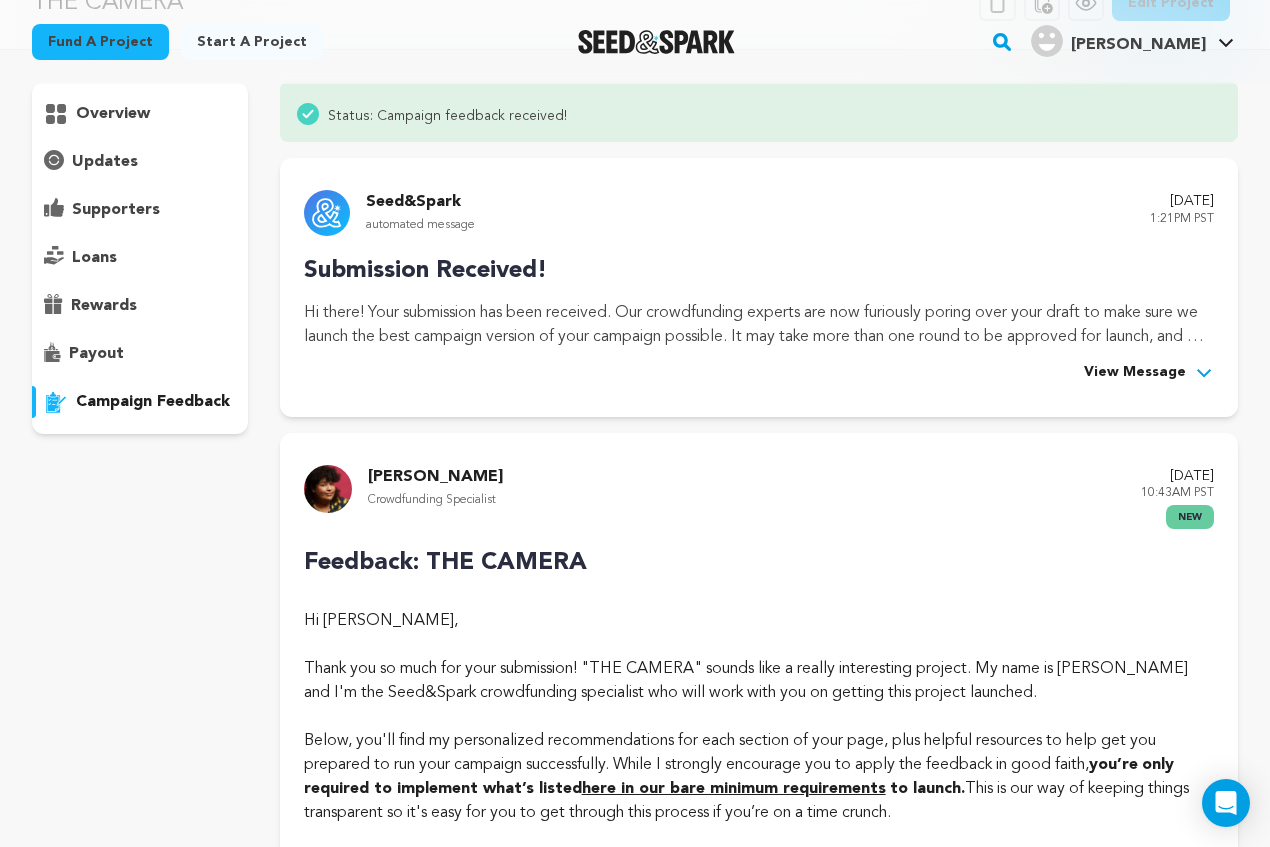 scroll, scrollTop: 0, scrollLeft: 0, axis: both 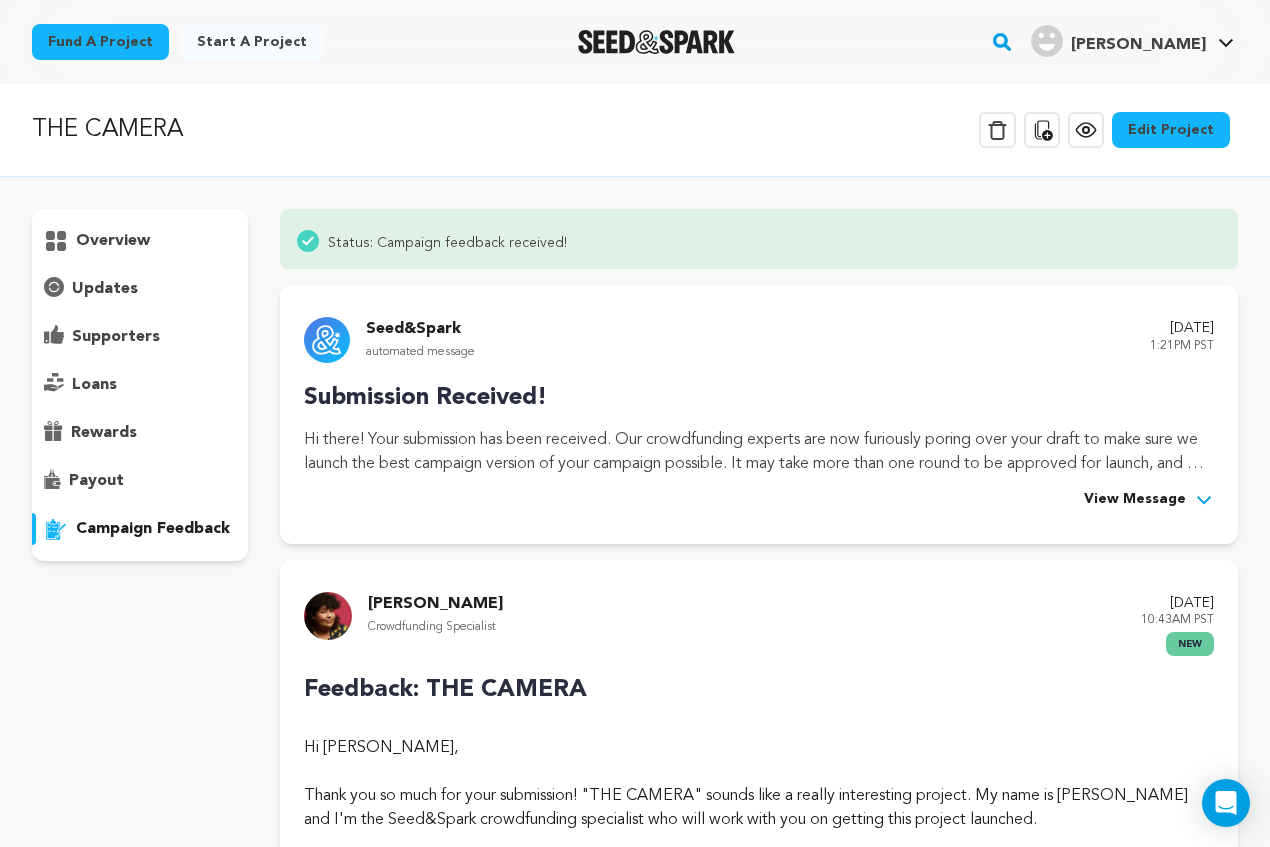 click on "Edit Project" at bounding box center (1171, 130) 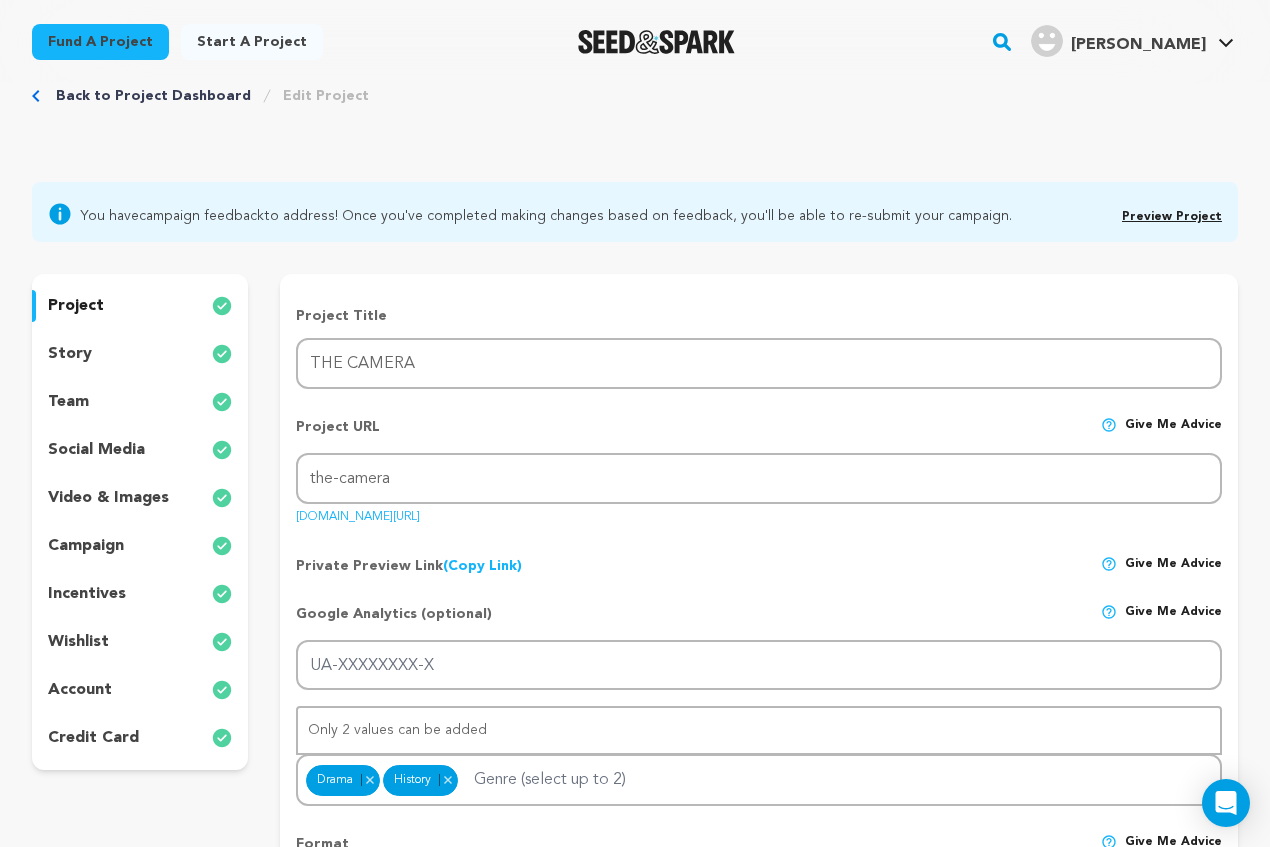 scroll, scrollTop: 0, scrollLeft: 0, axis: both 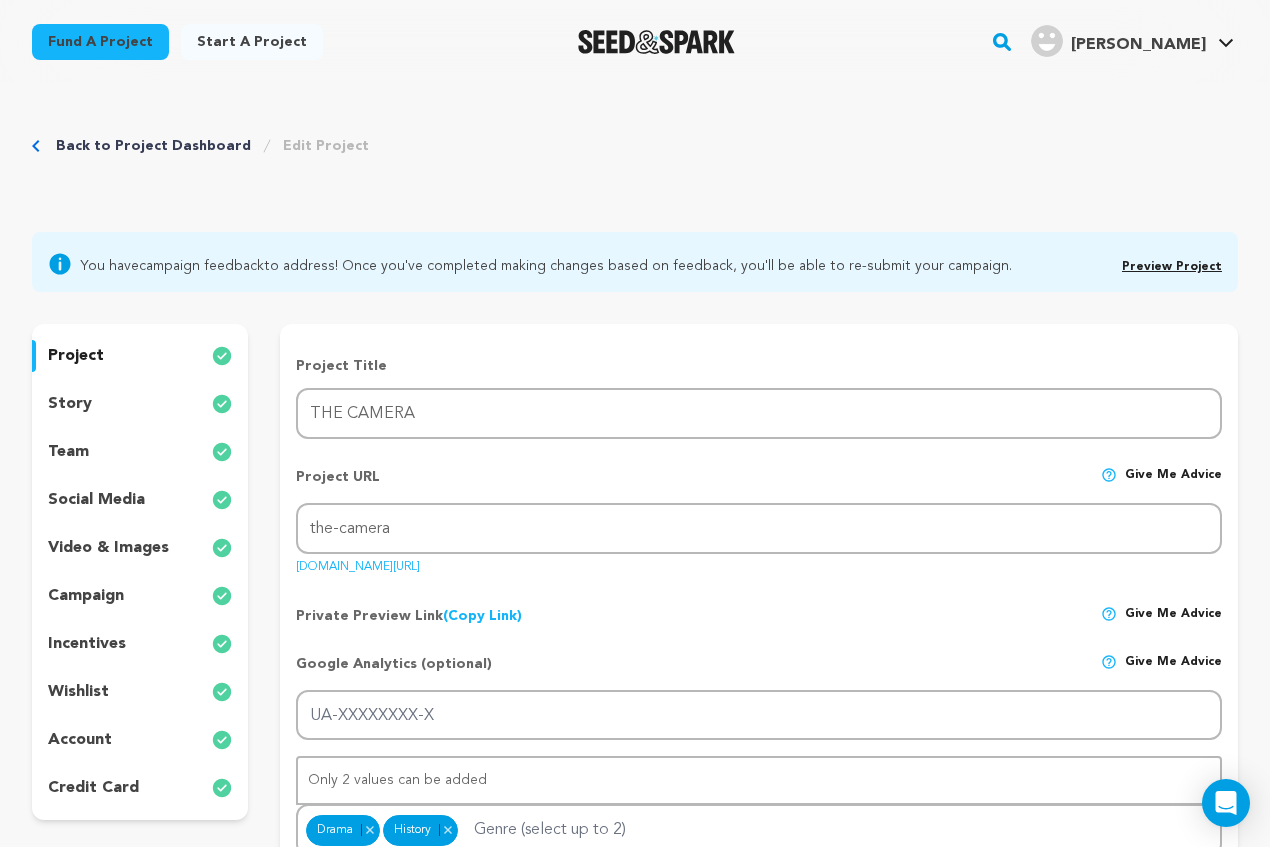 click on "Back to Project Dashboard" at bounding box center (153, 146) 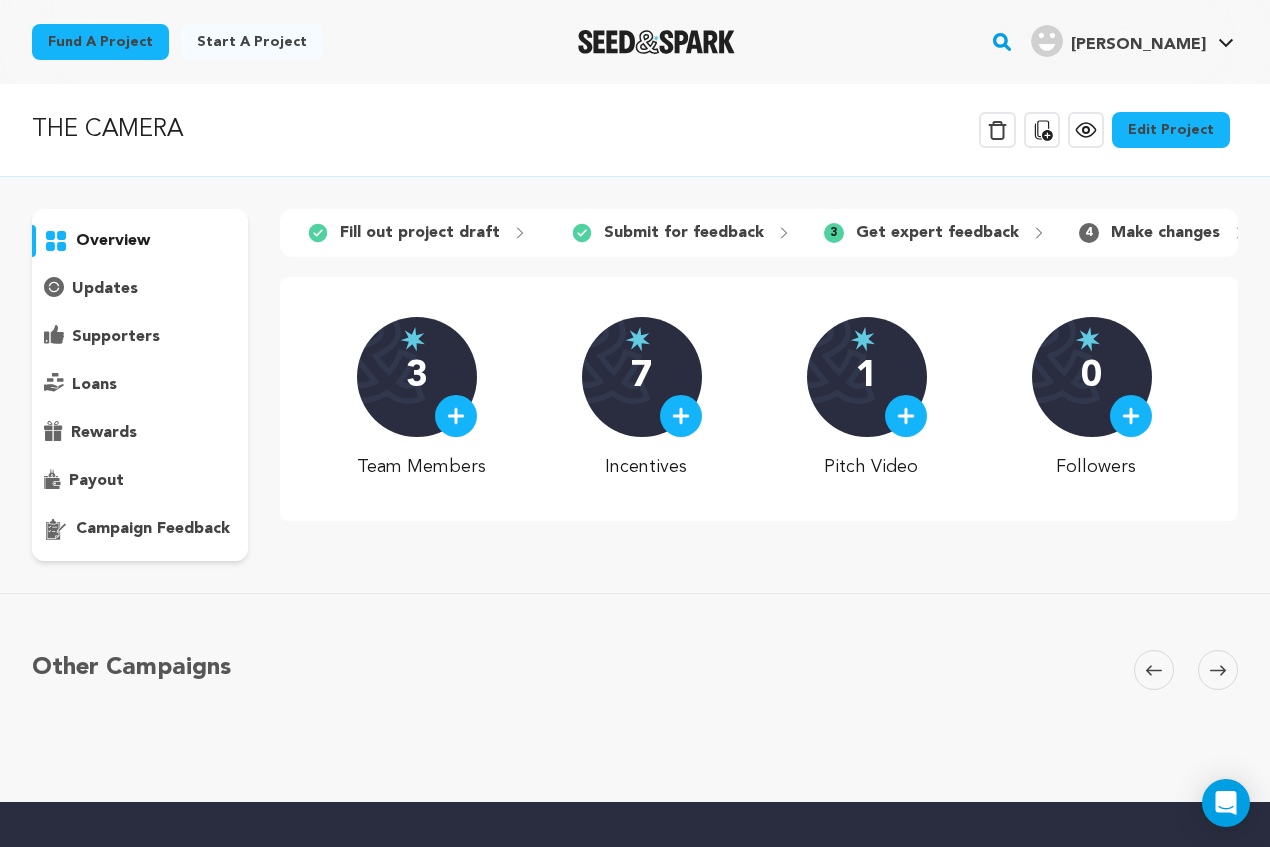 scroll, scrollTop: 0, scrollLeft: 0, axis: both 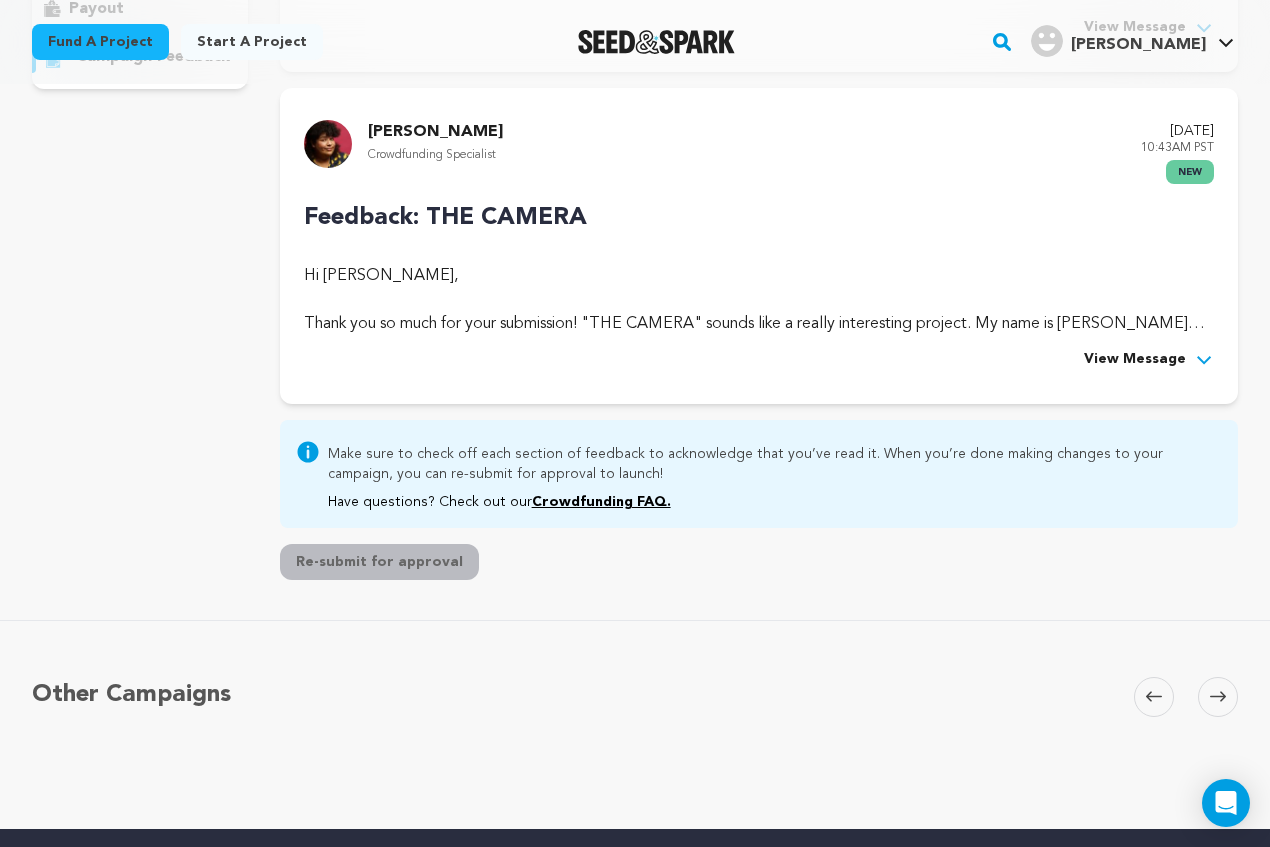 click on "View Message" at bounding box center (1135, 360) 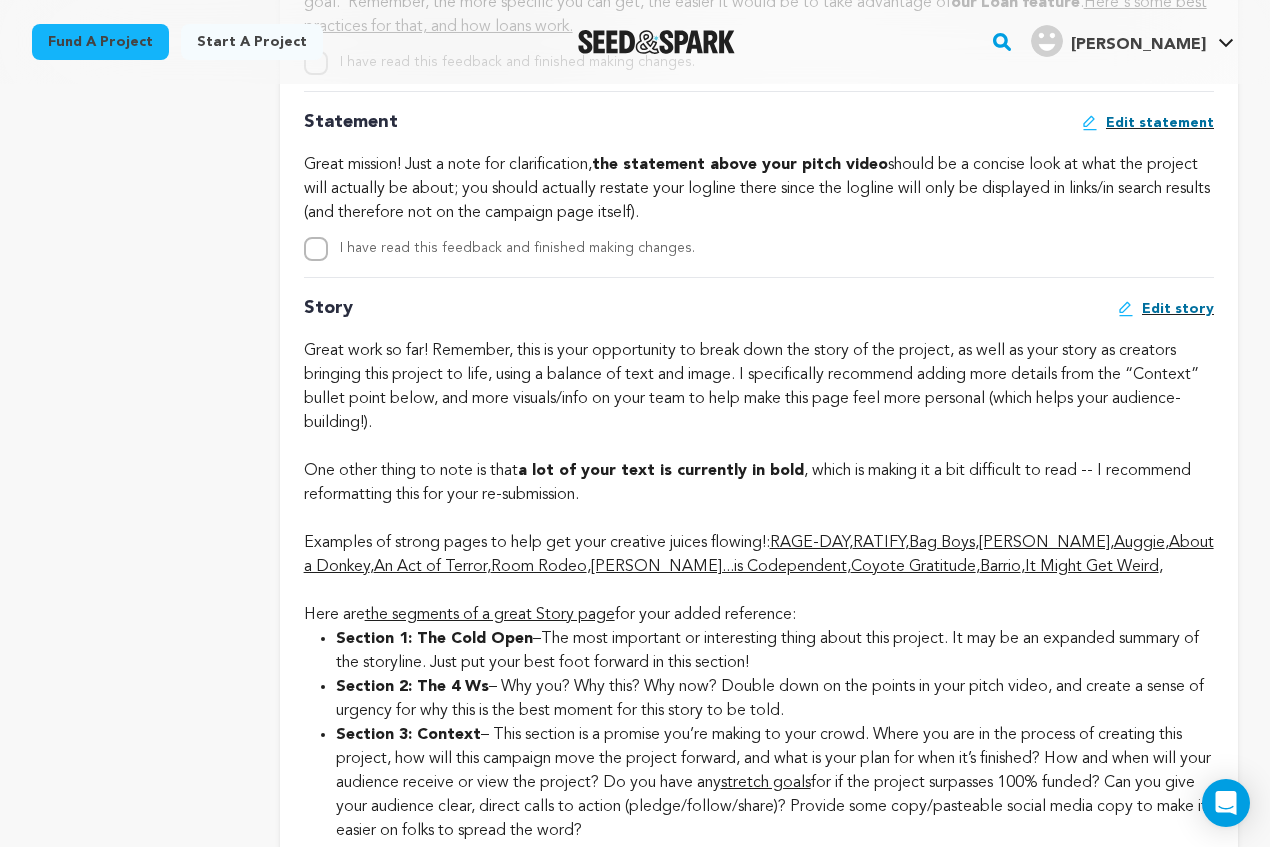 scroll, scrollTop: 3213, scrollLeft: 0, axis: vertical 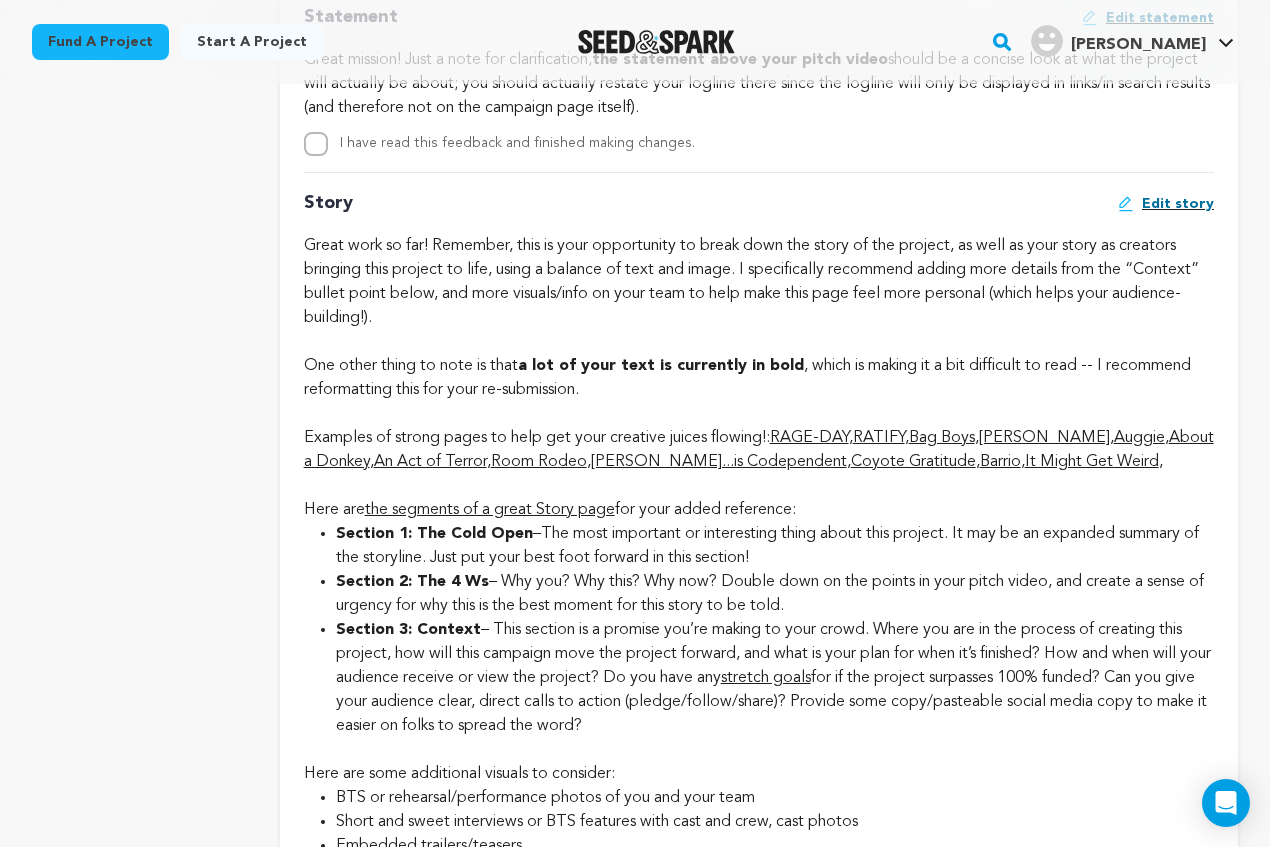 click on "Great work so far! Remember, this is your opportunity to break down the story of the project, as well as your story as creators bringing this project to life, using a balance of text and image. I specifically recommend adding more details from the “Context” bullet point below, and more visuals/info on your team to help make this page feel more personal (which helps your audience-building!). One other thing to note is that  a lot of your text is currently in bold , which is making it a bit difficult to read -- I recommend reformatting this for your re-submission." at bounding box center (759, -1625) 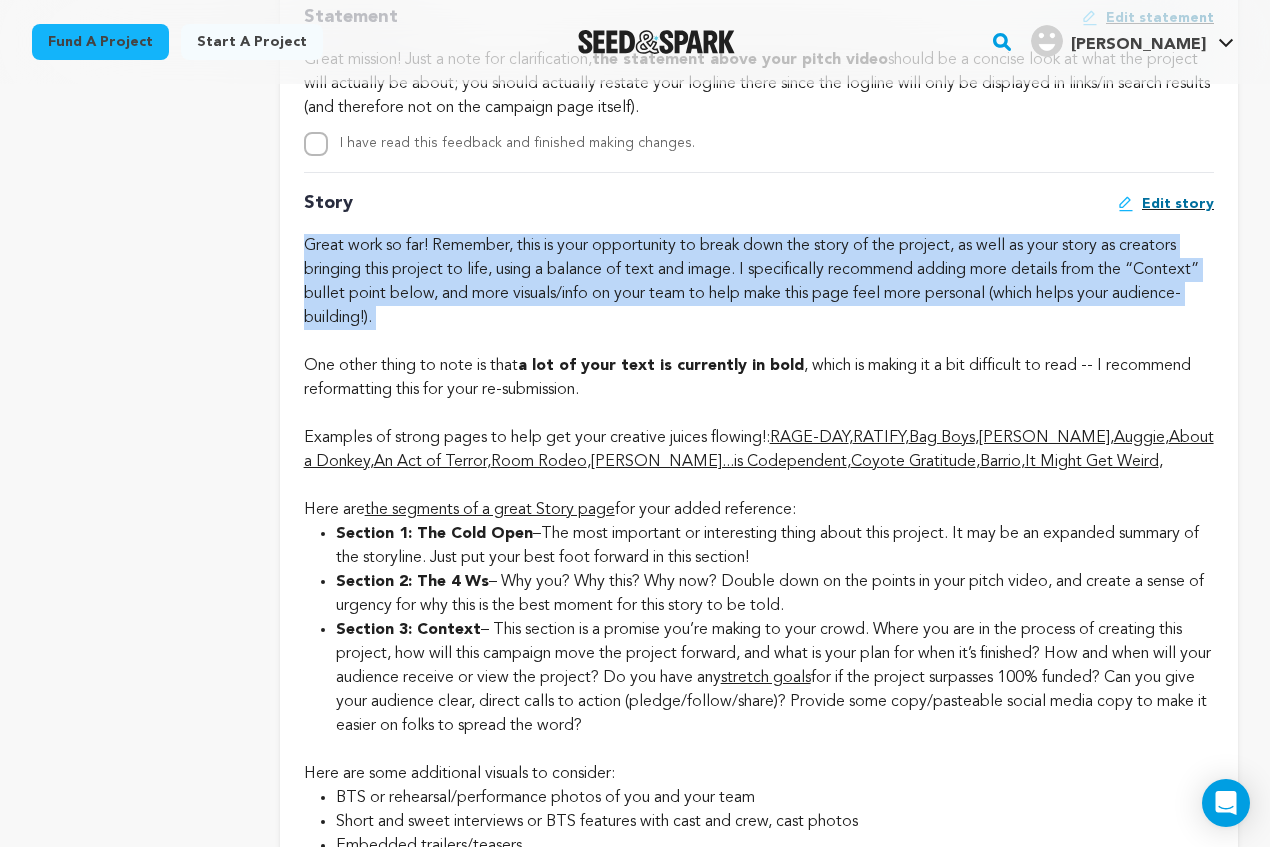 click on "Great work so far! Remember, this is your opportunity to break down the story of the project, as well as your story as creators bringing this project to life, using a balance of text and image. I specifically recommend adding more details from the “Context” bullet point below, and more visuals/info on your team to help make this page feel more personal (which helps your audience-building!). One other thing to note is that  a lot of your text is currently in bold , which is making it a bit difficult to read -- I recommend reformatting this for your re-submission." at bounding box center (759, -1625) 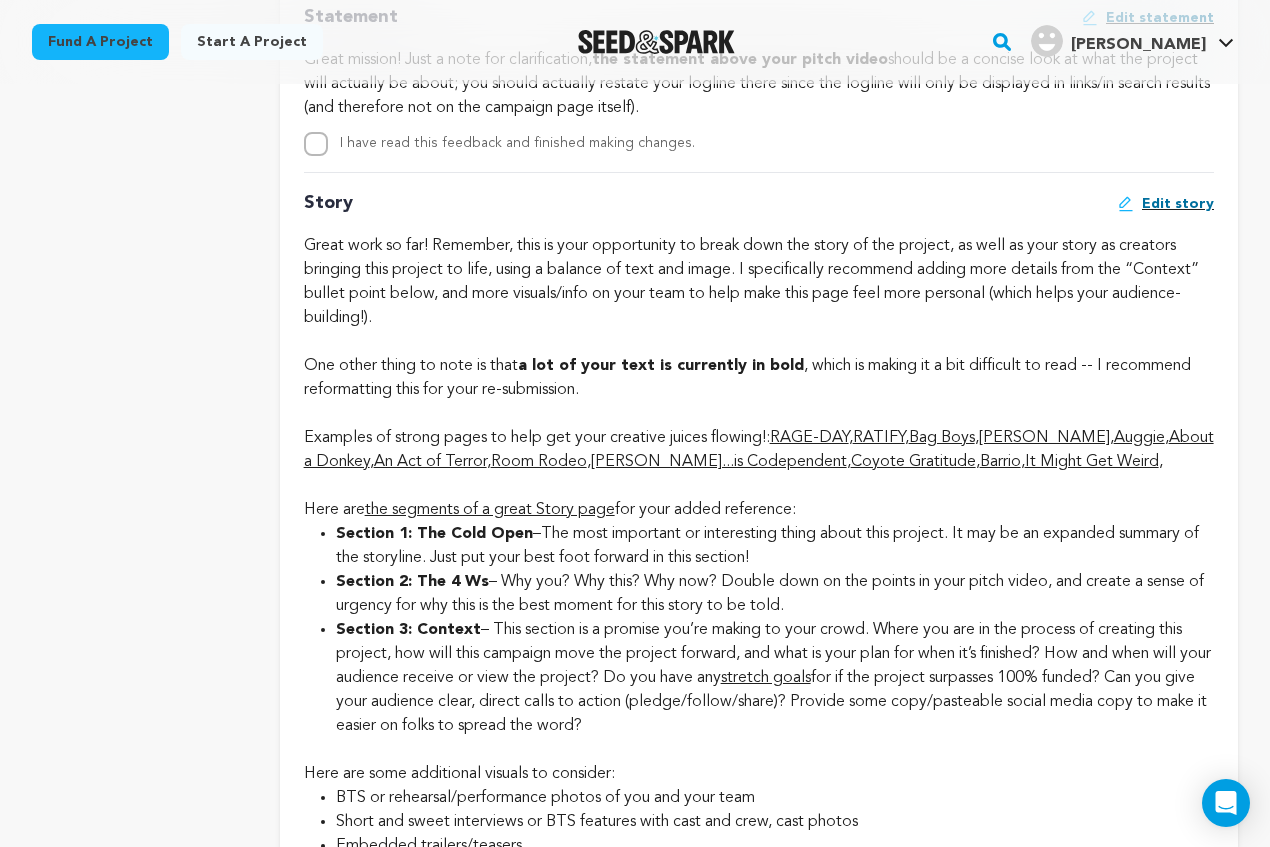 click on "Great work so far! Remember, this is your opportunity to break down the story of the project, as well as your story as creators bringing this project to life, using a balance of text and image. I specifically recommend adding more details from the “Context” bullet point below, and more visuals/info on your team to help make this page feel more personal (which helps your audience-building!). One other thing to note is that  a lot of your text is currently in bold , which is making it a bit difficult to read -- I recommend reformatting this for your re-submission." at bounding box center [759, -1625] 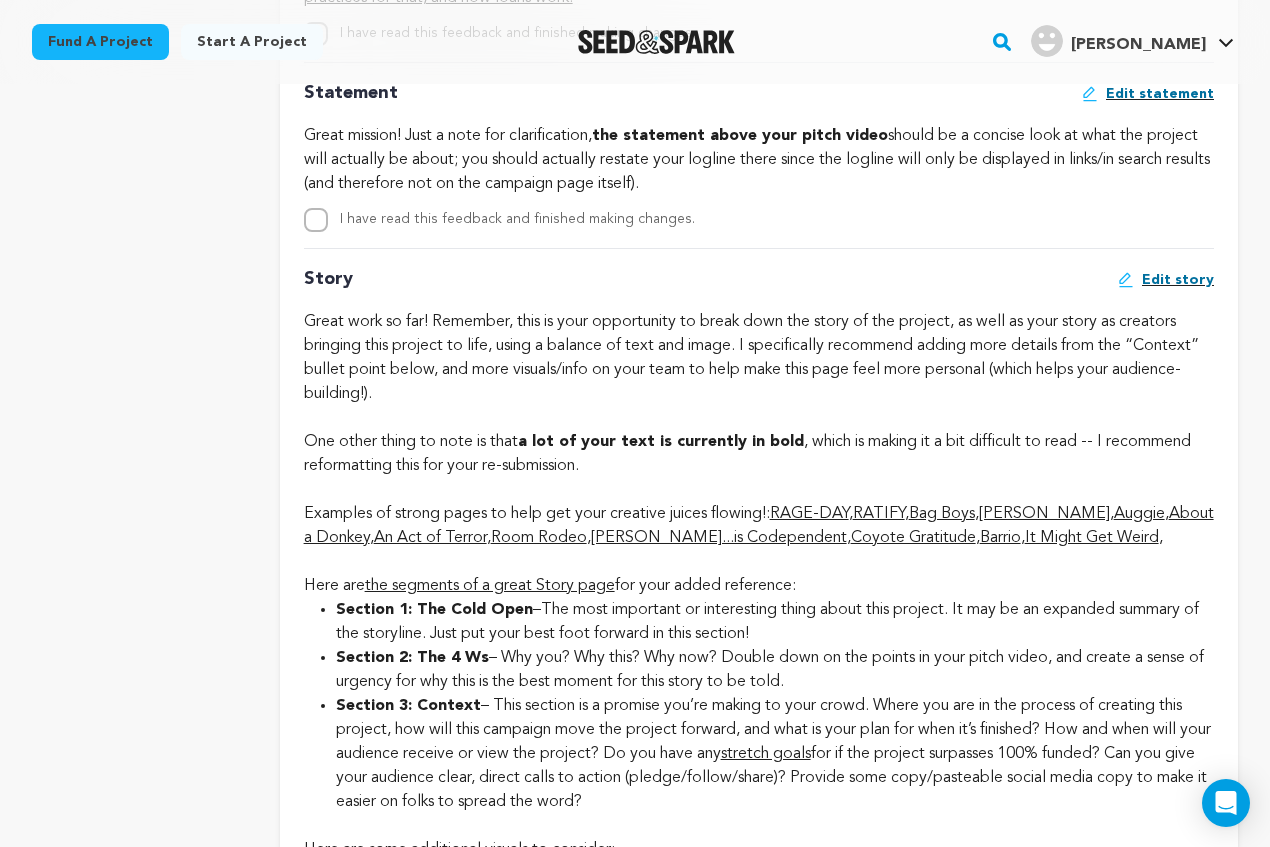 scroll, scrollTop: 3134, scrollLeft: 0, axis: vertical 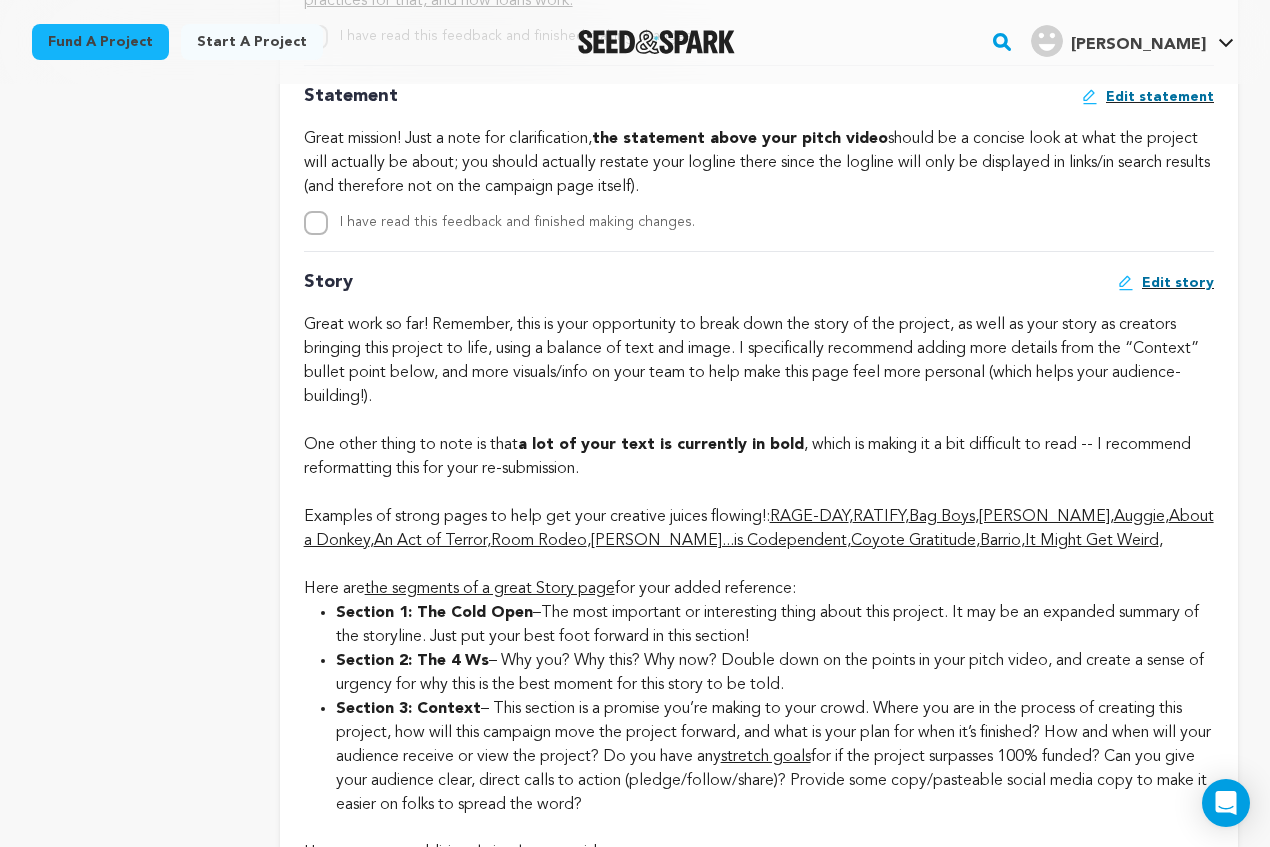 click on "Edit statement" at bounding box center (1160, 97) 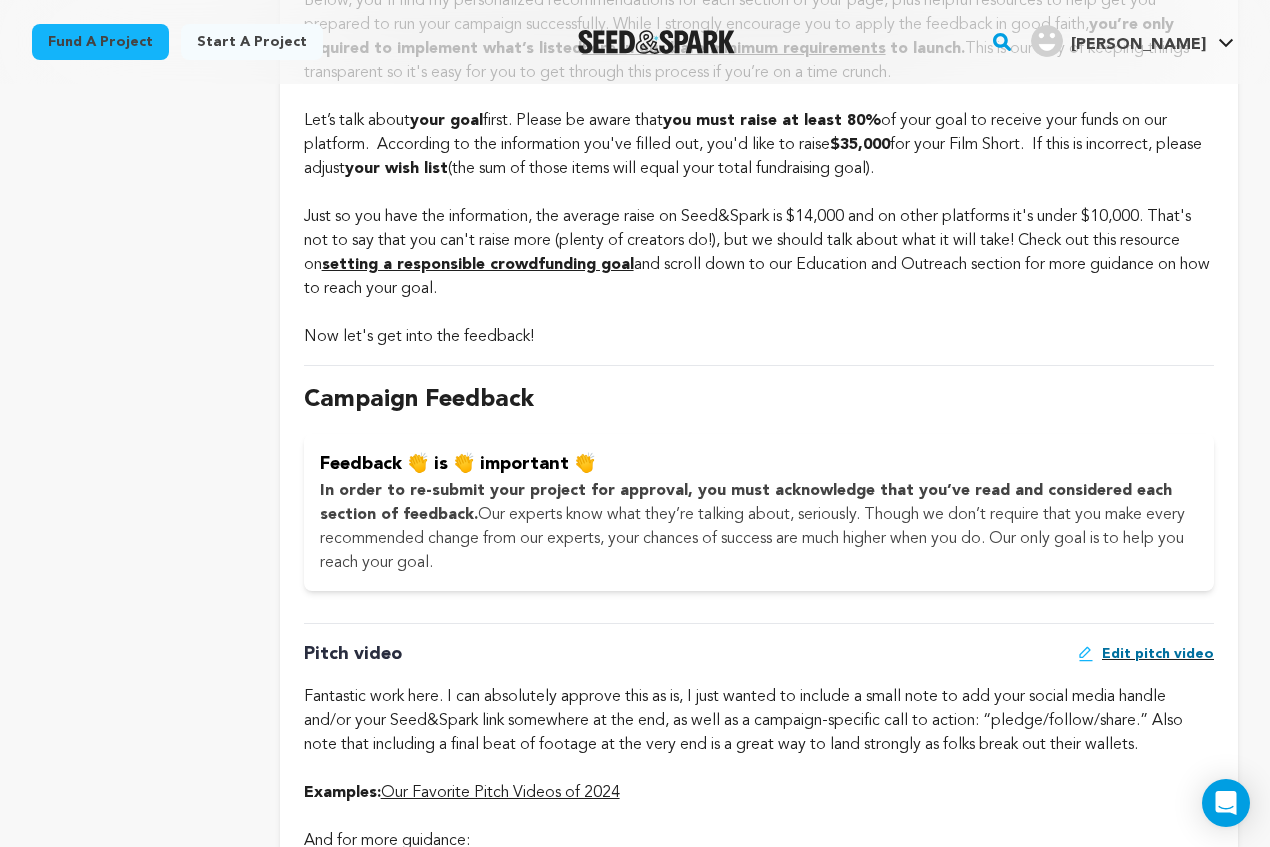 scroll, scrollTop: 116, scrollLeft: 0, axis: vertical 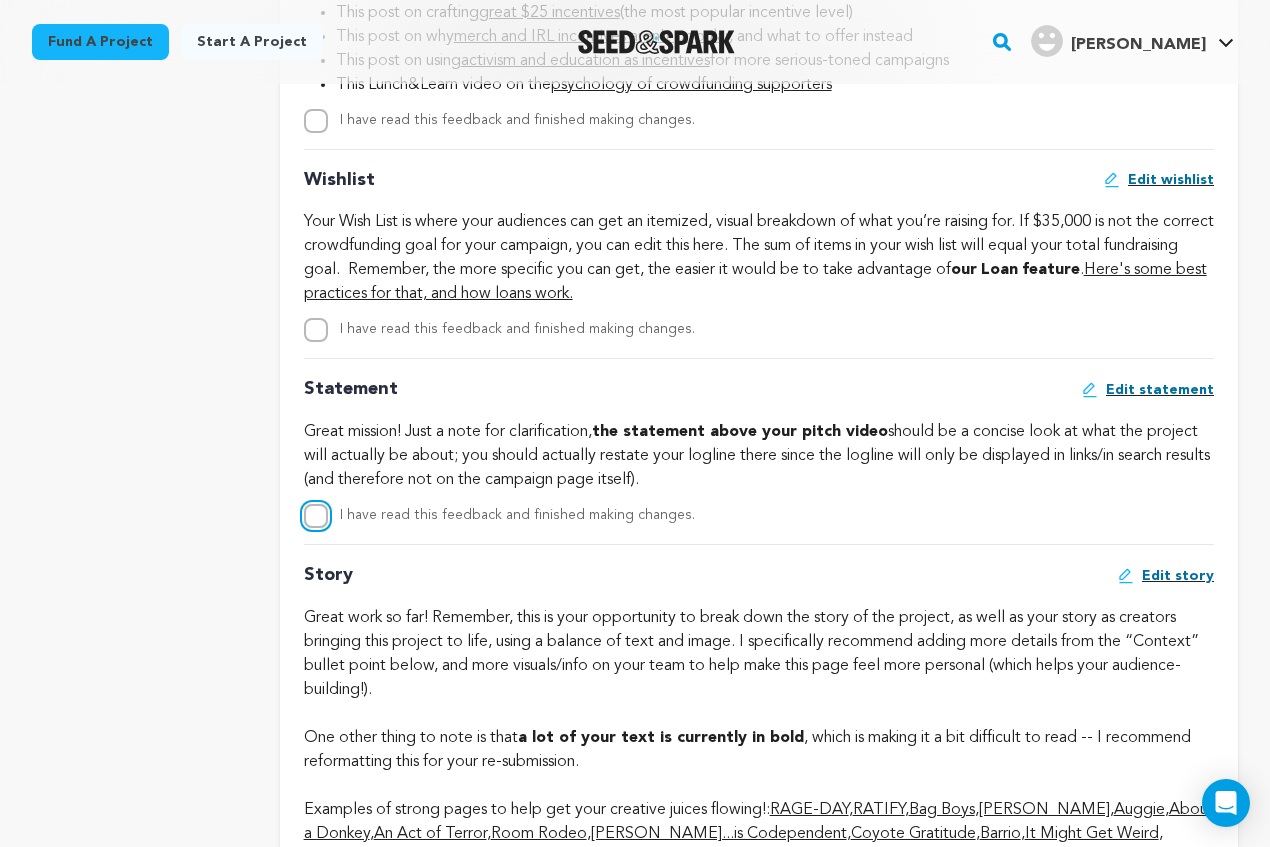 click on "I have read this feedback and finished making changes." at bounding box center (316, 516) 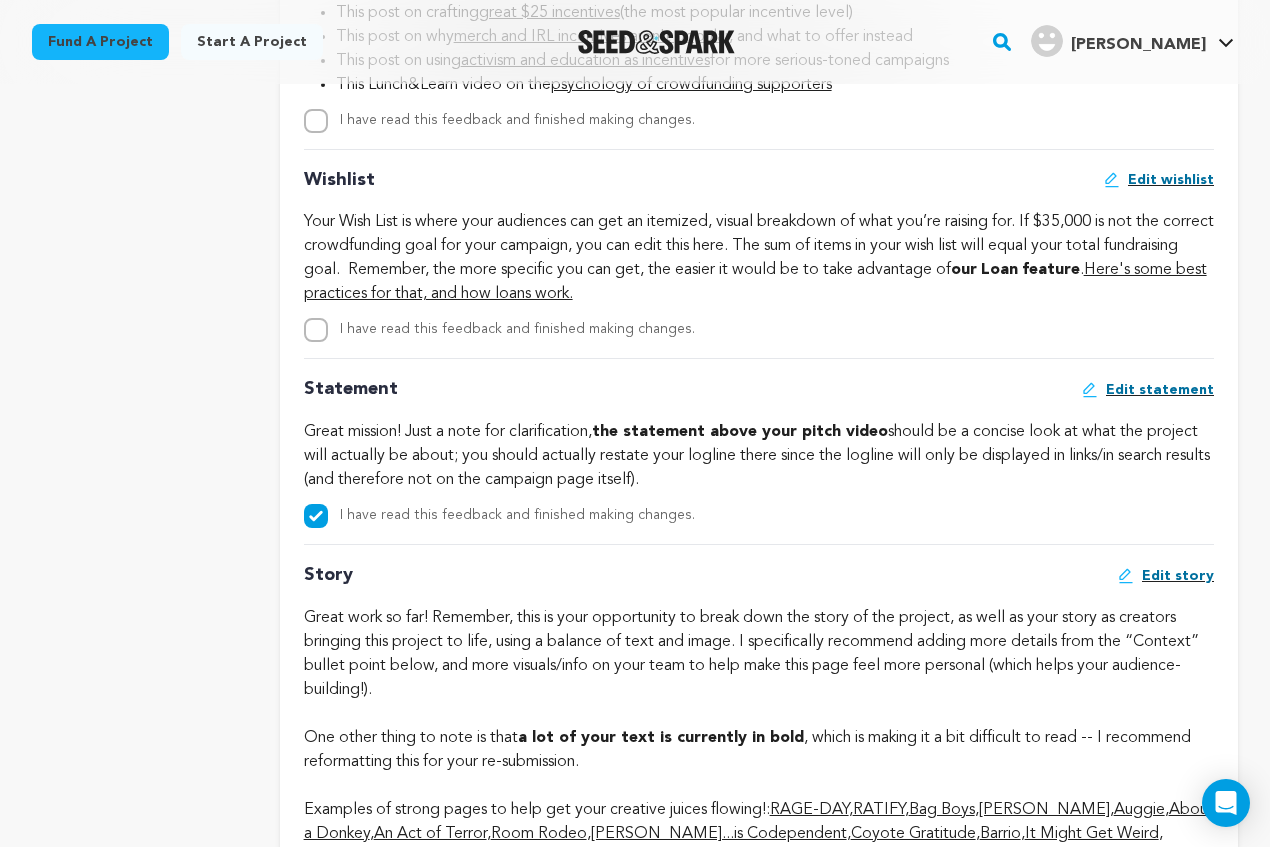 click on "overview
updates" at bounding box center (140, 212) 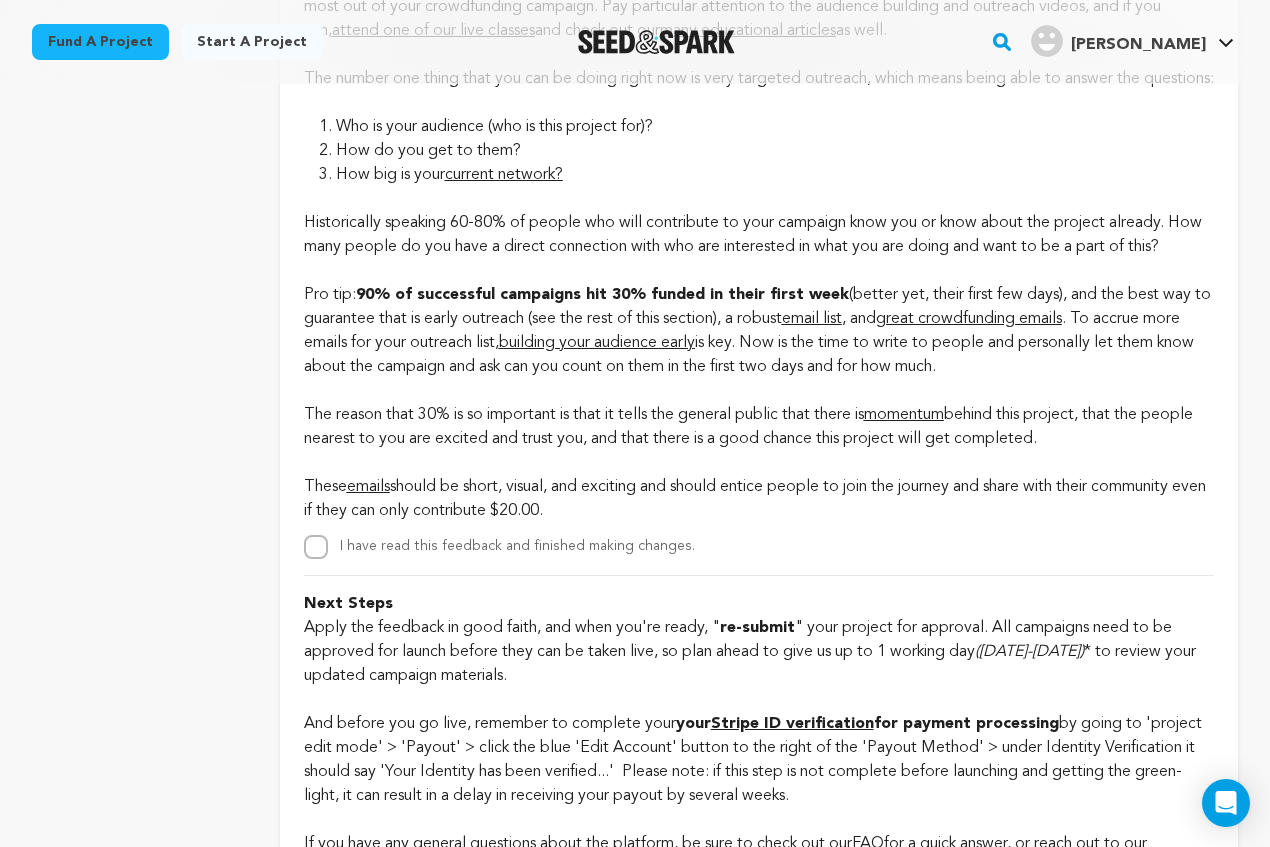 scroll, scrollTop: 4247, scrollLeft: 0, axis: vertical 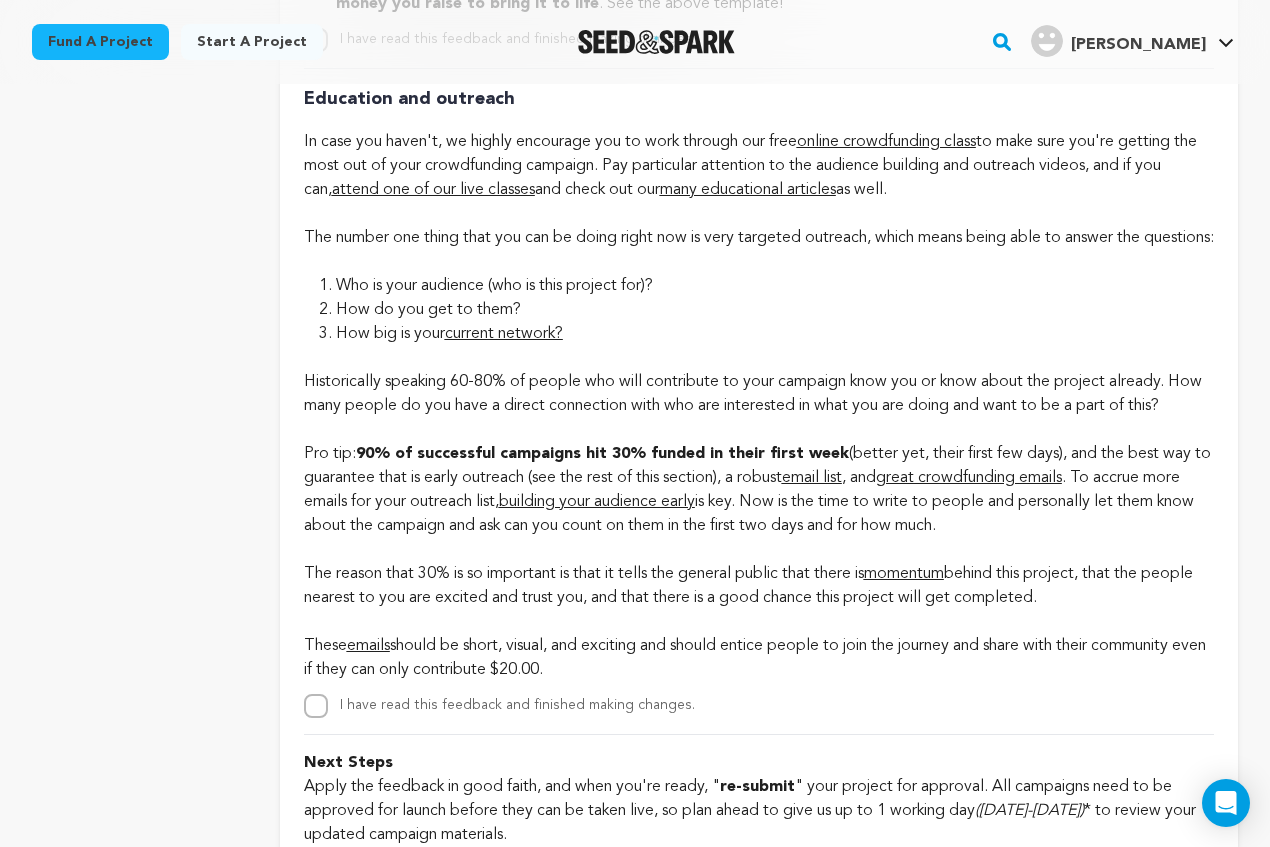 click on "90% of successful campaigns hit 30% funded in their first week" at bounding box center [602, 454] 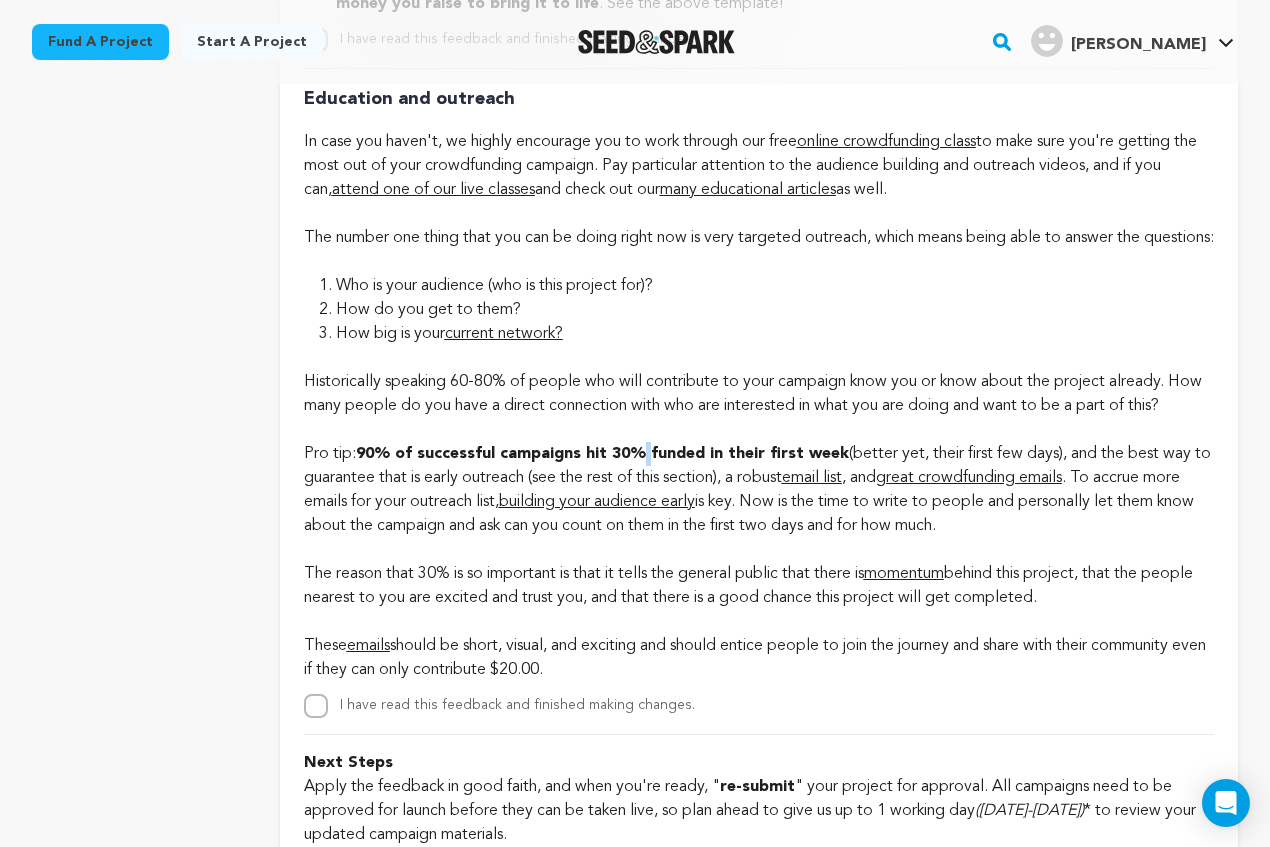 click on "90% of successful campaigns hit 30% funded in their first week" at bounding box center [602, 454] 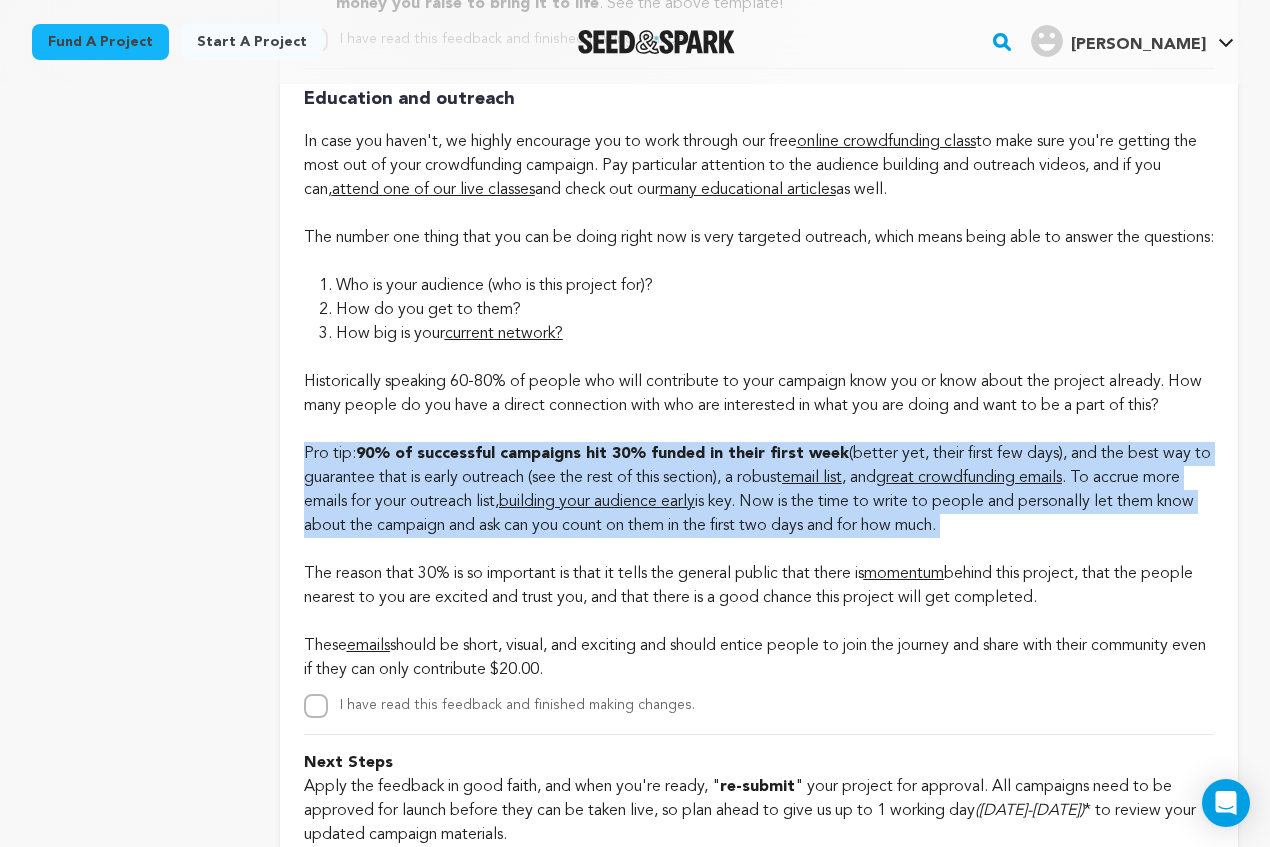 click on "90% of successful campaigns hit 30% funded in their first week" at bounding box center [602, 454] 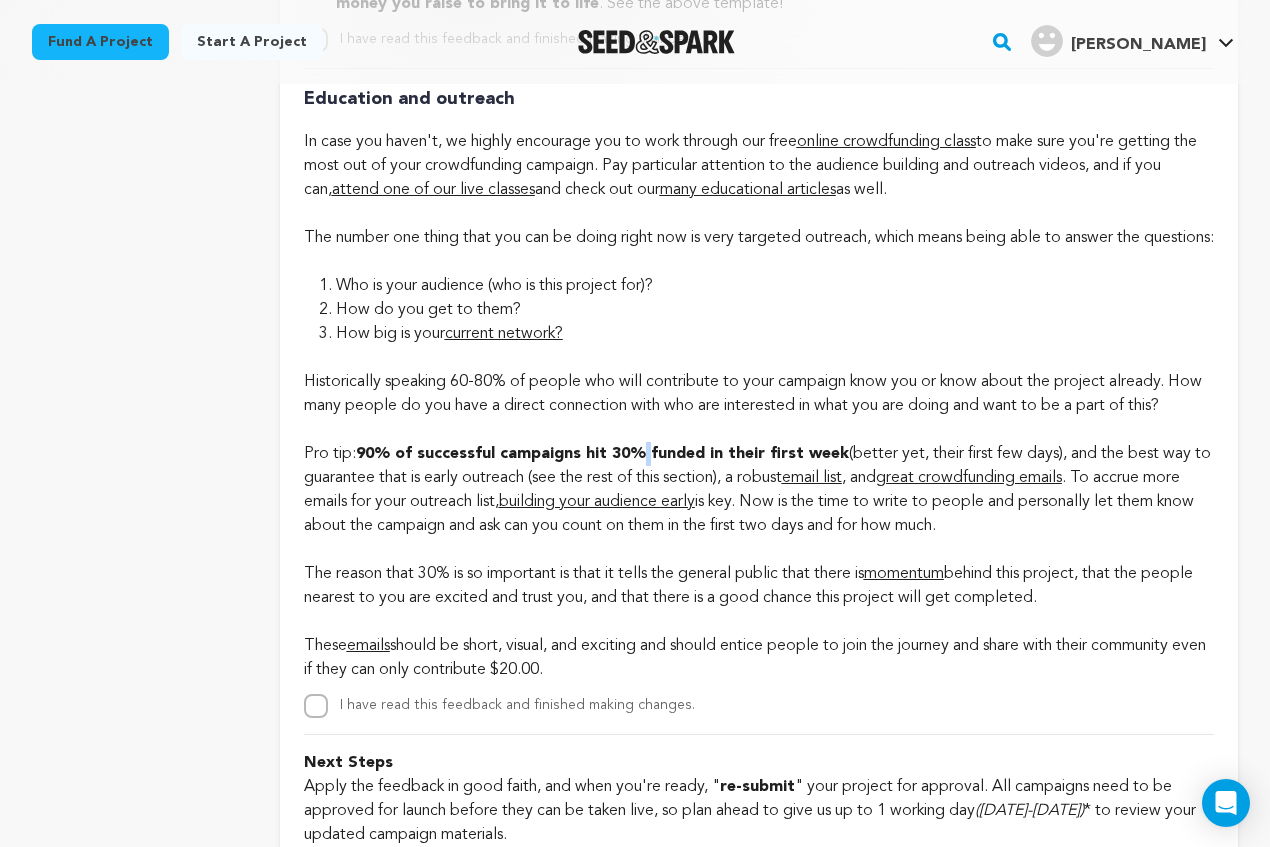 click on "90% of successful campaigns hit 30% funded in their first week" at bounding box center [602, 454] 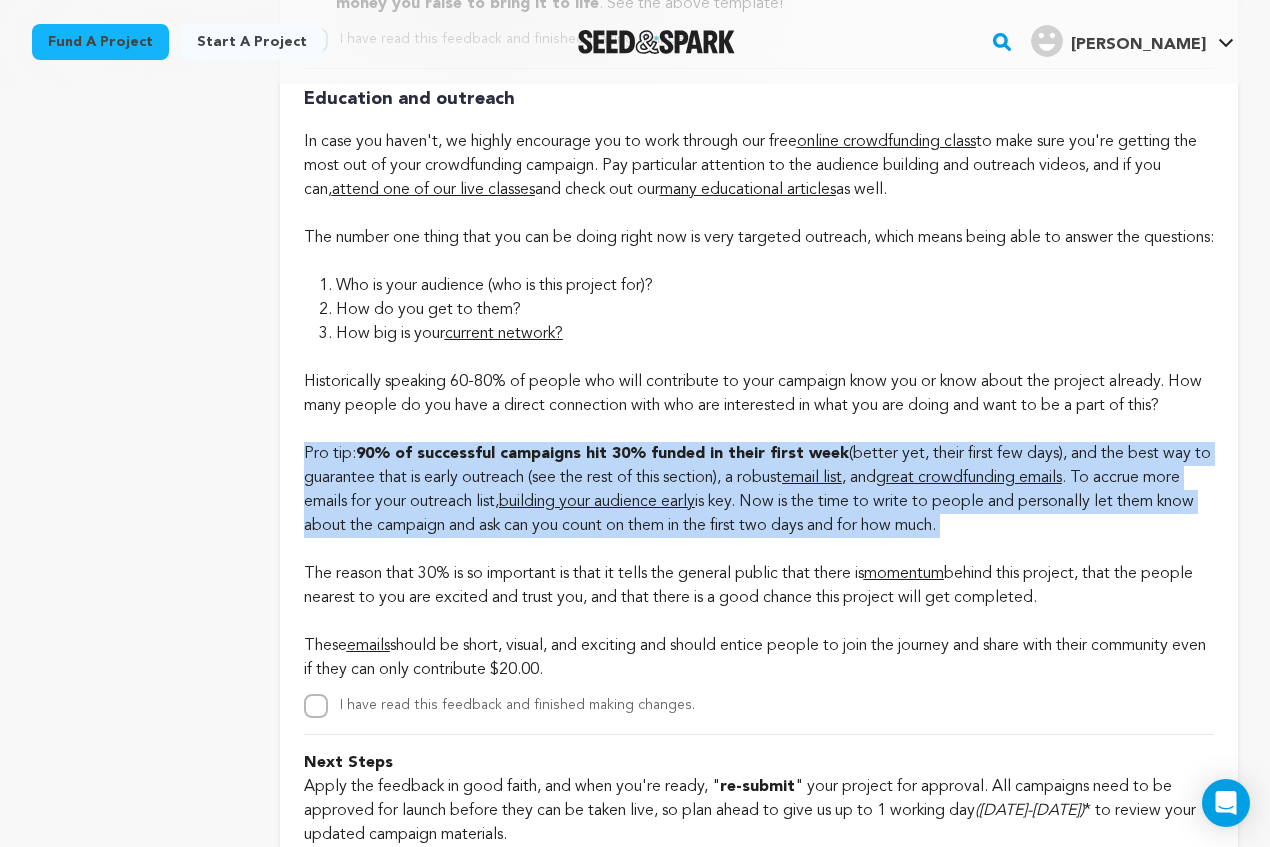 click on "90% of successful campaigns hit 30% funded in their first week" at bounding box center (602, 454) 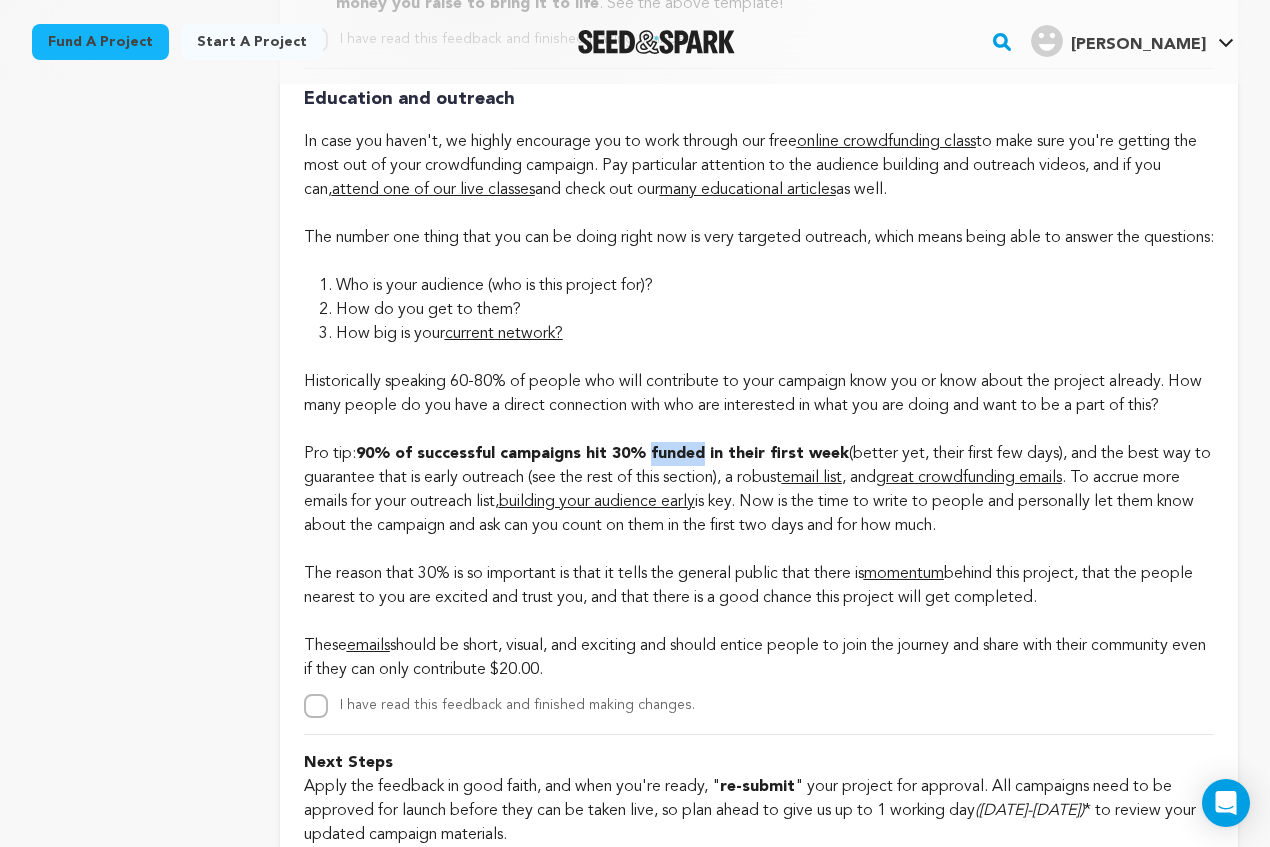 click on "90% of successful campaigns hit 30% funded in their first week" at bounding box center [602, 454] 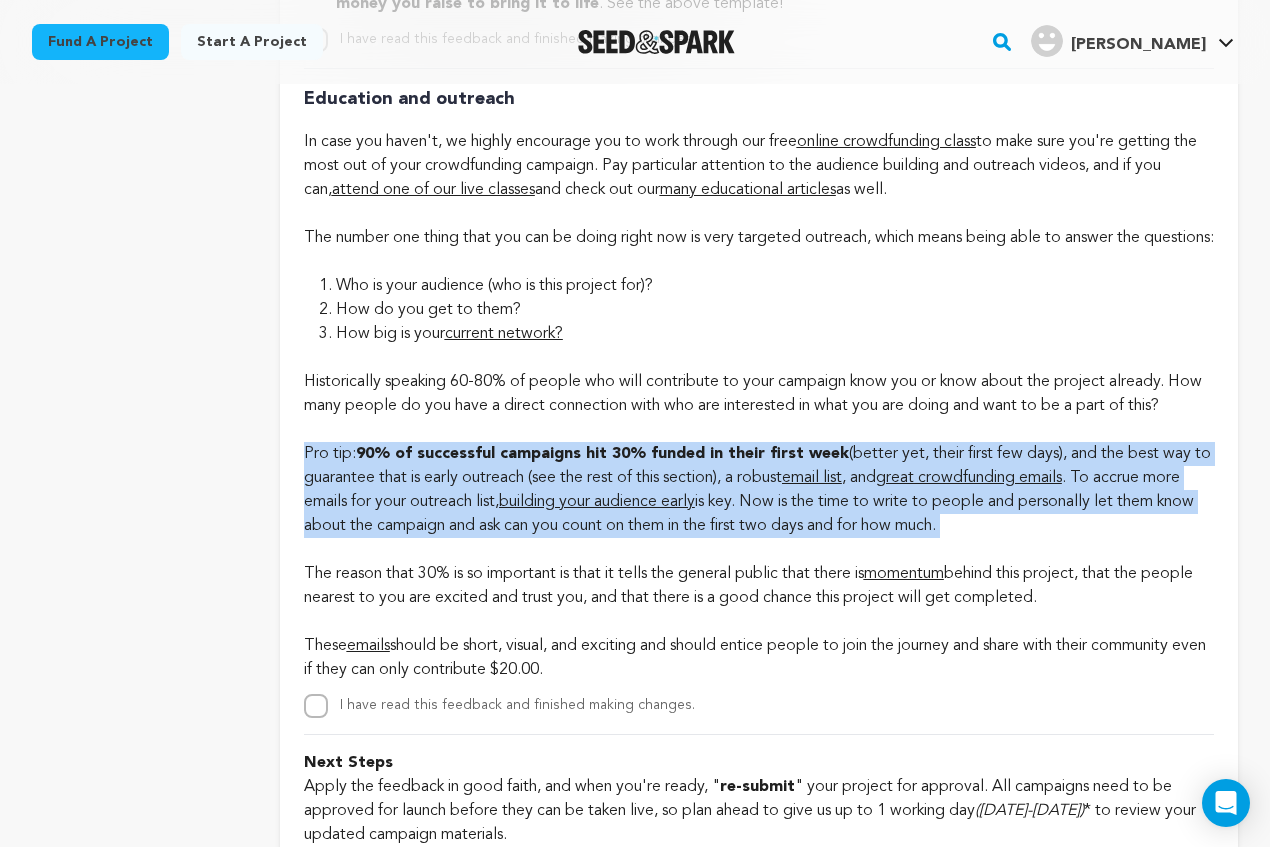 drag, startPoint x: 647, startPoint y: 502, endPoint x: 713, endPoint y: 529, distance: 71.30919 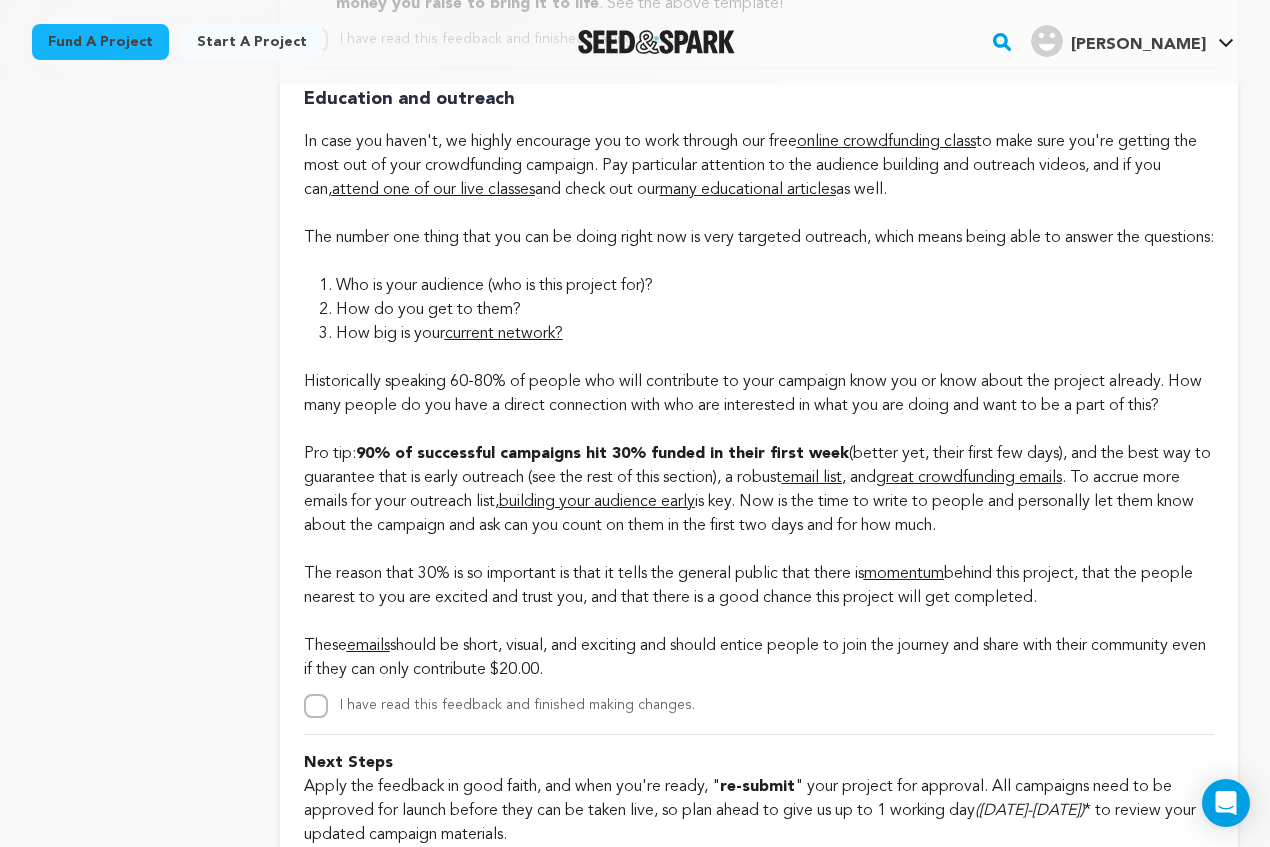 click on "Historically speaking 60-80% of people who will contribute to your campaign know you or know about the project already. How many people do you have a direct connection with who are interested in what you are doing and want to be a part of this? Pro tip:  90% of successful campaigns hit 30% funded in their first week  (better yet, their first few days), and the best way to guarantee that is early outreach (see the rest of this section), a robust  email list , and  great crowdfunding emails . To accrue more emails for your outreach list,  building your audience early  is key. Now is the time to write to people and personally let them know about the campaign and ask can you count on them in the first two days and for how much. The reason that 30% is so important is that it tells the general public that there is  momentum  behind this project, that the people nearest to you are excited and trust you, and that there is a good chance this project will get completed. These  emails" at bounding box center [759, 514] 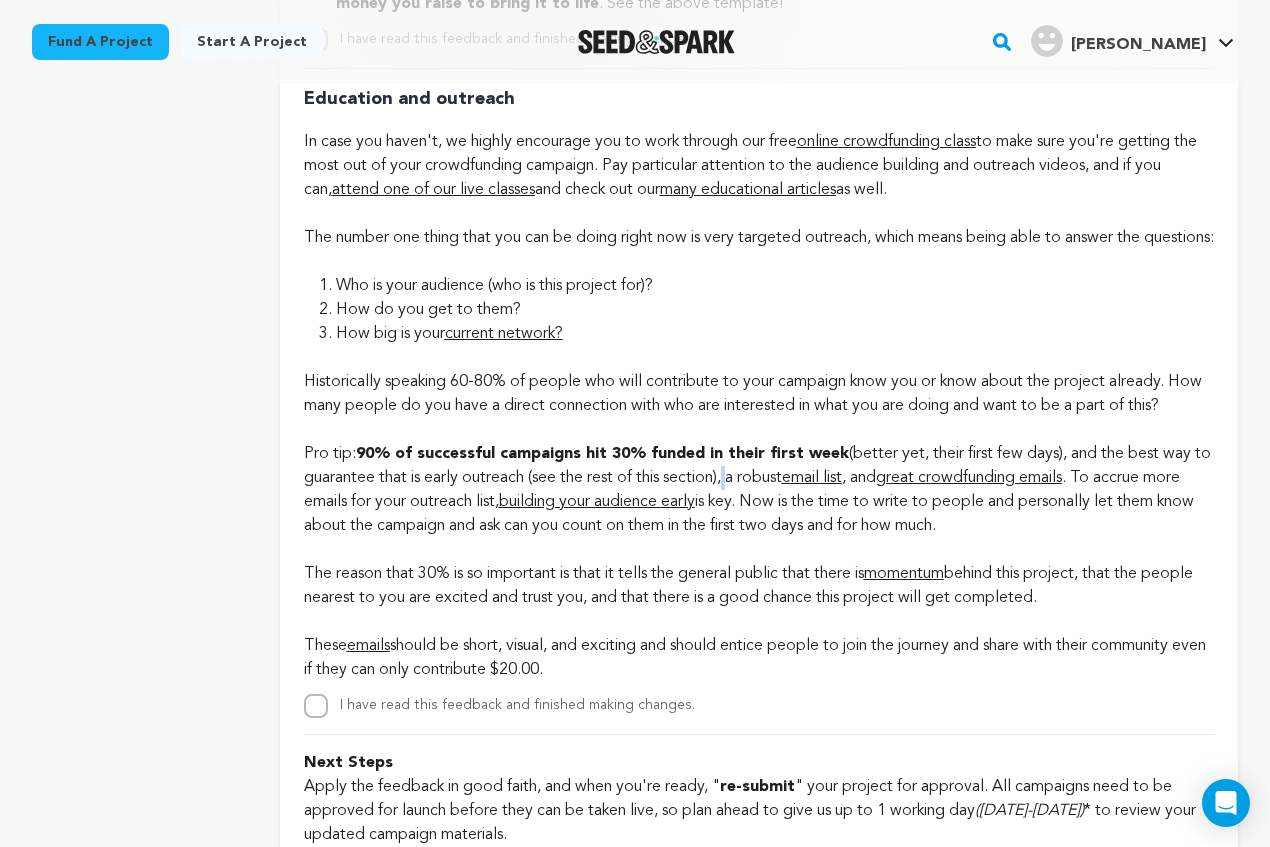 click on "Historically speaking 60-80% of people who will contribute to your campaign know you or know about the project already. How many people do you have a direct connection with who are interested in what you are doing and want to be a part of this? Pro tip:  90% of successful campaigns hit 30% funded in their first week  (better yet, their first few days), and the best way to guarantee that is early outreach (see the rest of this section), a robust  email list , and  great crowdfunding emails . To accrue more emails for your outreach list,  building your audience early  is key. Now is the time to write to people and personally let them know about the campaign and ask can you count on them in the first two days and for how much. The reason that 30% is so important is that it tells the general public that there is  momentum  behind this project, that the people nearest to you are excited and trust you, and that there is a good chance this project will get completed. These  emails" at bounding box center [759, 514] 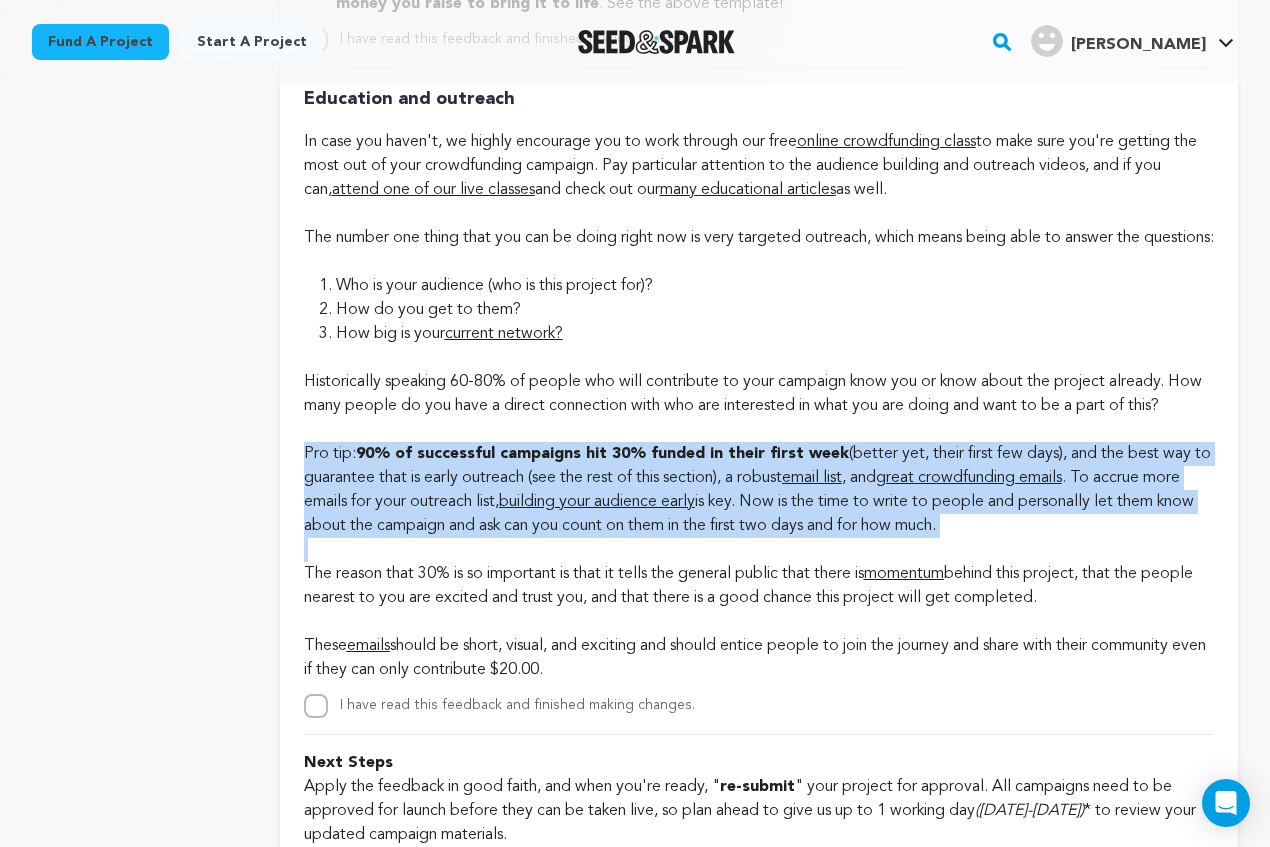 drag, startPoint x: 729, startPoint y: 527, endPoint x: 776, endPoint y: 591, distance: 79.40403 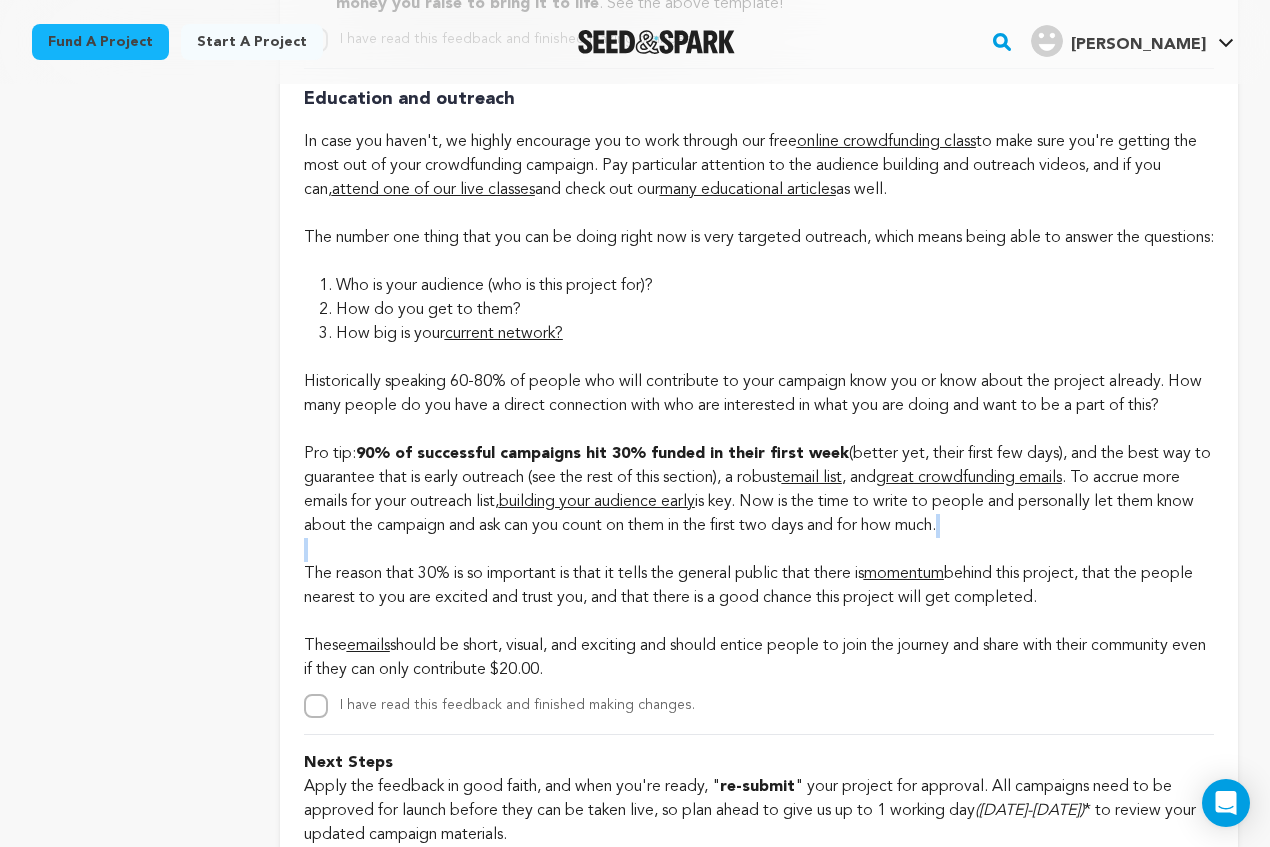 click on "Historically speaking 60-80% of people who will contribute to your campaign know you or know about the project already. How many people do you have a direct connection with who are interested in what you are doing and want to be a part of this? Pro tip:  90% of successful campaigns hit 30% funded in their first week  (better yet, their first few days), and the best way to guarantee that is early outreach (see the rest of this section), a robust  email list , and  great crowdfunding emails . To accrue more emails for your outreach list,  building your audience early  is key. Now is the time to write to people and personally let them know about the campaign and ask can you count on them in the first two days and for how much. The reason that 30% is so important is that it tells the general public that there is  momentum  behind this project, that the people nearest to you are excited and trust you, and that there is a good chance this project will get completed. These  emails" at bounding box center (759, 514) 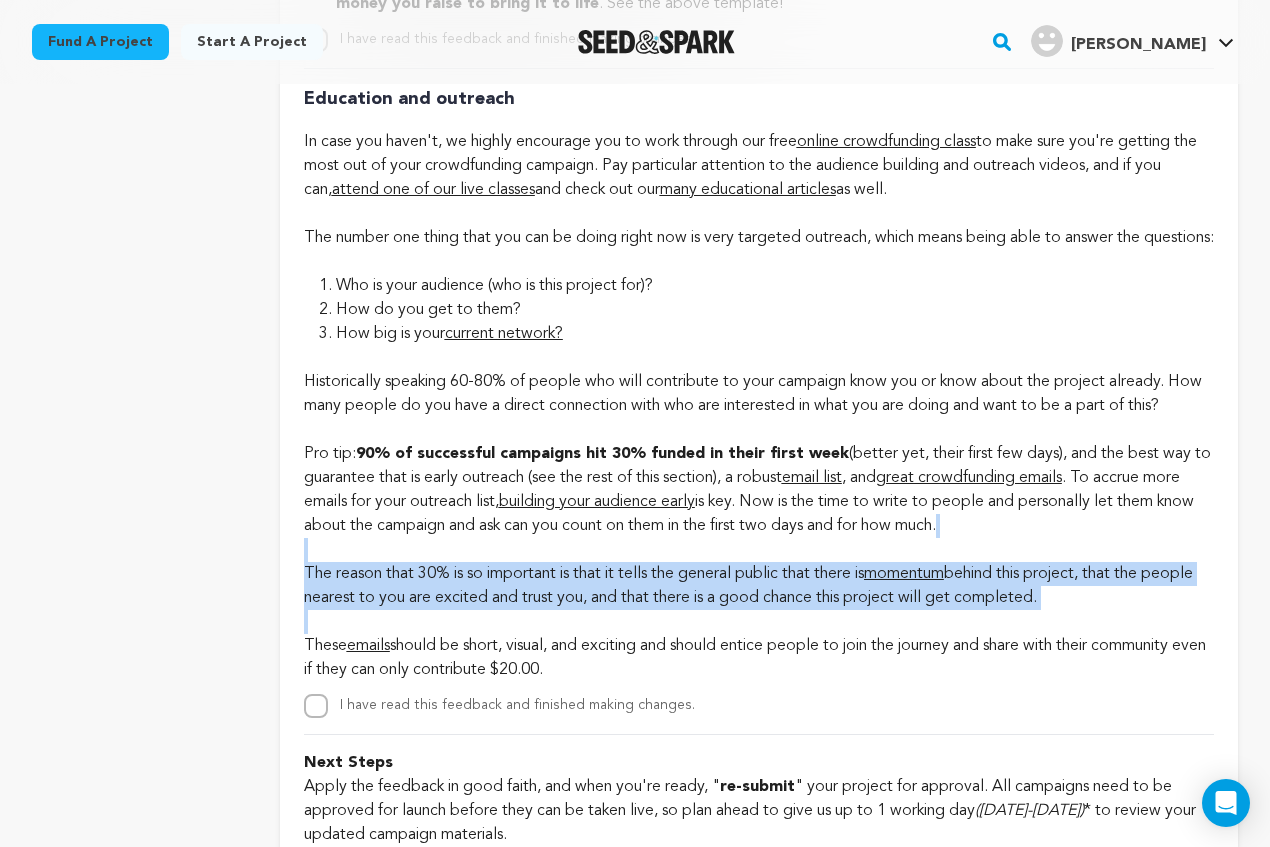 drag, startPoint x: 776, startPoint y: 591, endPoint x: 785, endPoint y: 658, distance: 67.601776 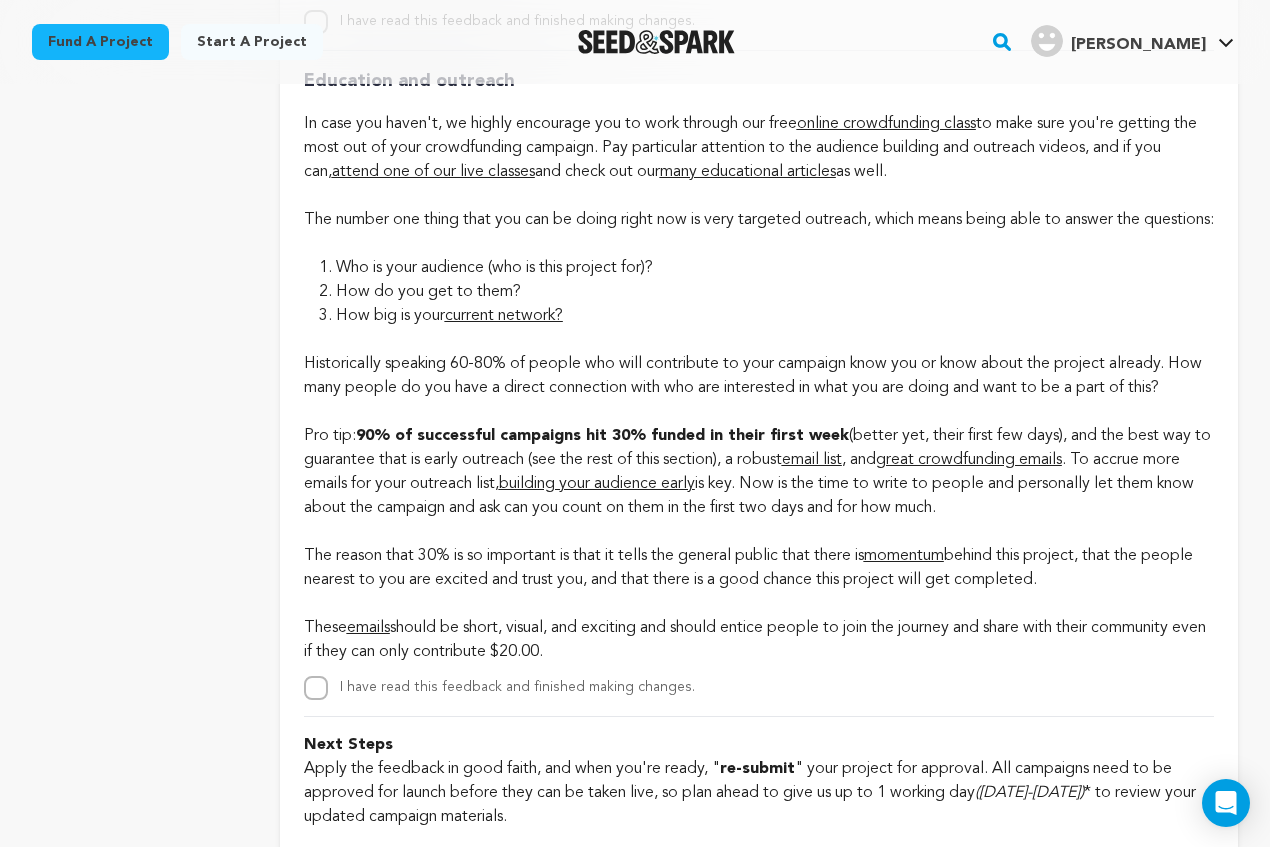 scroll, scrollTop: 4267, scrollLeft: 0, axis: vertical 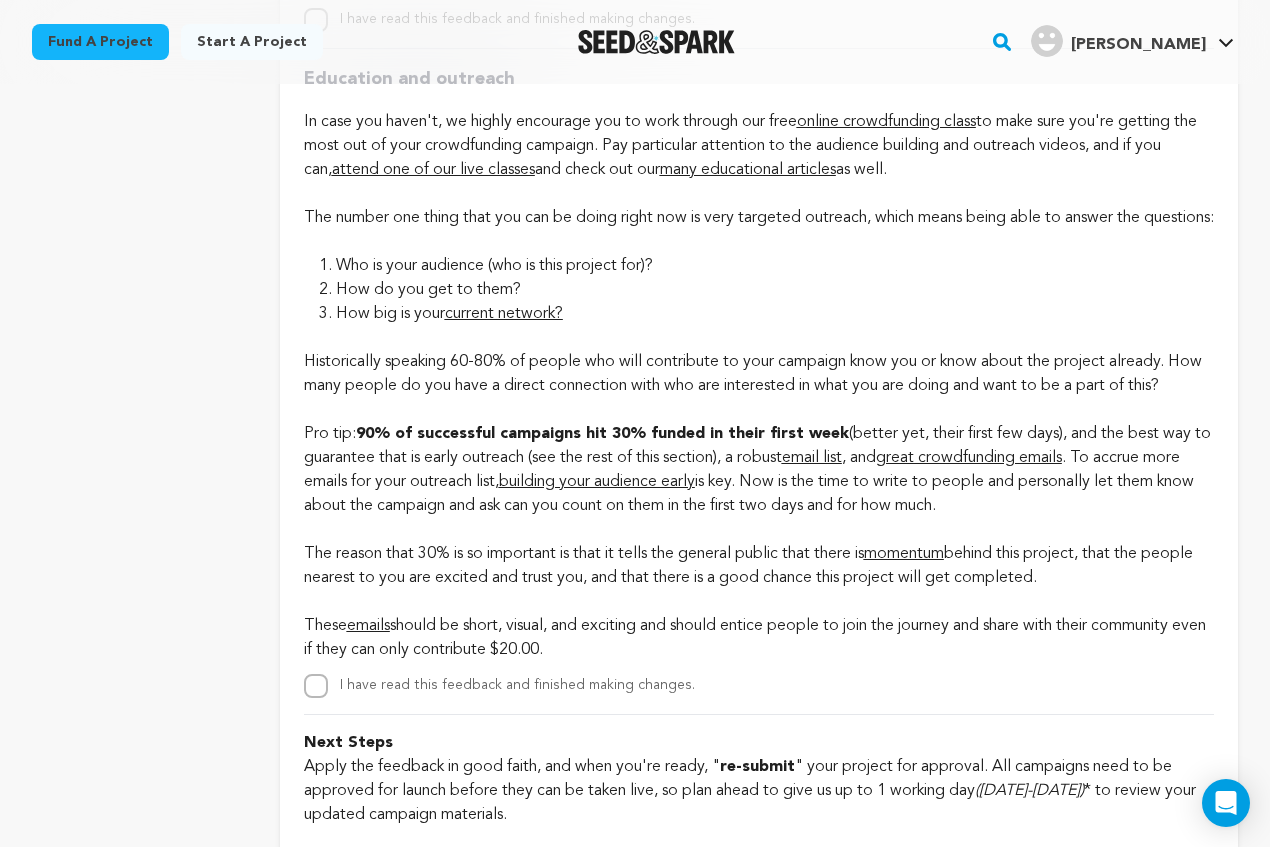 click on "Historically speaking 60-80% of people who will contribute to your campaign know you or know about the project already. How many people do you have a direct connection with who are interested in what you are doing and want to be a part of this? Pro tip:  90% of successful campaigns hit 30% funded in their first week  (better yet, their first few days), and the best way to guarantee that is early outreach (see the rest of this section), a robust  email list , and  great crowdfunding emails . To accrue more emails for your outreach list,  building your audience early  is key. Now is the time to write to people and personally let them know about the campaign and ask can you count on them in the first two days and for how much. The reason that 30% is so important is that it tells the general public that there is  momentum  behind this project, that the people nearest to you are excited and trust you, and that there is a good chance this project will get completed. These  emails" at bounding box center [759, 494] 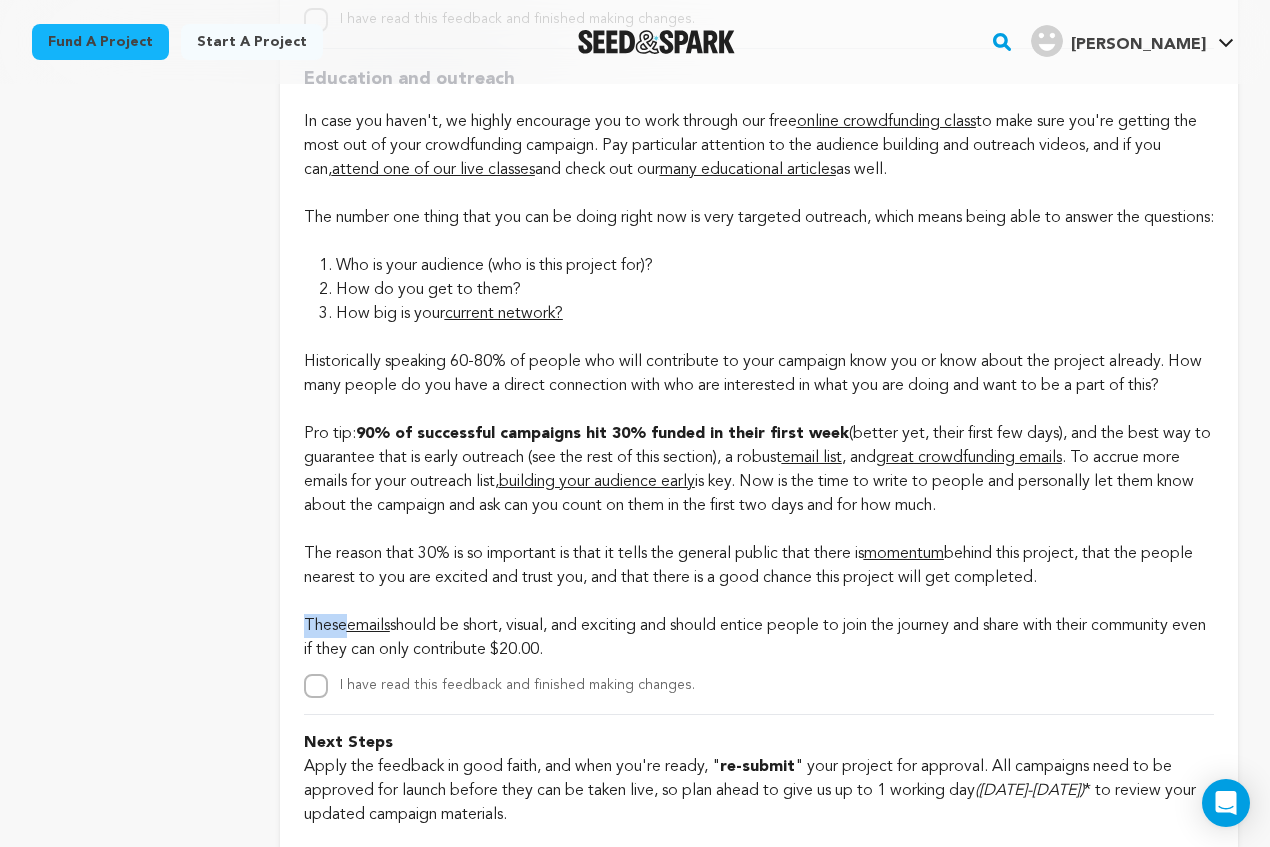 click on "Historically speaking 60-80% of people who will contribute to your campaign know you or know about the project already. How many people do you have a direct connection with who are interested in what you are doing and want to be a part of this? Pro tip:  90% of successful campaigns hit 30% funded in their first week  (better yet, their first few days), and the best way to guarantee that is early outreach (see the rest of this section), a robust  email list , and  great crowdfunding emails . To accrue more emails for your outreach list,  building your audience early  is key. Now is the time to write to people and personally let them know about the campaign and ask can you count on them in the first two days and for how much. The reason that 30% is so important is that it tells the general public that there is  momentum  behind this project, that the people nearest to you are excited and trust you, and that there is a good chance this project will get completed. These  emails" at bounding box center [759, 494] 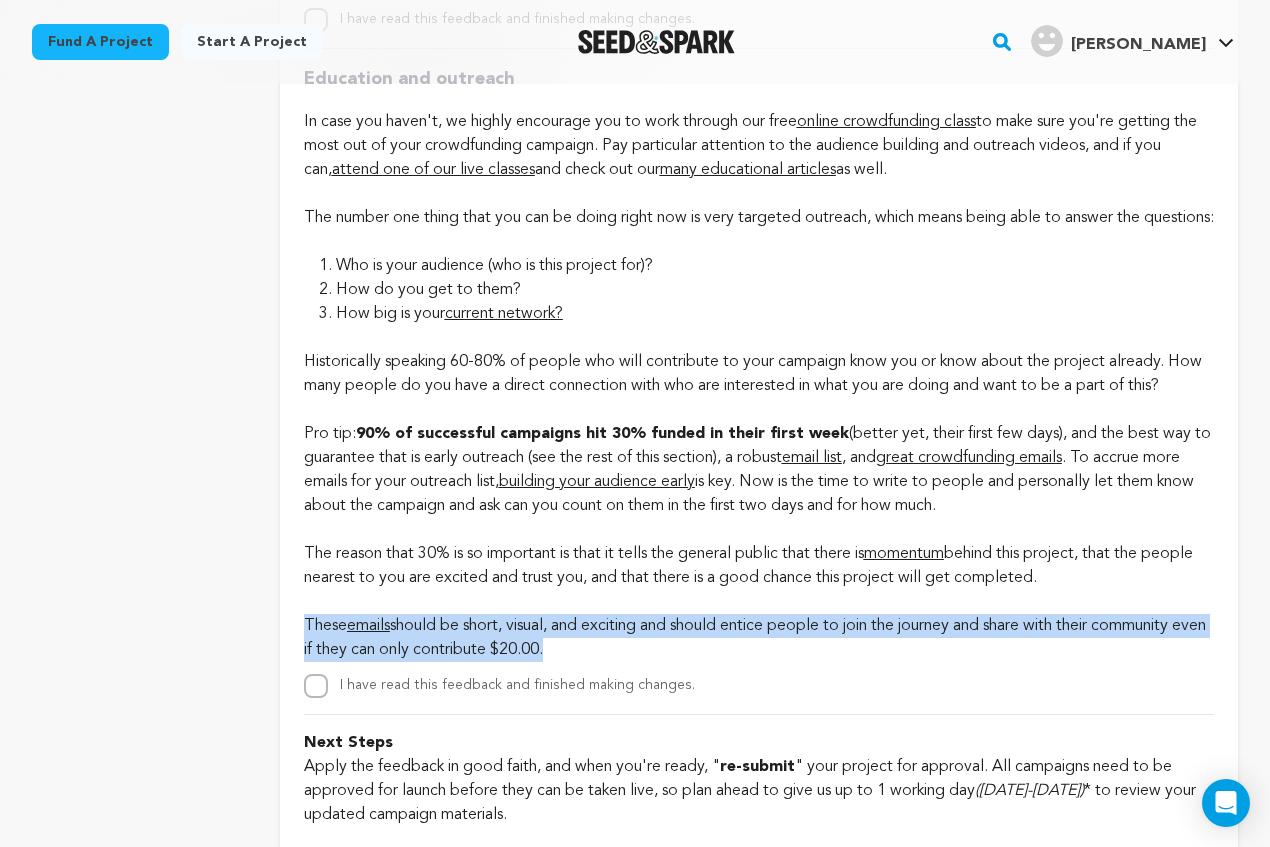 click on "Historically speaking 60-80% of people who will contribute to your campaign know you or know about the project already. How many people do you have a direct connection with who are interested in what you are doing and want to be a part of this? Pro tip:  90% of successful campaigns hit 30% funded in their first week  (better yet, their first few days), and the best way to guarantee that is early outreach (see the rest of this section), a robust  email list , and  great crowdfunding emails . To accrue more emails for your outreach list,  building your audience early  is key. Now is the time to write to people and personally let them know about the campaign and ask can you count on them in the first two days and for how much. The reason that 30% is so important is that it tells the general public that there is  momentum  behind this project, that the people nearest to you are excited and trust you, and that there is a good chance this project will get completed. These  emails" at bounding box center (759, 494) 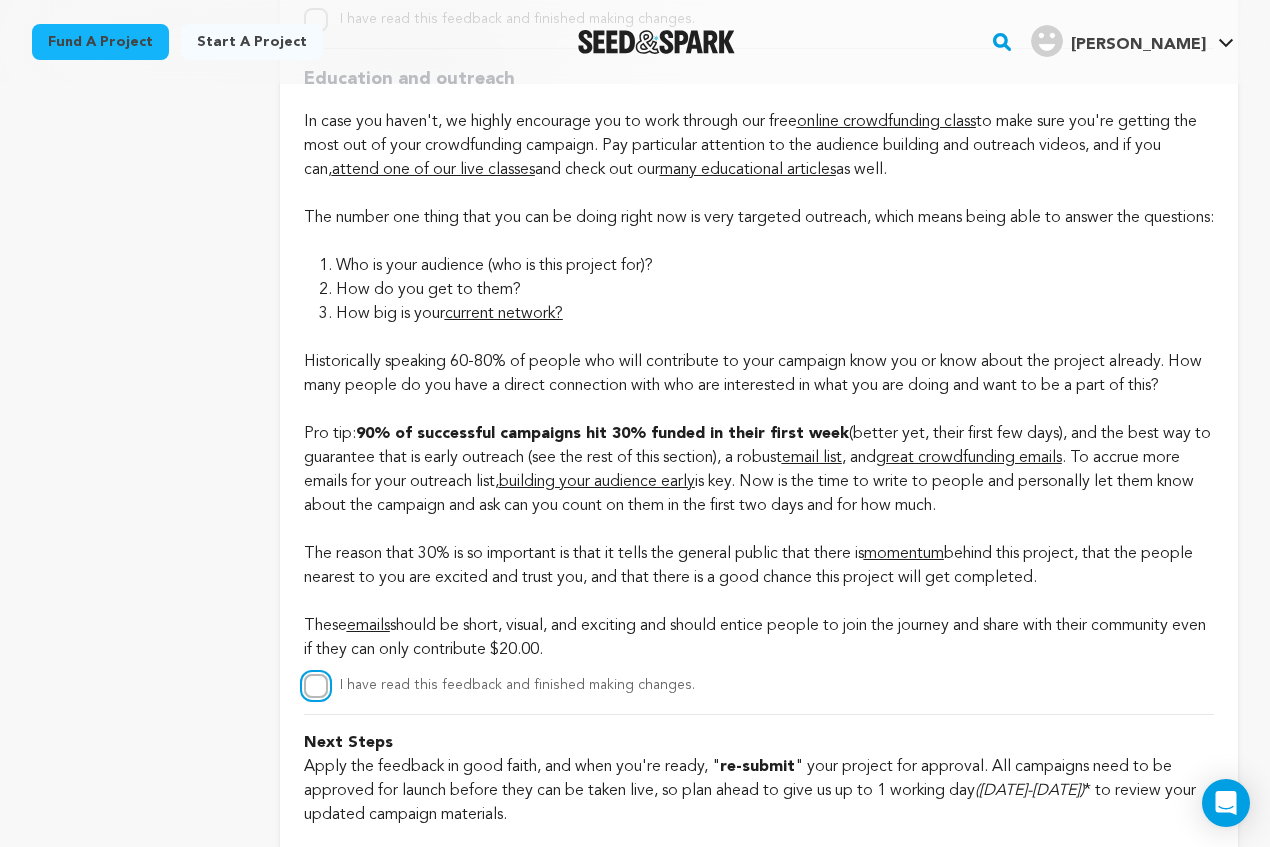 click on "I have read this feedback and finished making changes." at bounding box center (316, 686) 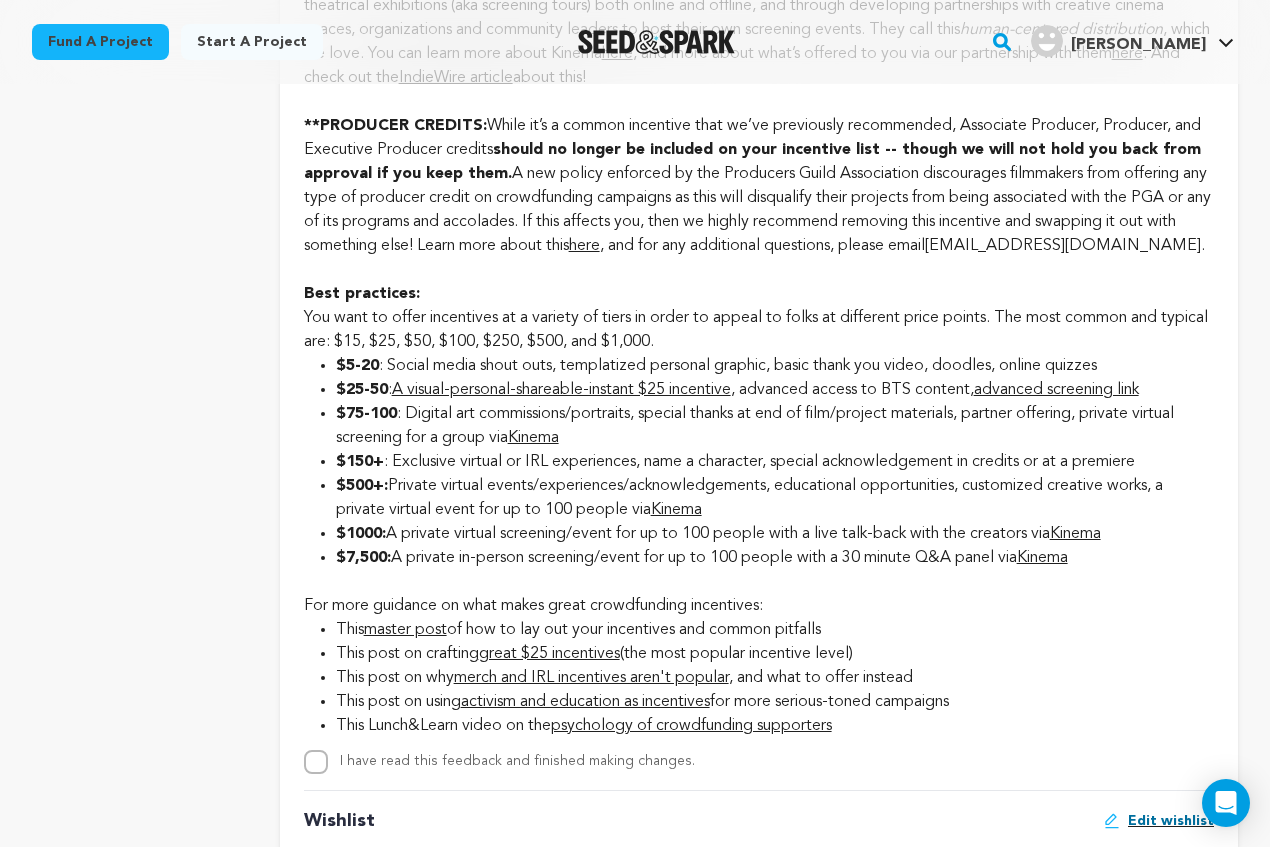 scroll, scrollTop: 2201, scrollLeft: 0, axis: vertical 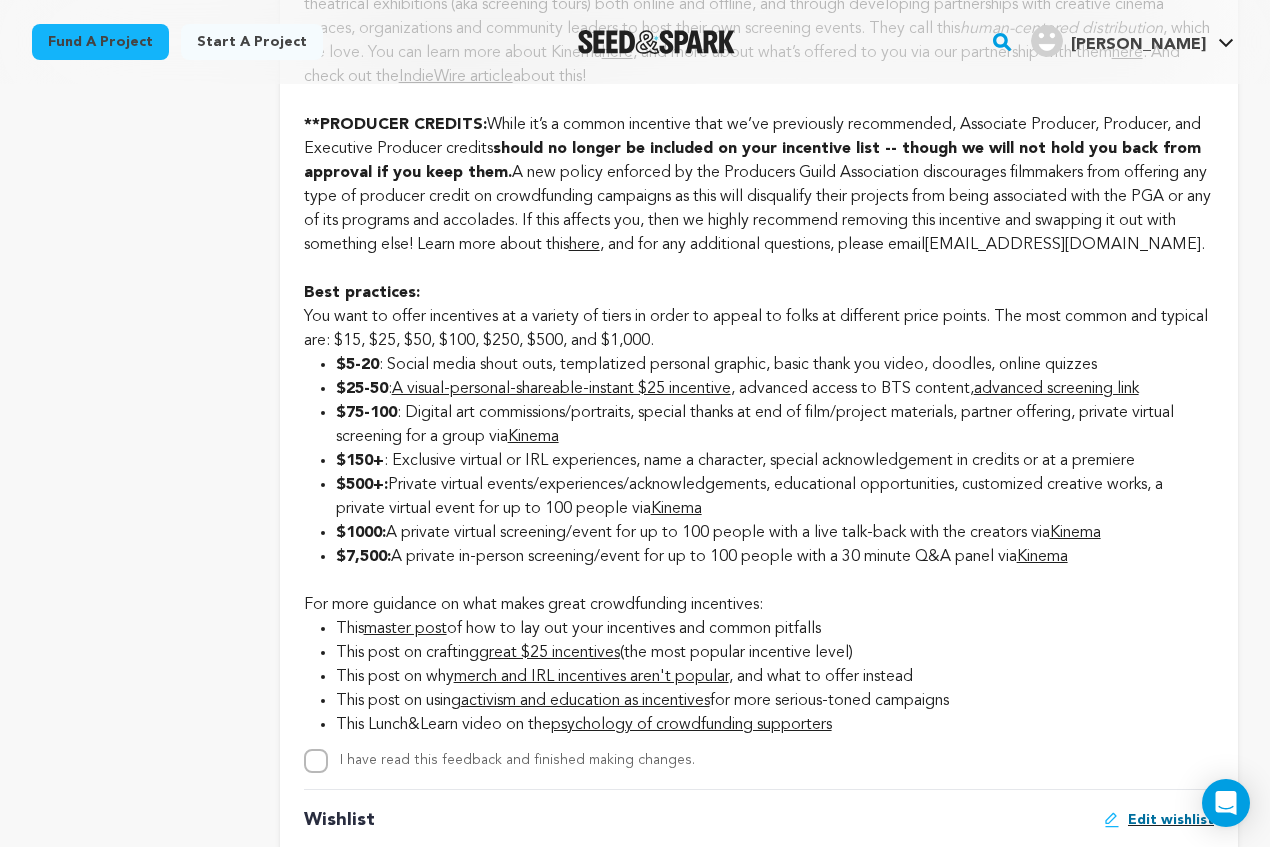 click on "**PRODUCER CREDITS:  While it’s a common incentive that we’ve previously recommended, Associate Producer, Producer, and Executive Producer credits  should no longer be included on your incentive list -- though we will not hold you back from approval if you keep them.  A new policy enforced by the Producers Guild Association discourages filmmakers from offering any type of producer credit on crowdfunding campaigns as this will disqualify their projects from being associated with the PGA or any of its programs and accolades. If this affects you, then we highly recommend removing this incentive and swapping it out with something else! Learn more about this  here , and for any additional questions, please email  members@producersguild.org ." at bounding box center (759, -517) 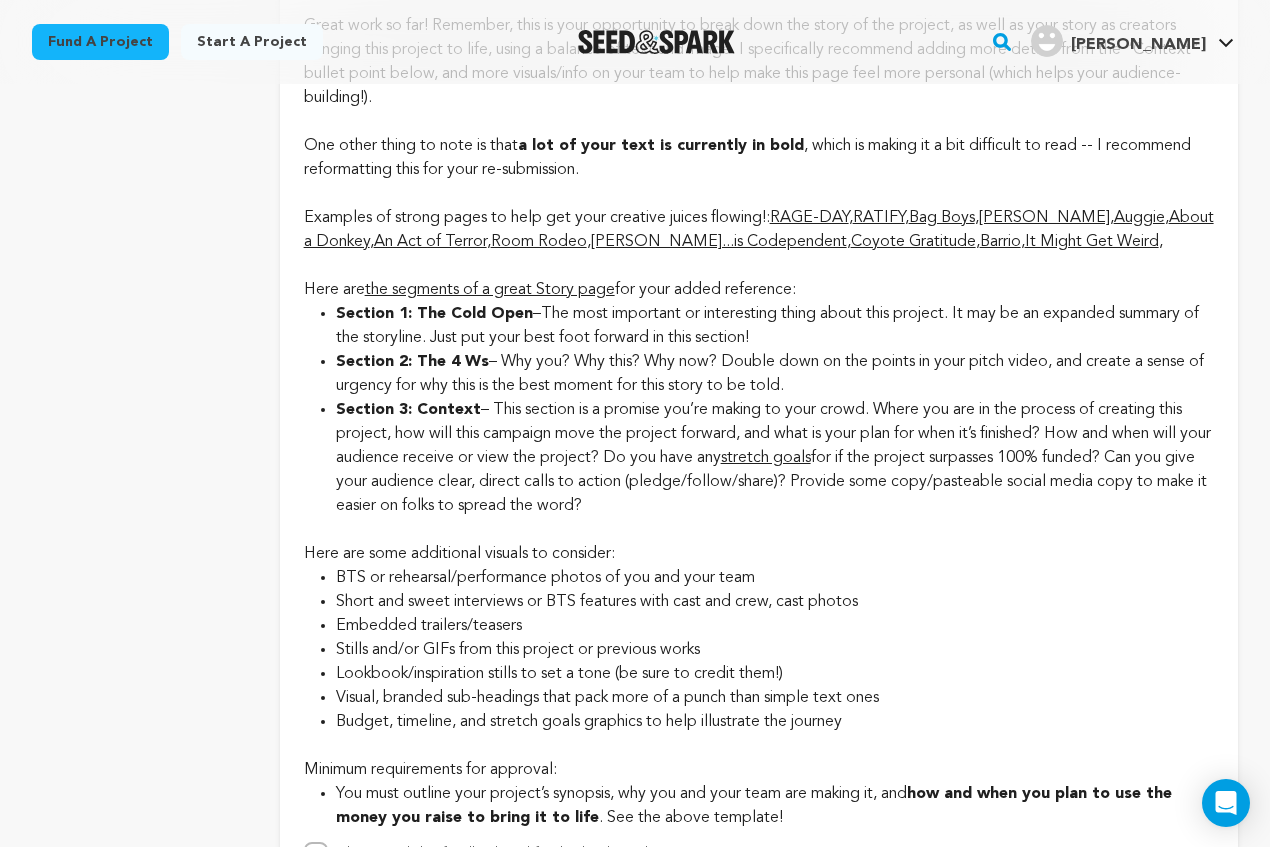 scroll, scrollTop: 3435, scrollLeft: 0, axis: vertical 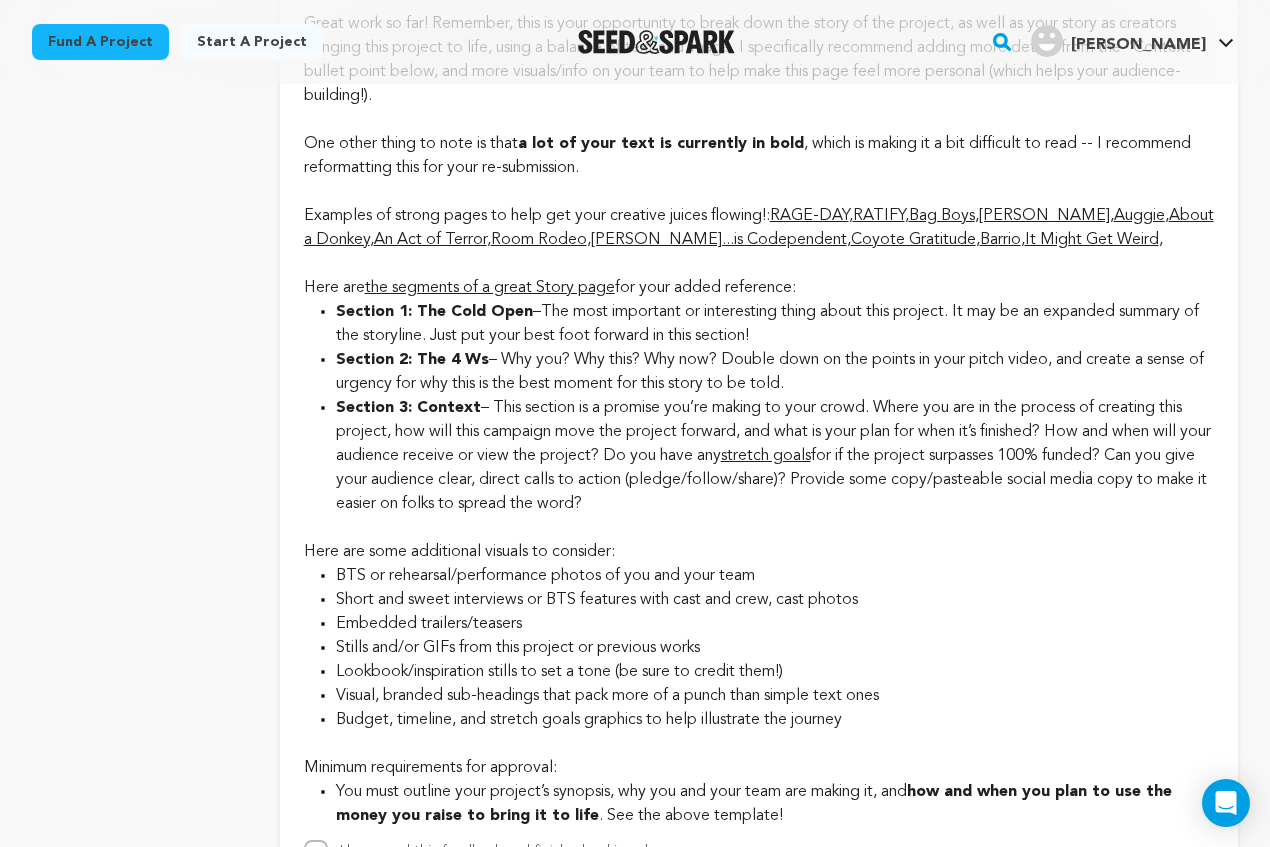 click on "Section 2: The 4 Ws  – Why you? Why this? Why now? Double down on the points in your pitch video, and create a sense of urgency for why this is the best moment for this story to be told." at bounding box center (775, -1679) 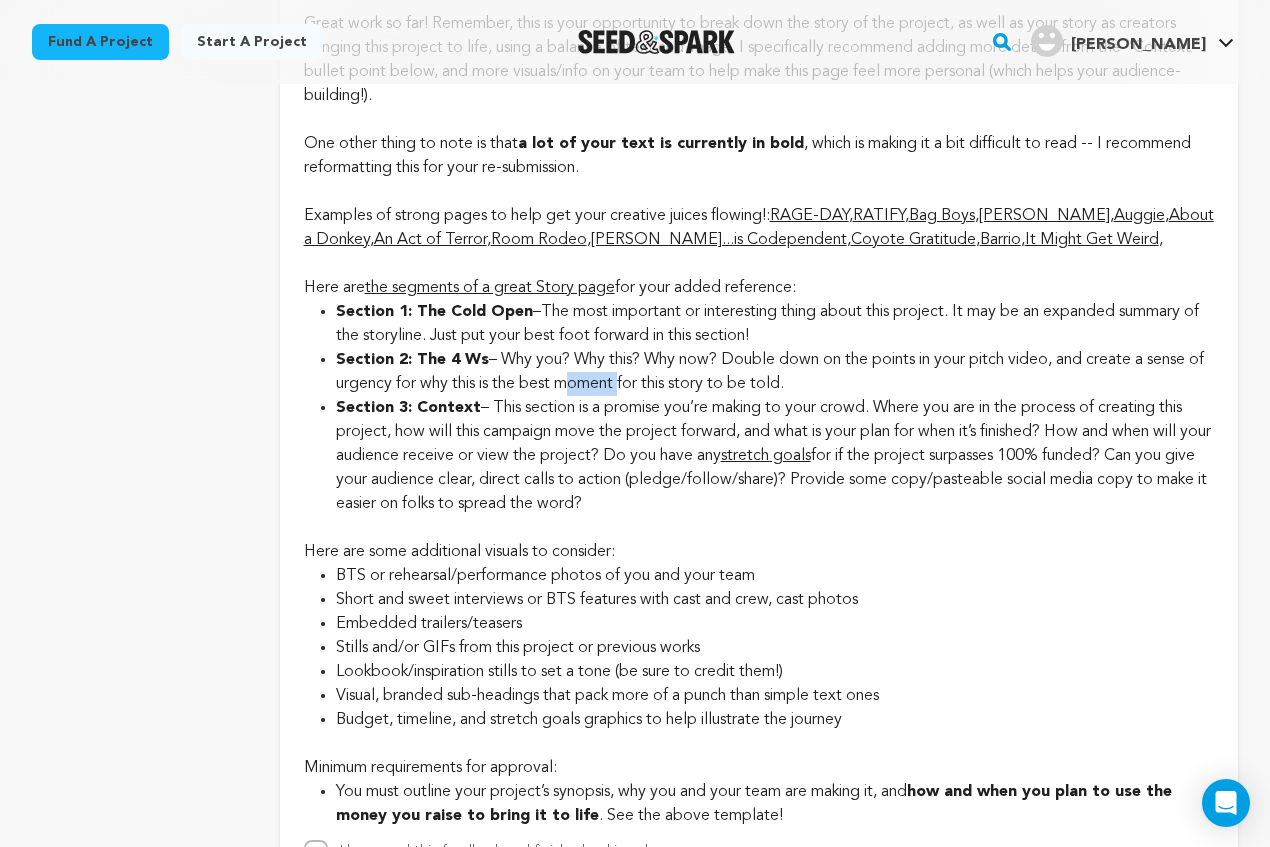 click on "Section 2: The 4 Ws  – Why you? Why this? Why now? Double down on the points in your pitch video, and create a sense of urgency for why this is the best moment for this story to be told." at bounding box center [775, -1679] 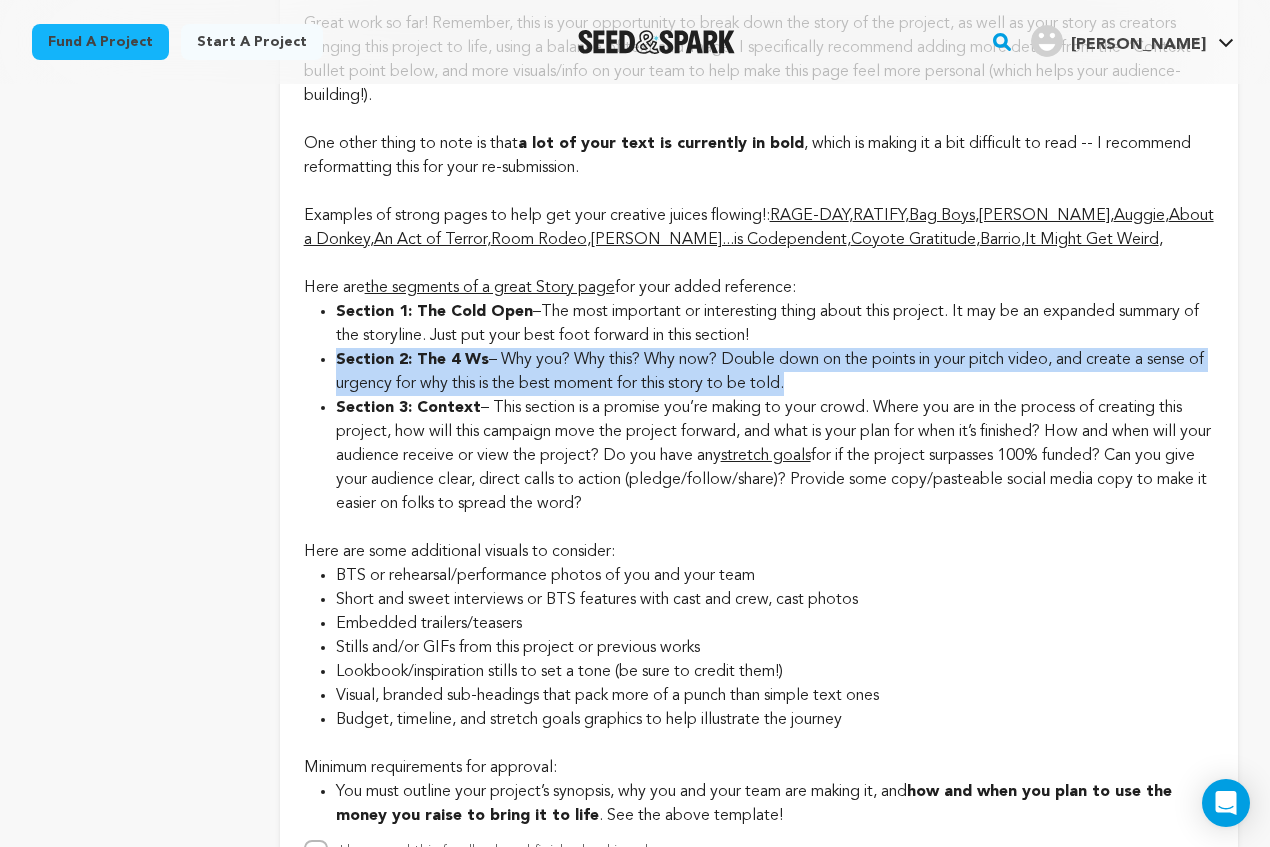 click on "Section 3: Context  – This section is a promise you’re making to your crowd. Where you are in the process of creating this project, how will this campaign move the project forward, and what is your plan for when it’s finished? How and when will your audience receive or view the project? Do you have any  stretch goals  for if the project surpasses 100% funded? Can you give your audience clear, direct calls to action (pledge/follow/share)? Provide some copy/pasteable social media copy to make it easier on folks to spread the word?" at bounding box center [775, -1655] 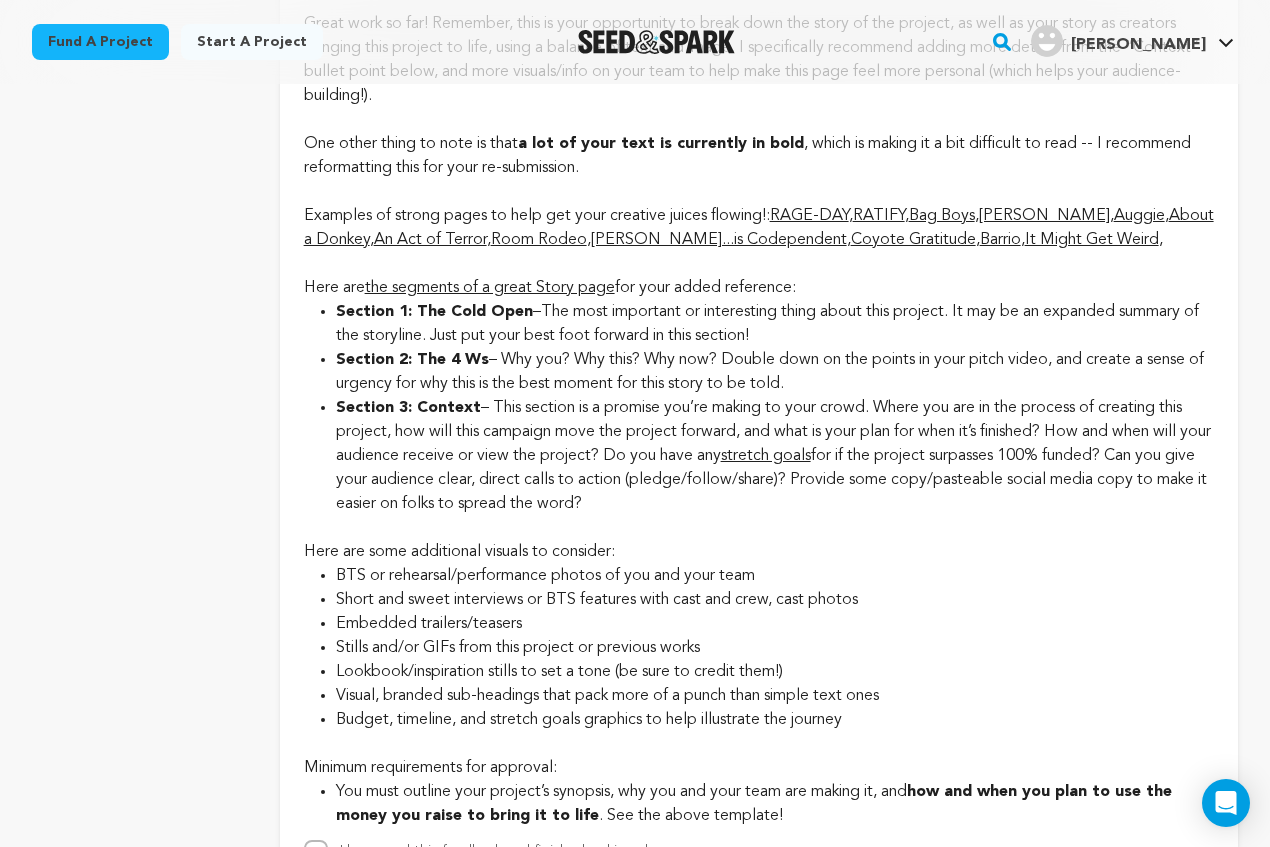 click on "Section 3: Context  – This section is a promise you’re making to your crowd. Where you are in the process of creating this project, how will this campaign move the project forward, and what is your plan for when it’s finished? How and when will your audience receive or view the project? Do you have any  stretch goals  for if the project surpasses 100% funded? Can you give your audience clear, direct calls to action (pledge/follow/share)? Provide some copy/pasteable social media copy to make it easier on folks to spread the word?" at bounding box center [775, -1655] 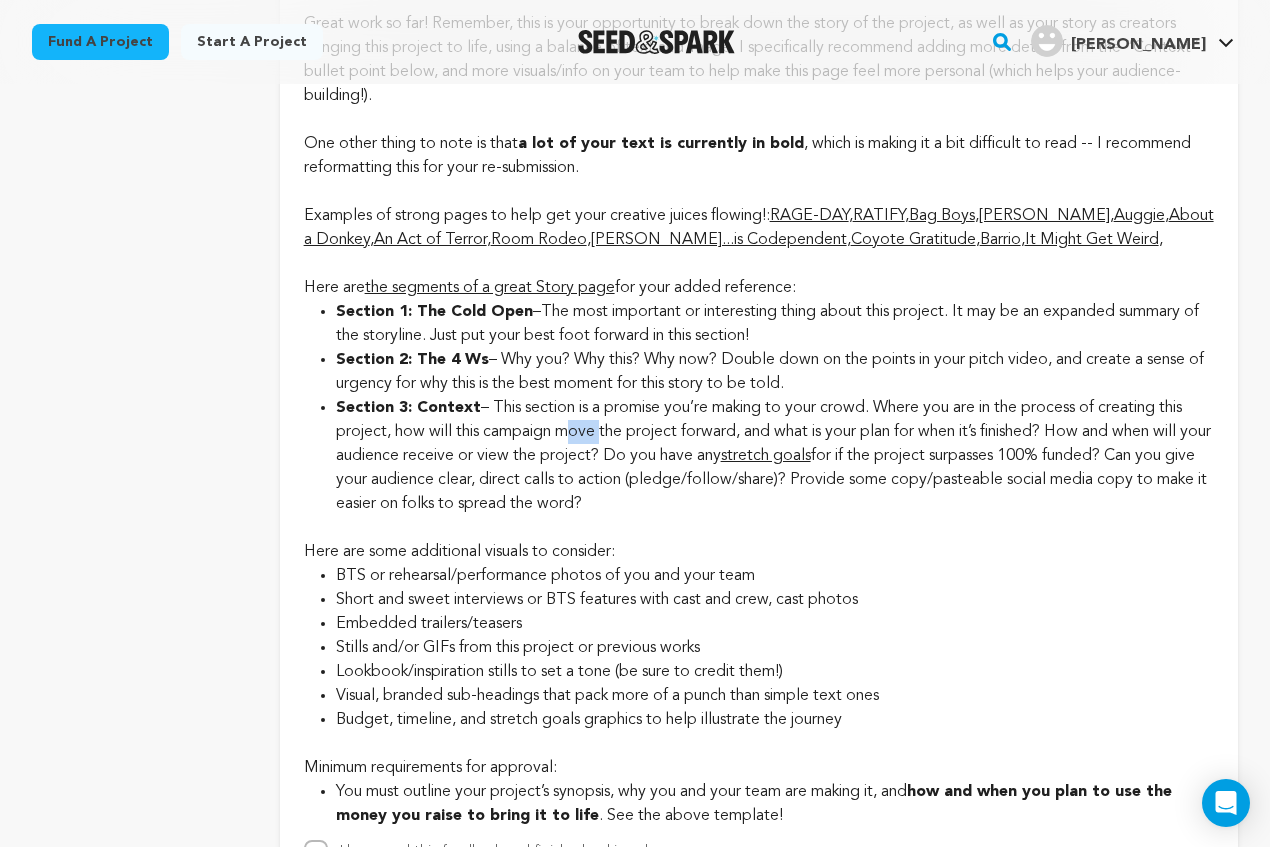 click on "Section 3: Context  – This section is a promise you’re making to your crowd. Where you are in the process of creating this project, how will this campaign move the project forward, and what is your plan for when it’s finished? How and when will your audience receive or view the project? Do you have any  stretch goals  for if the project surpasses 100% funded? Can you give your audience clear, direct calls to action (pledge/follow/share)? Provide some copy/pasteable social media copy to make it easier on folks to spread the word?" at bounding box center [775, -1655] 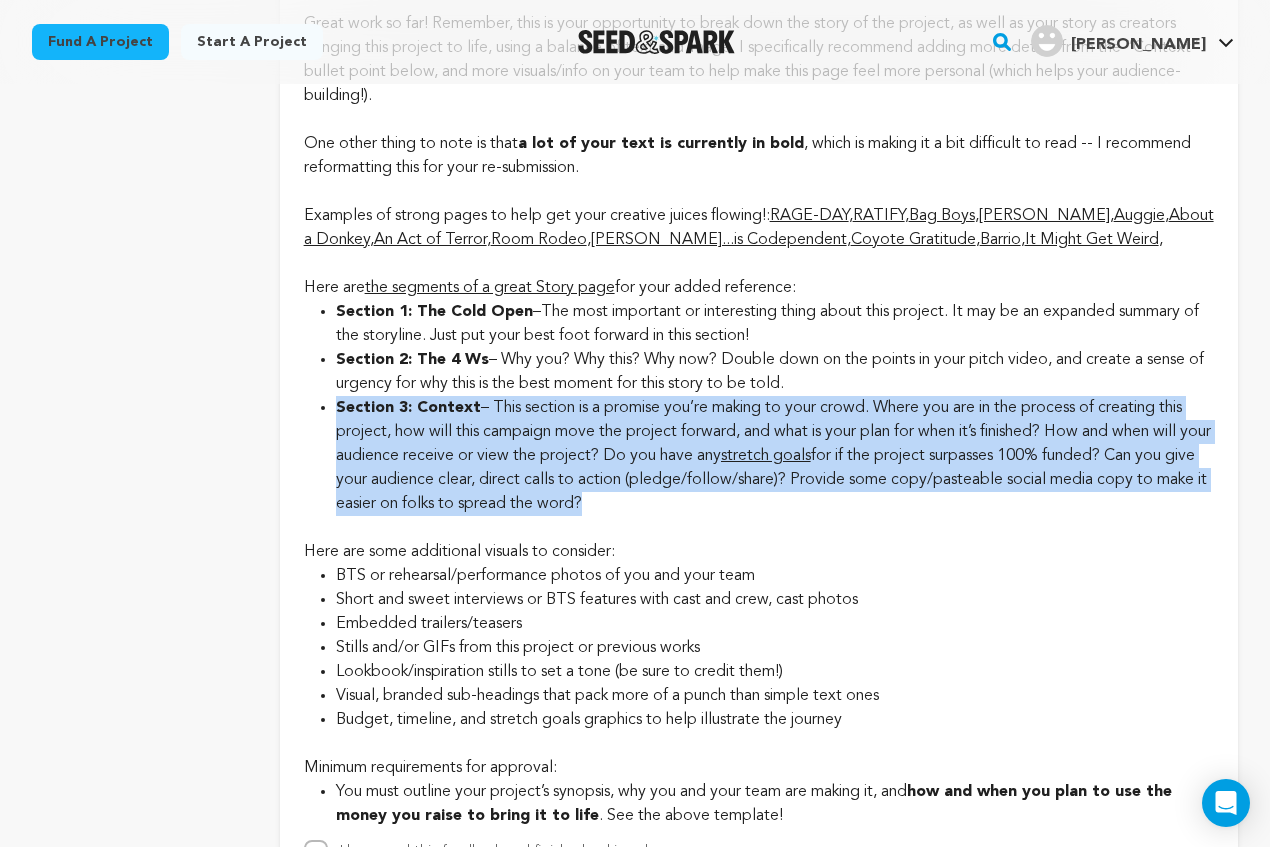 click on "Section 3: Context  – This section is a promise you’re making to your crowd. Where you are in the process of creating this project, how will this campaign move the project forward, and what is your plan for when it’s finished? How and when will your audience receive or view the project? Do you have any  stretch goals  for if the project surpasses 100% funded? Can you give your audience clear, direct calls to action (pledge/follow/share)? Provide some copy/pasteable social media copy to make it easier on folks to spread the word?" at bounding box center (775, -1655) 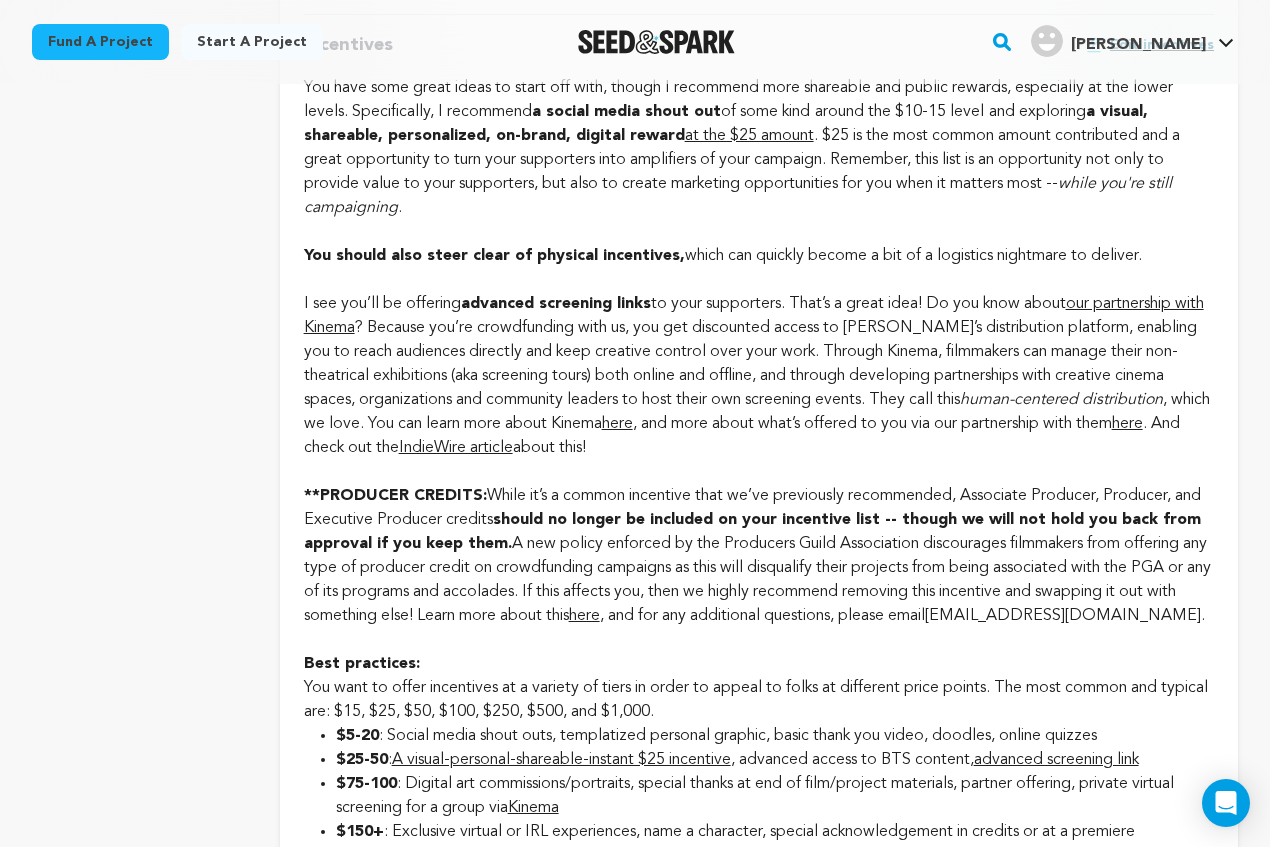 scroll, scrollTop: 1797, scrollLeft: 0, axis: vertical 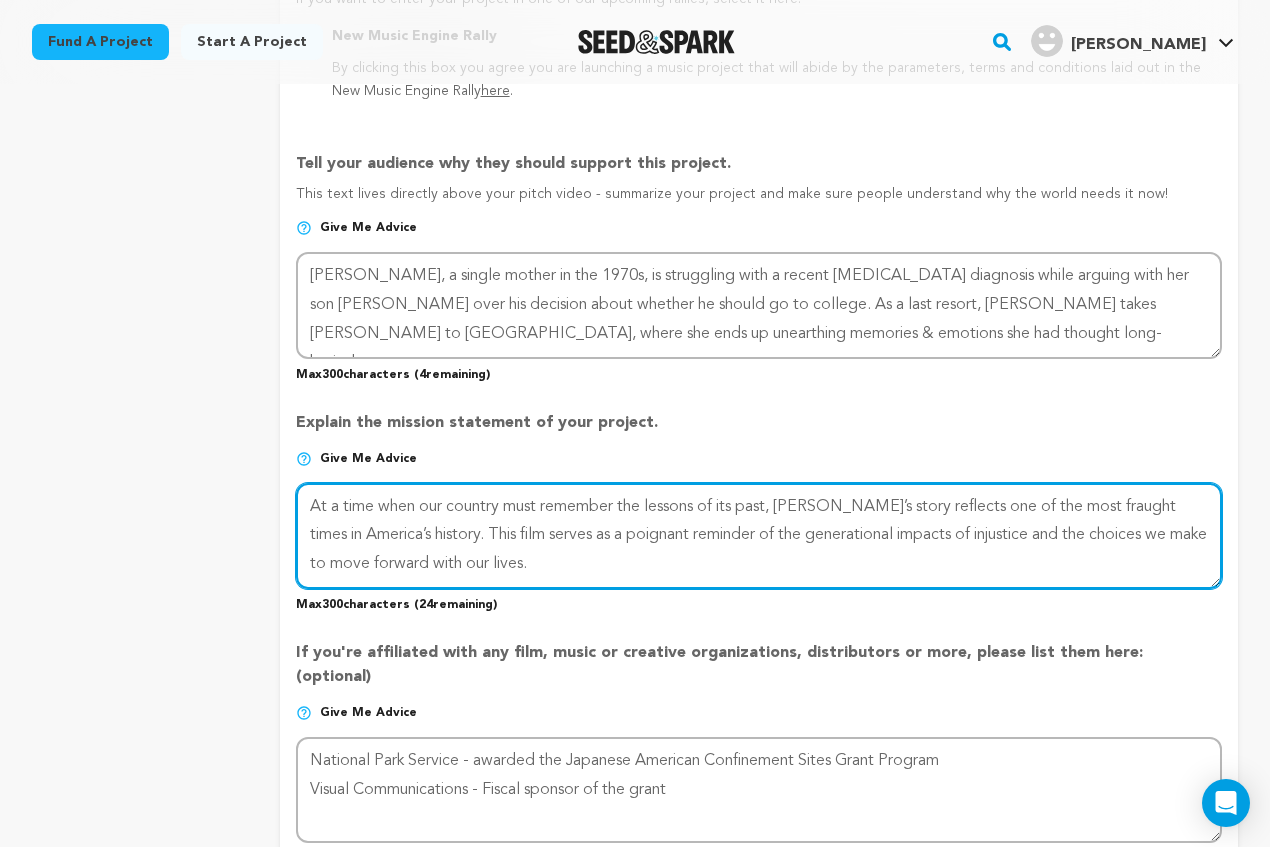 click at bounding box center (759, 536) 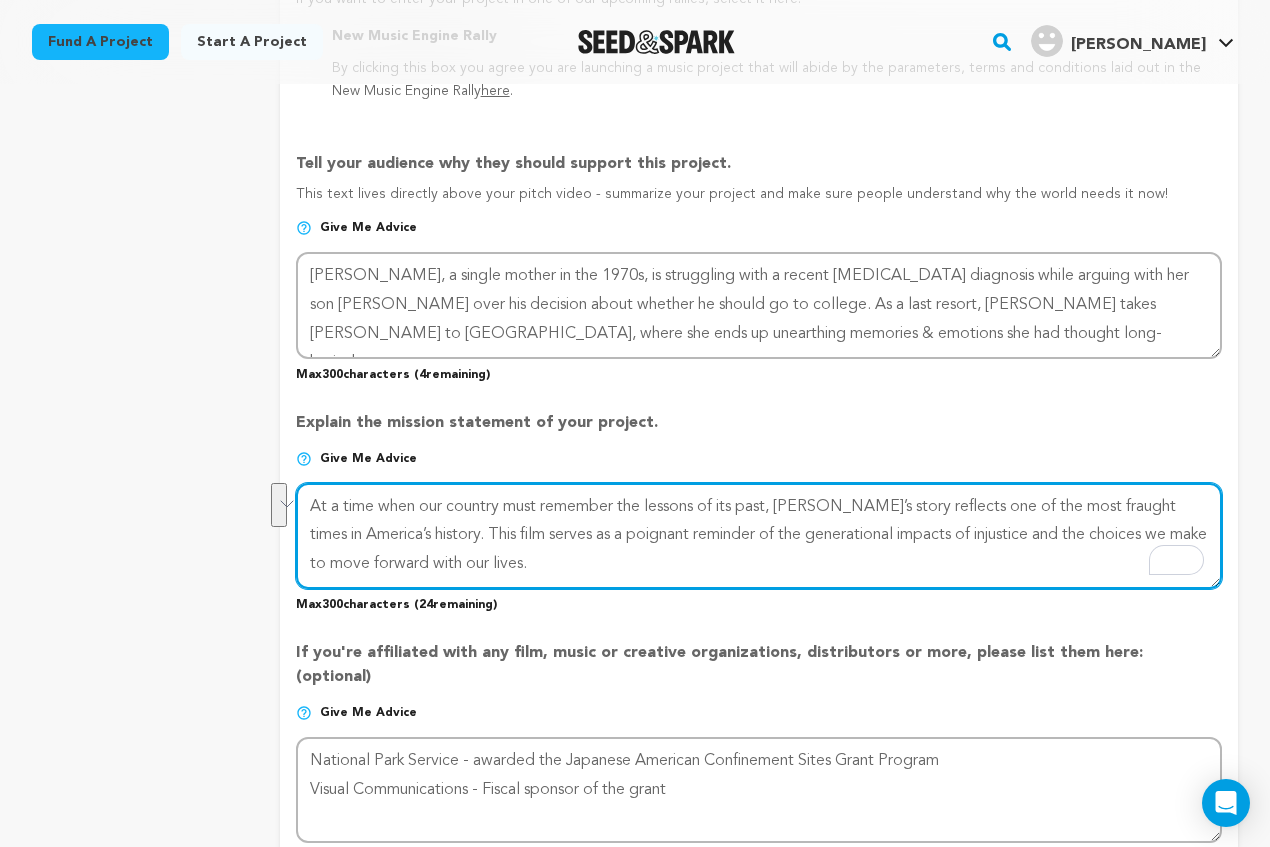 drag, startPoint x: 550, startPoint y: 553, endPoint x: 438, endPoint y: 536, distance: 113.28283 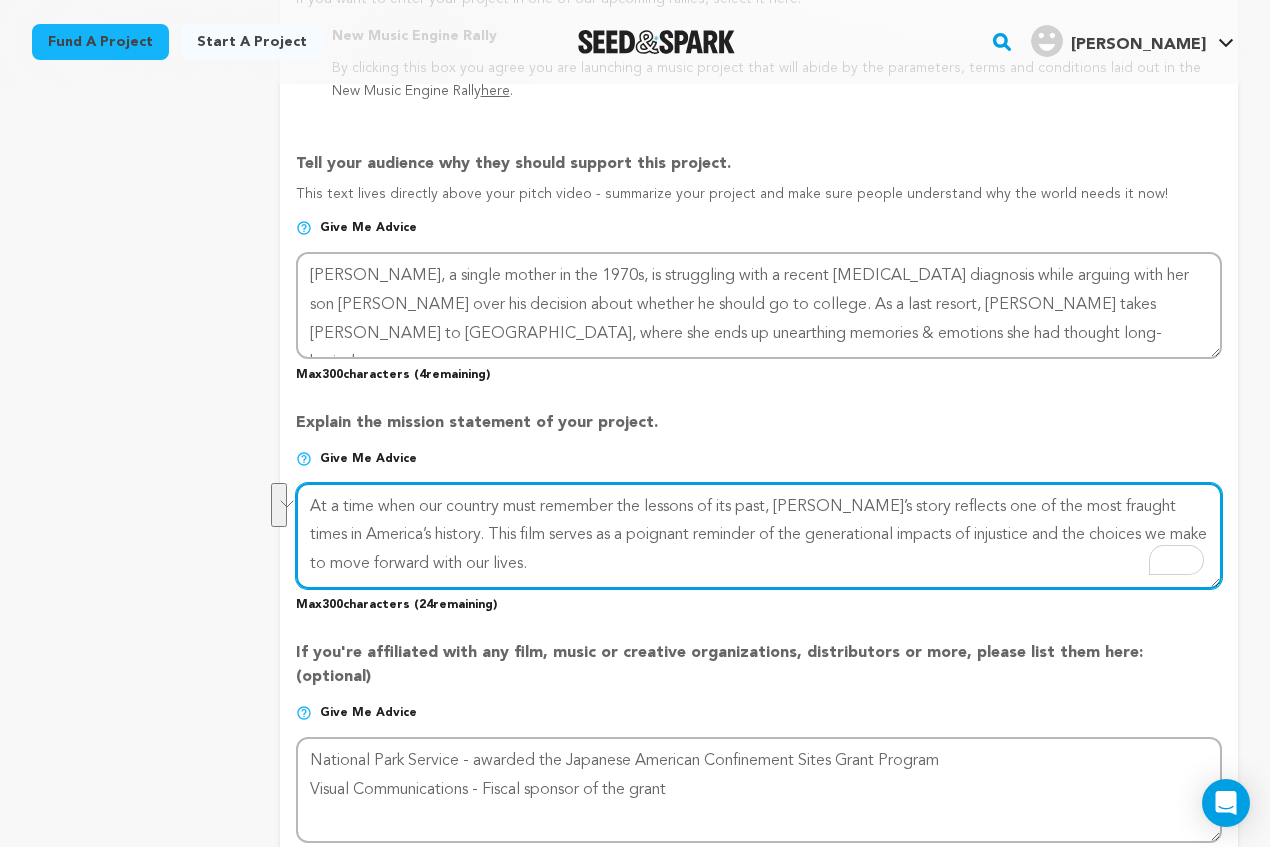 click at bounding box center [759, 536] 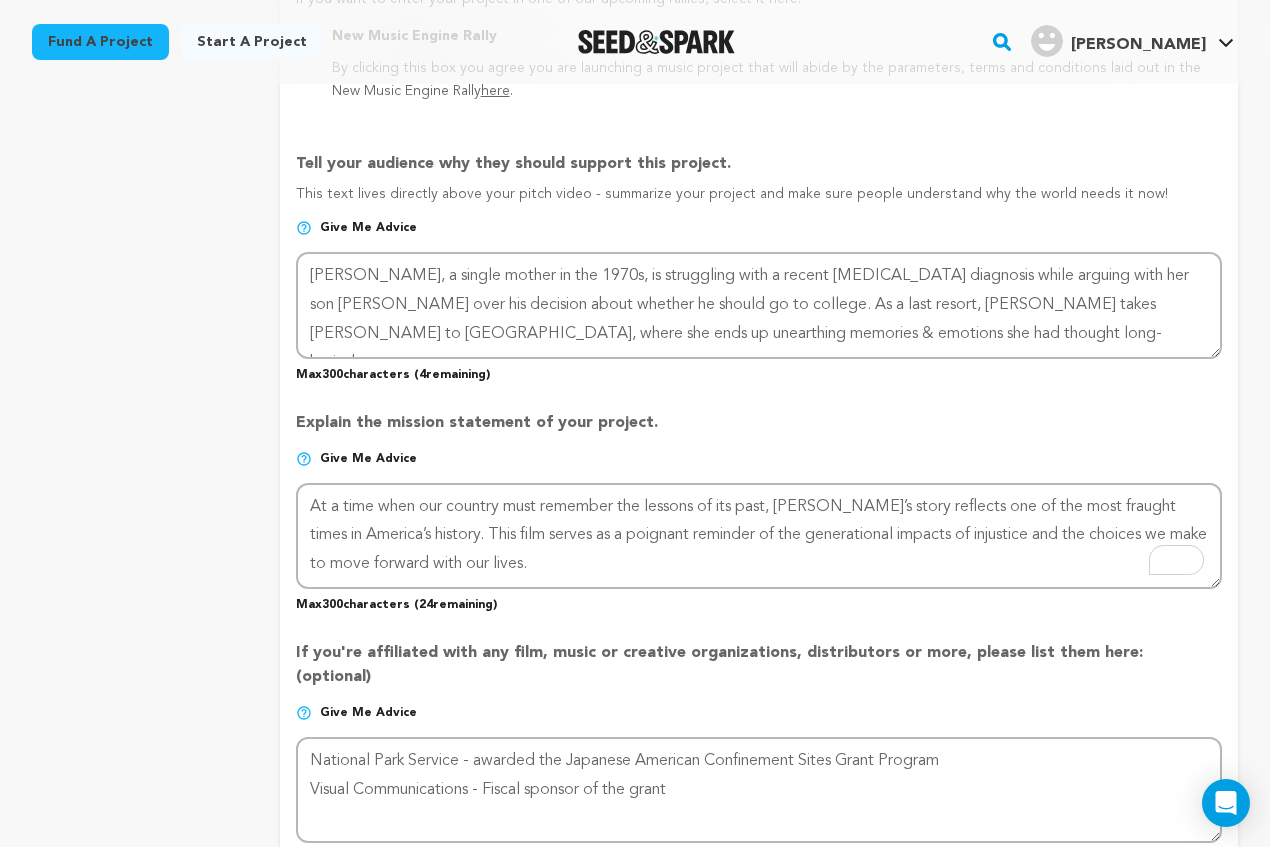 click on "project
story
team
social media
video & images
campaign
incentives
wishlist" at bounding box center [140, 202] 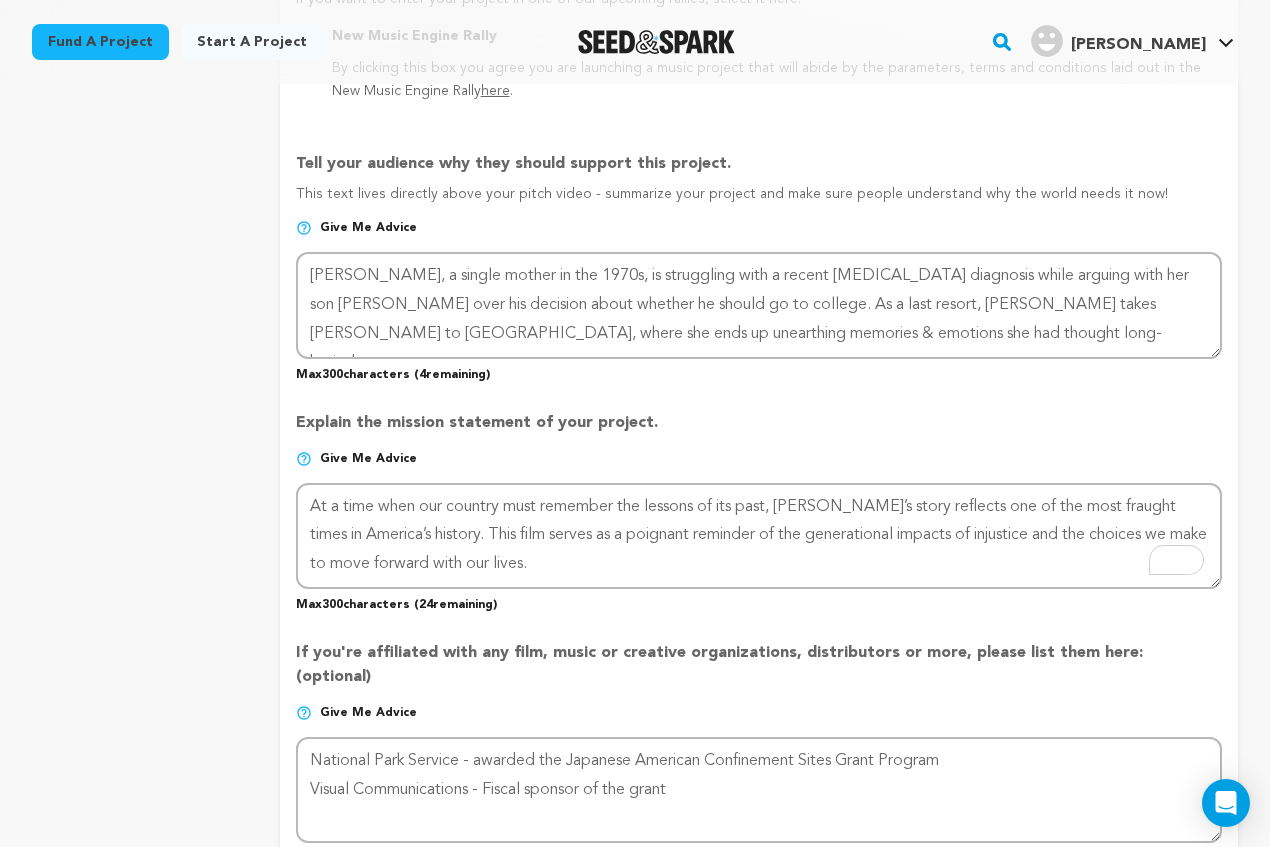 scroll, scrollTop: 0, scrollLeft: 0, axis: both 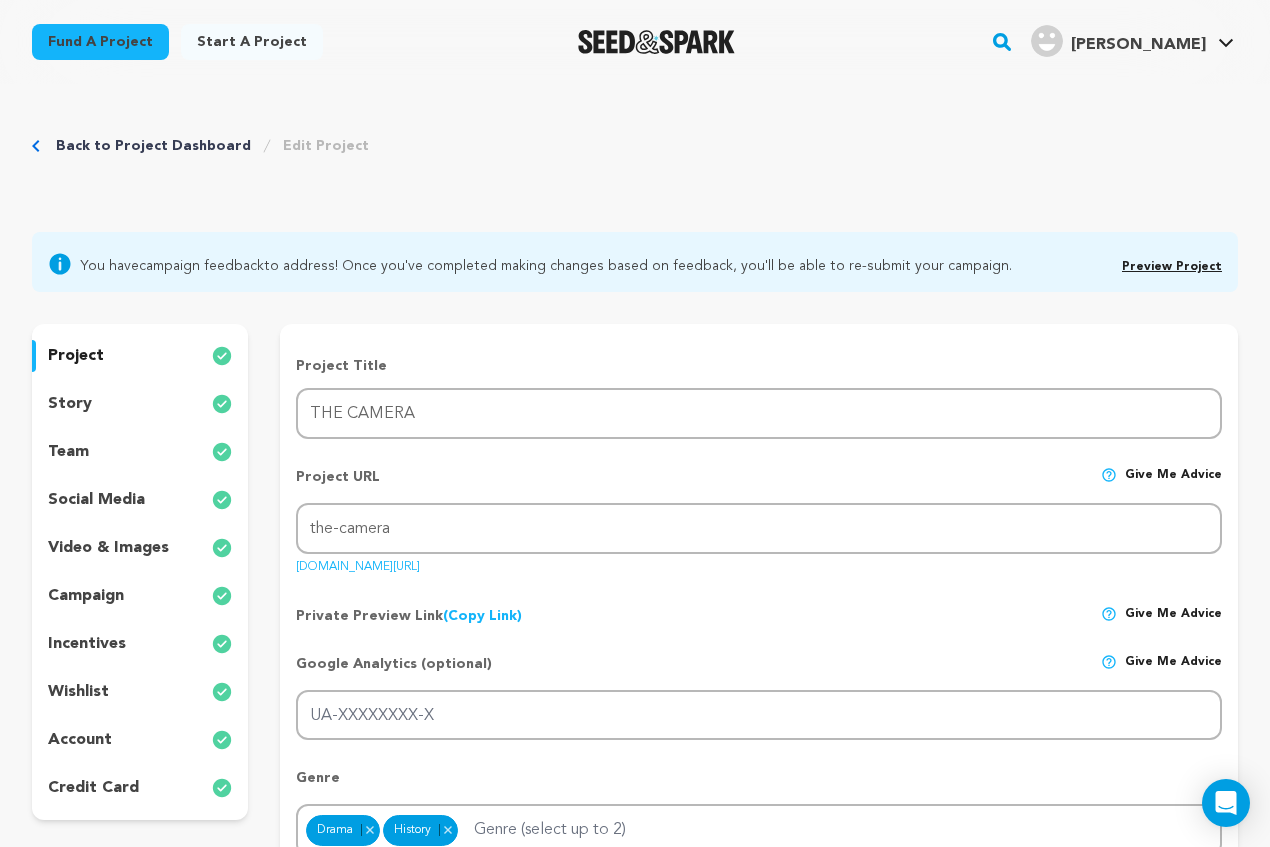 click on "Preview Project" at bounding box center [1172, 267] 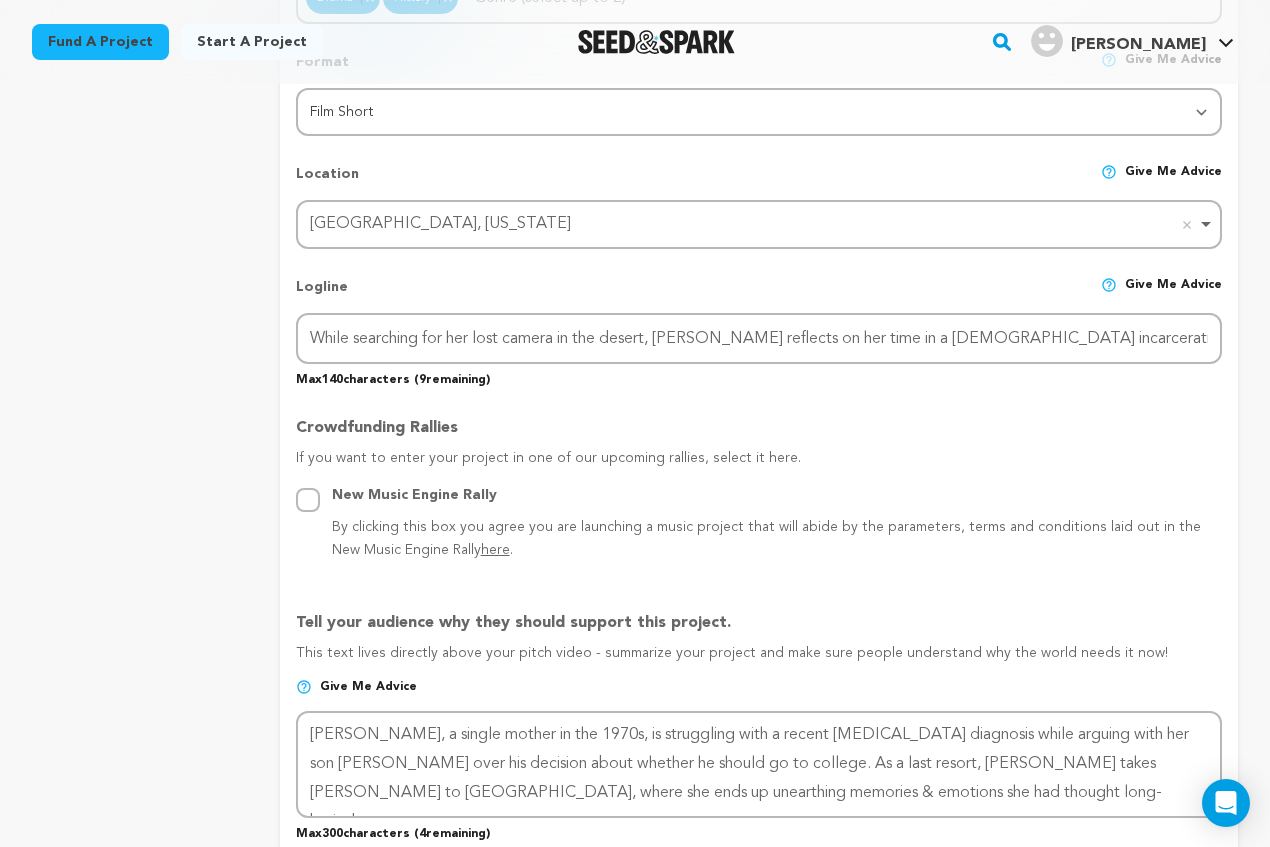 scroll, scrollTop: 768, scrollLeft: 0, axis: vertical 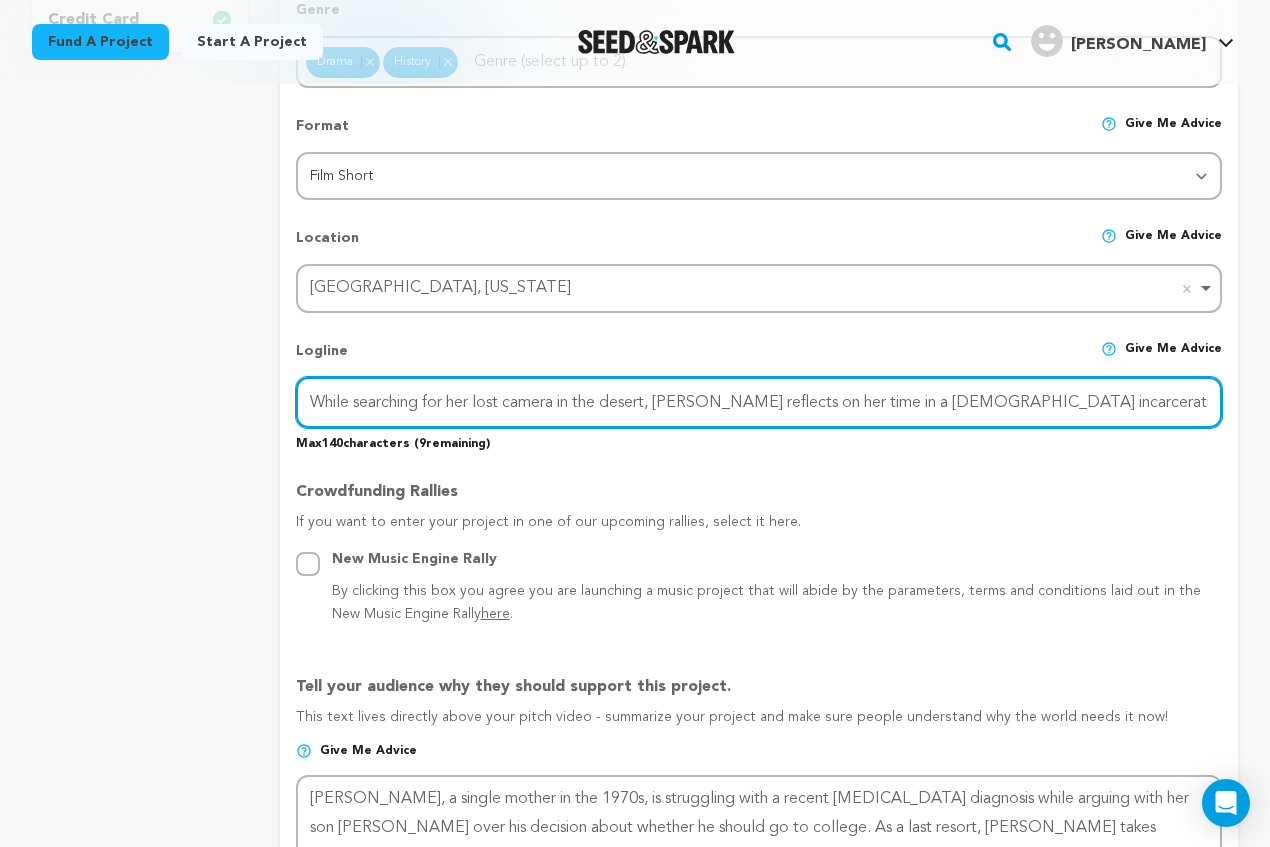 click on "While searching for her lost camera in the desert, [PERSON_NAME] reflects on her time in a [DEMOGRAPHIC_DATA] incarceration camp during WWII." at bounding box center [759, 402] 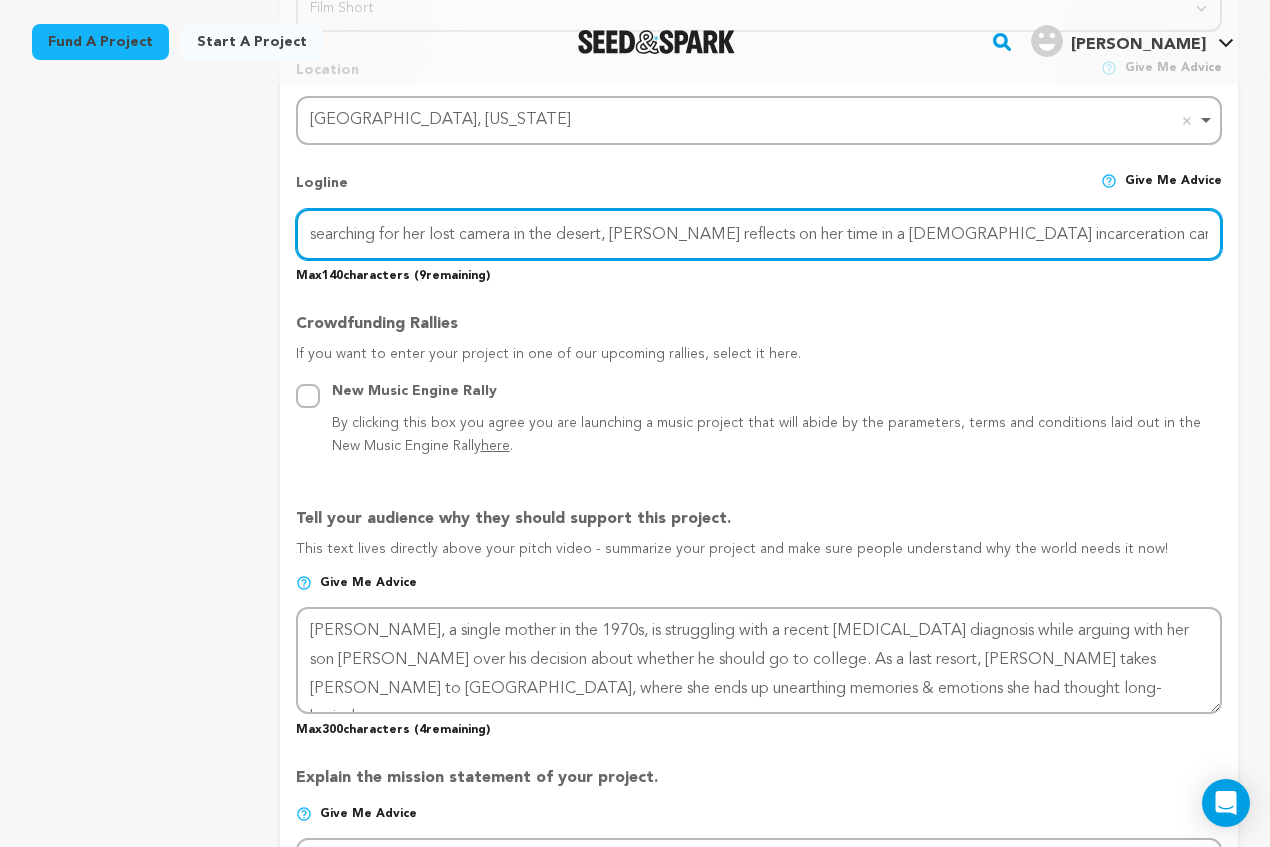 scroll, scrollTop: 914, scrollLeft: 0, axis: vertical 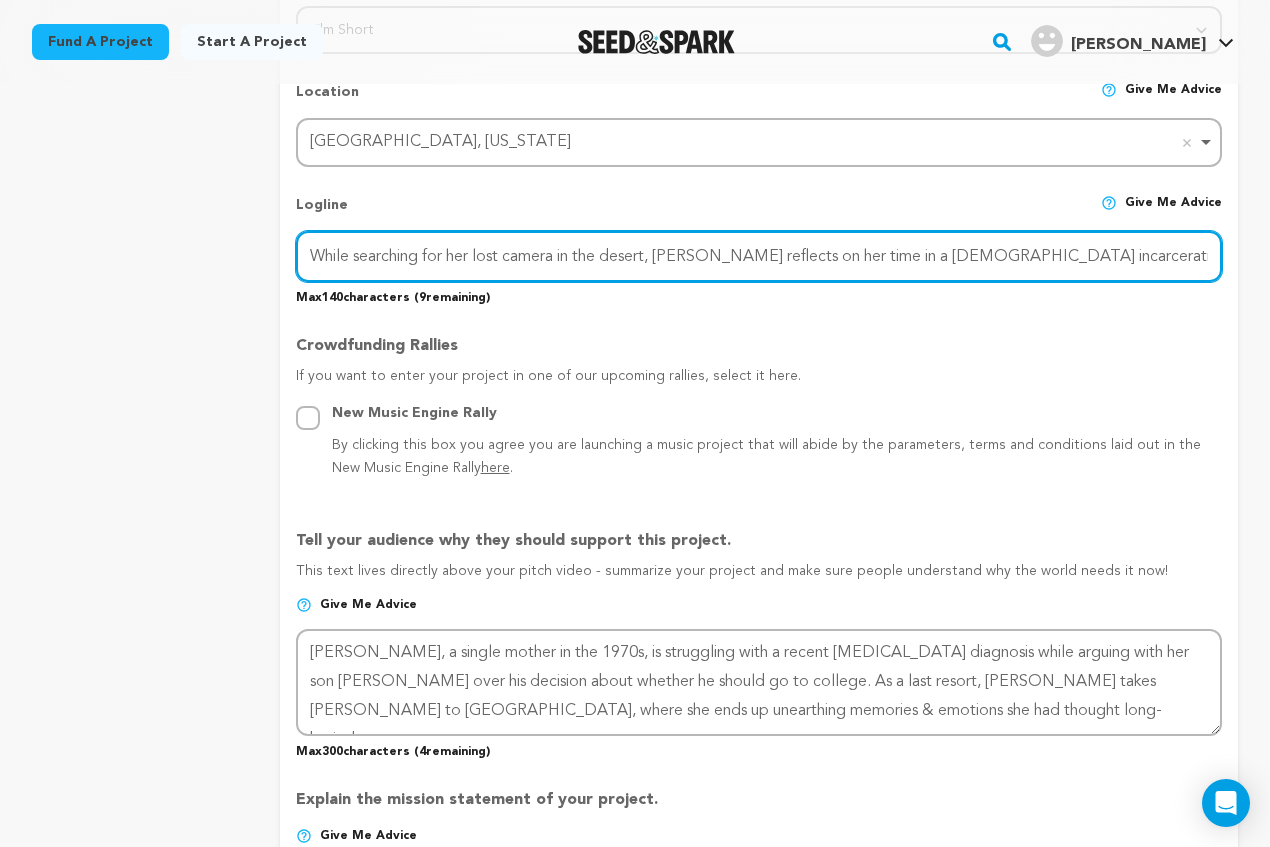 click on "While searching for her lost camera in the desert, [PERSON_NAME] reflects on her time in a [DEMOGRAPHIC_DATA] incarceration camp during WWII." at bounding box center [759, 256] 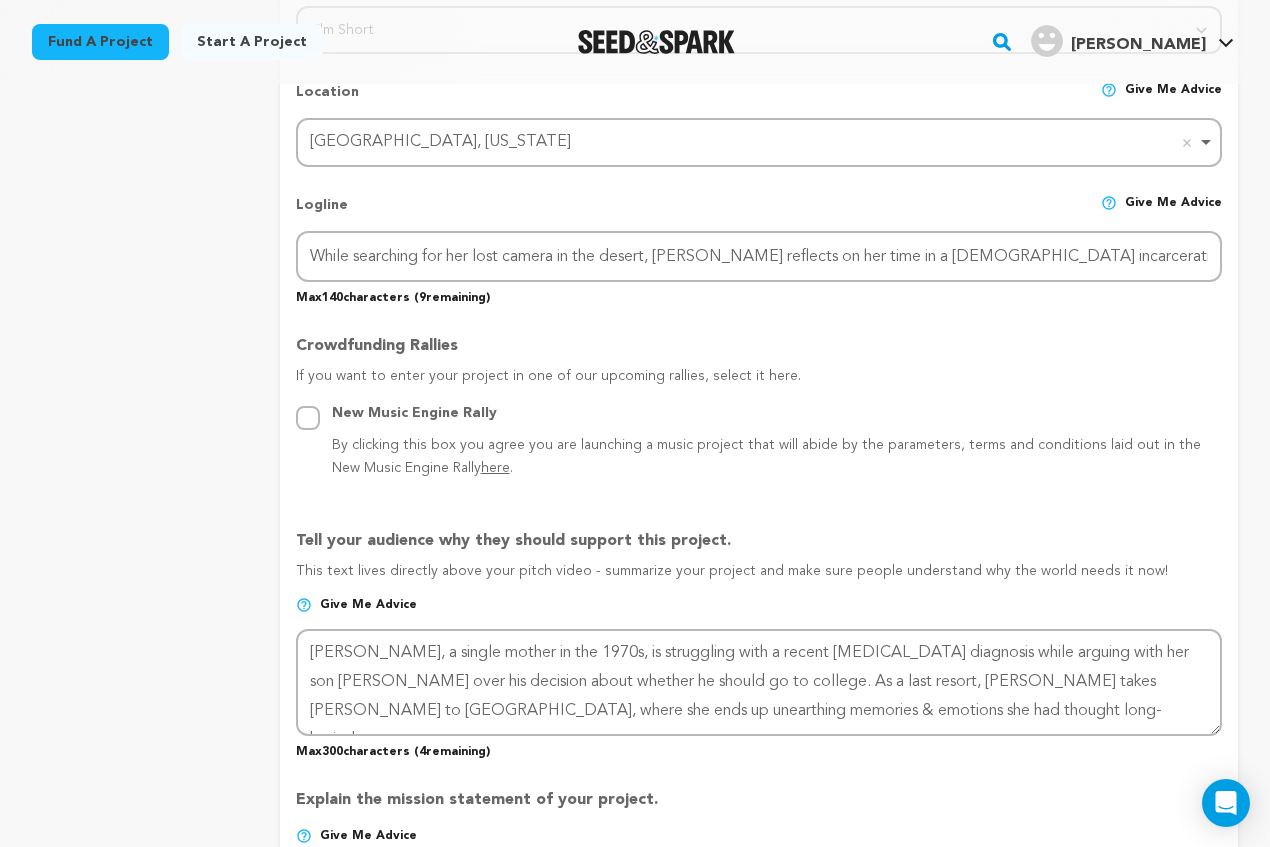 click on "project
story
team
social media
video & images
campaign
incentives
wishlist" at bounding box center [140, 579] 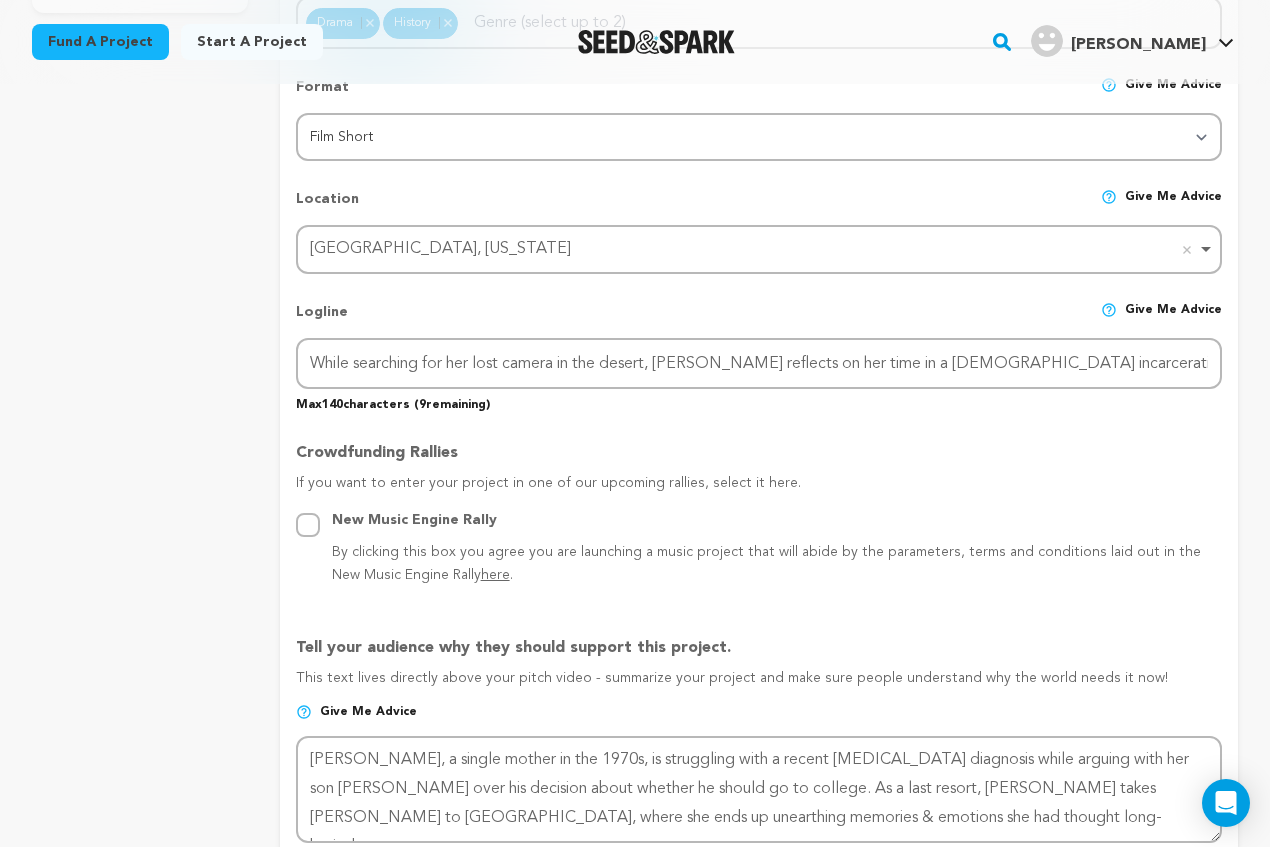 scroll, scrollTop: 803, scrollLeft: 0, axis: vertical 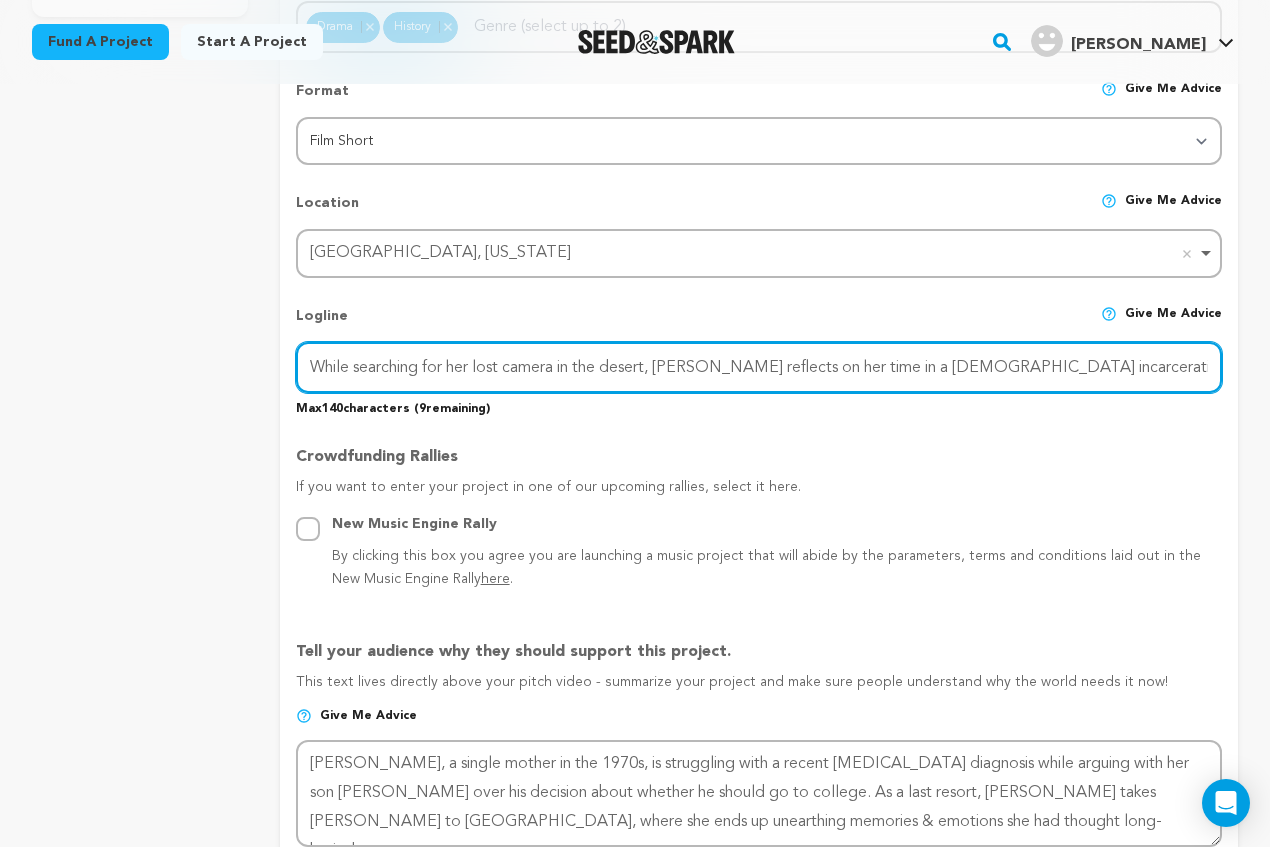 click on "While searching for her lost camera in the desert, [PERSON_NAME] reflects on her time in a [DEMOGRAPHIC_DATA] incarceration camp during WWII." at bounding box center [759, 367] 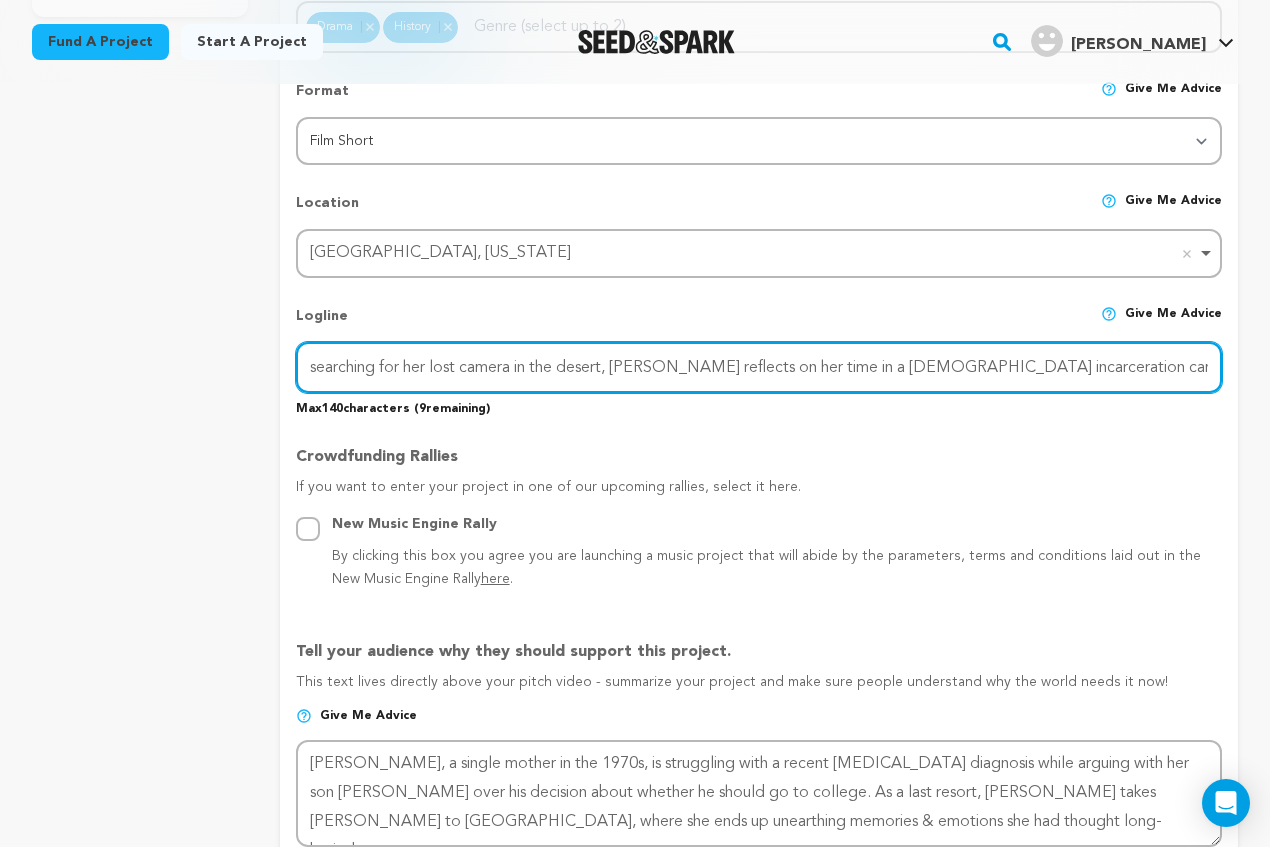 click on "While searching for her lost camera in the desert, [PERSON_NAME] reflects on her time in a [DEMOGRAPHIC_DATA] incarceration camp during WWII." at bounding box center (759, 367) 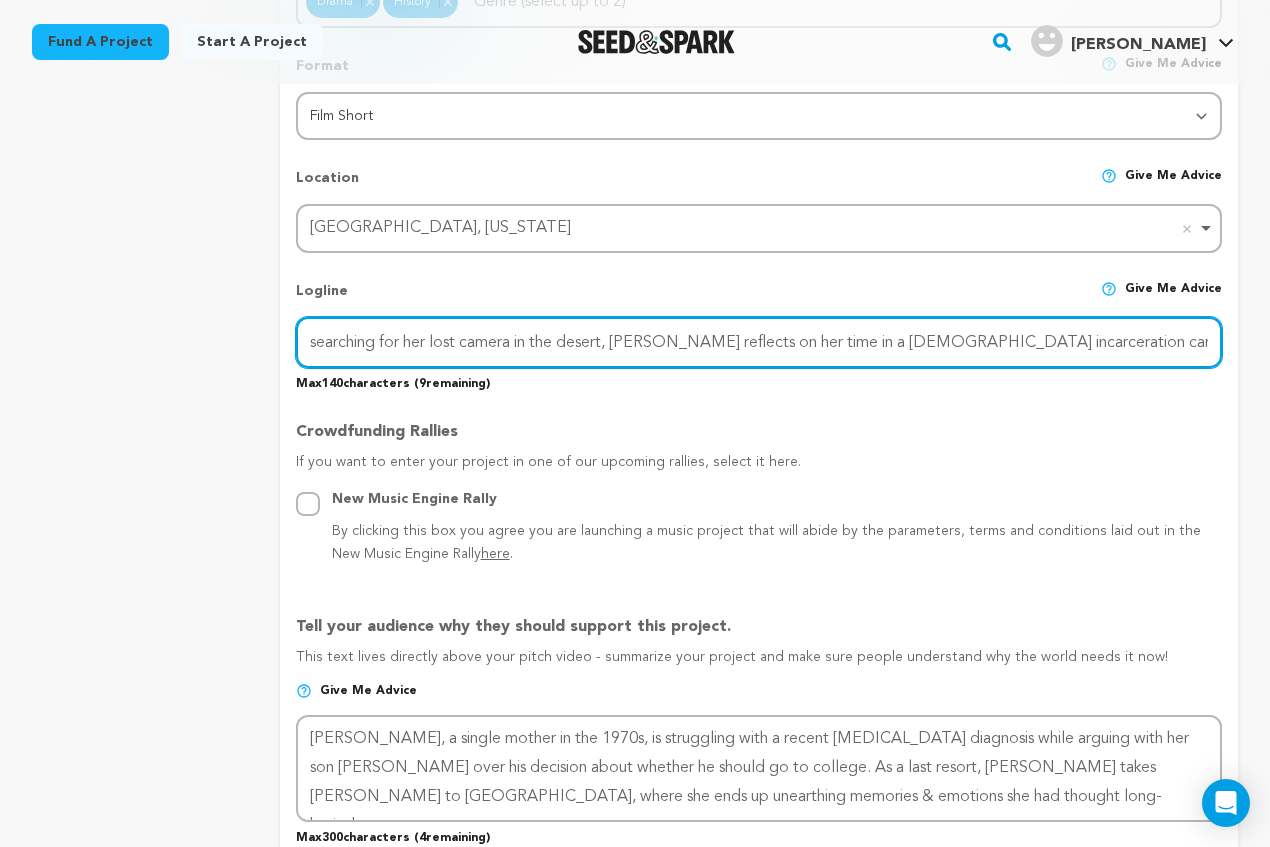 scroll, scrollTop: 833, scrollLeft: 0, axis: vertical 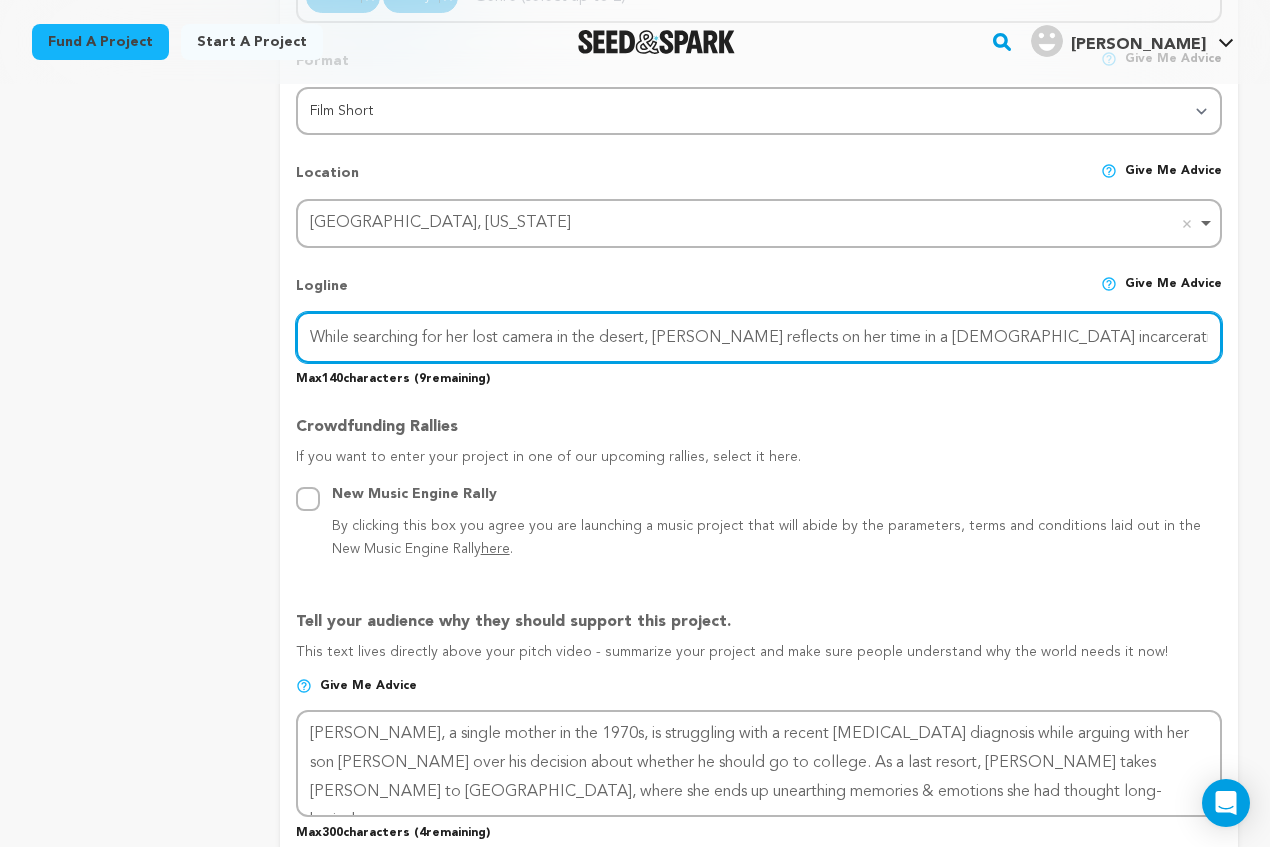 click on "While searching for her lost camera in the desert, [PERSON_NAME] reflects on her time in a [DEMOGRAPHIC_DATA] incarceration camp during WWII." at bounding box center (759, 337) 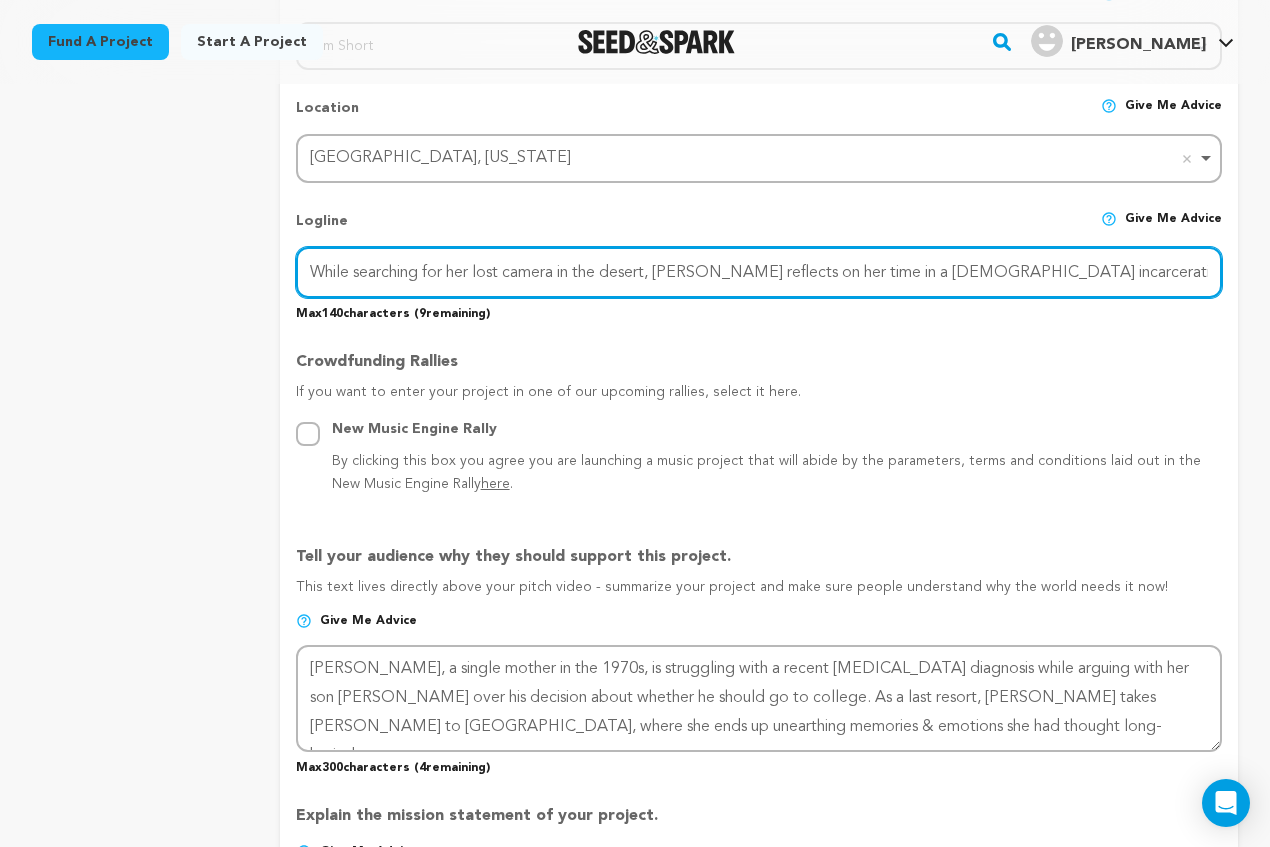 scroll, scrollTop: 965, scrollLeft: 0, axis: vertical 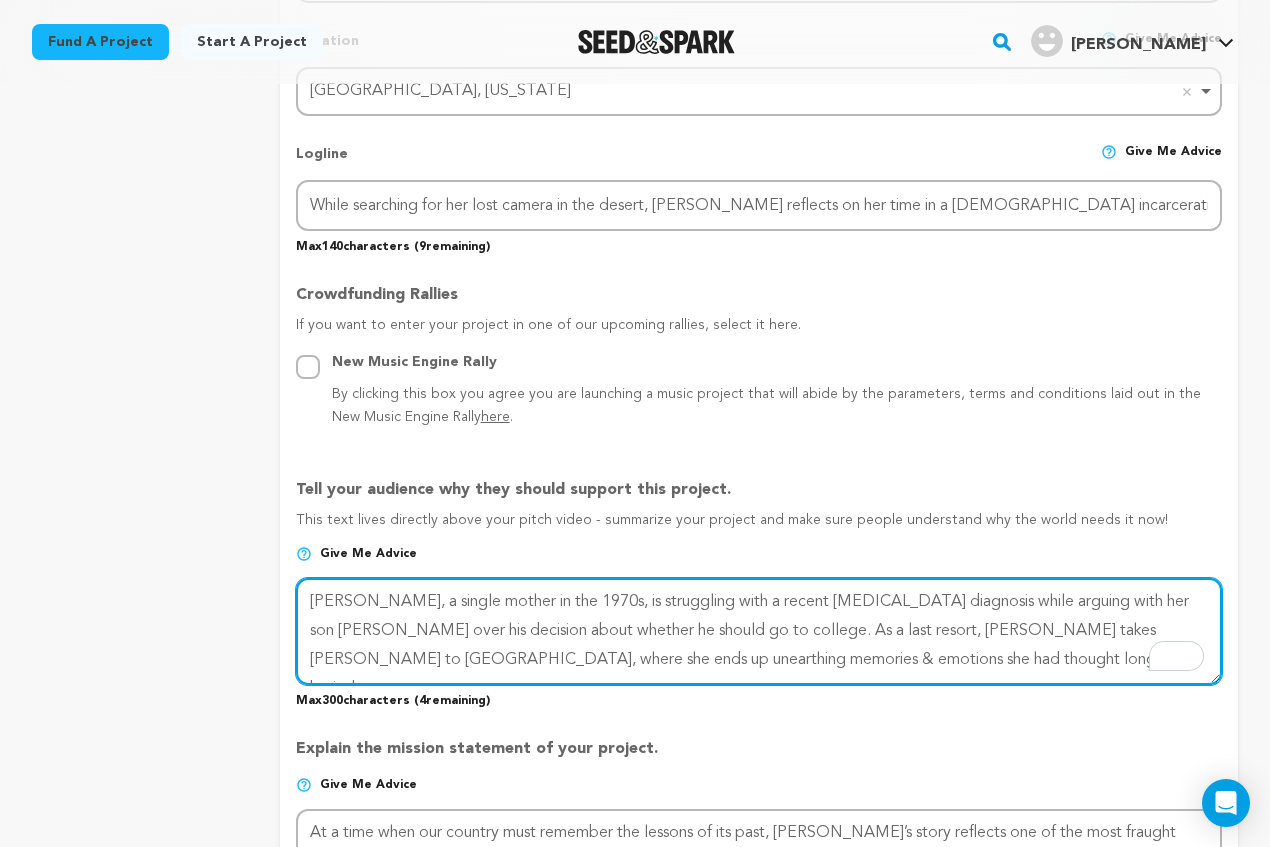 drag, startPoint x: 711, startPoint y: 652, endPoint x: 278, endPoint y: 558, distance: 443.0858 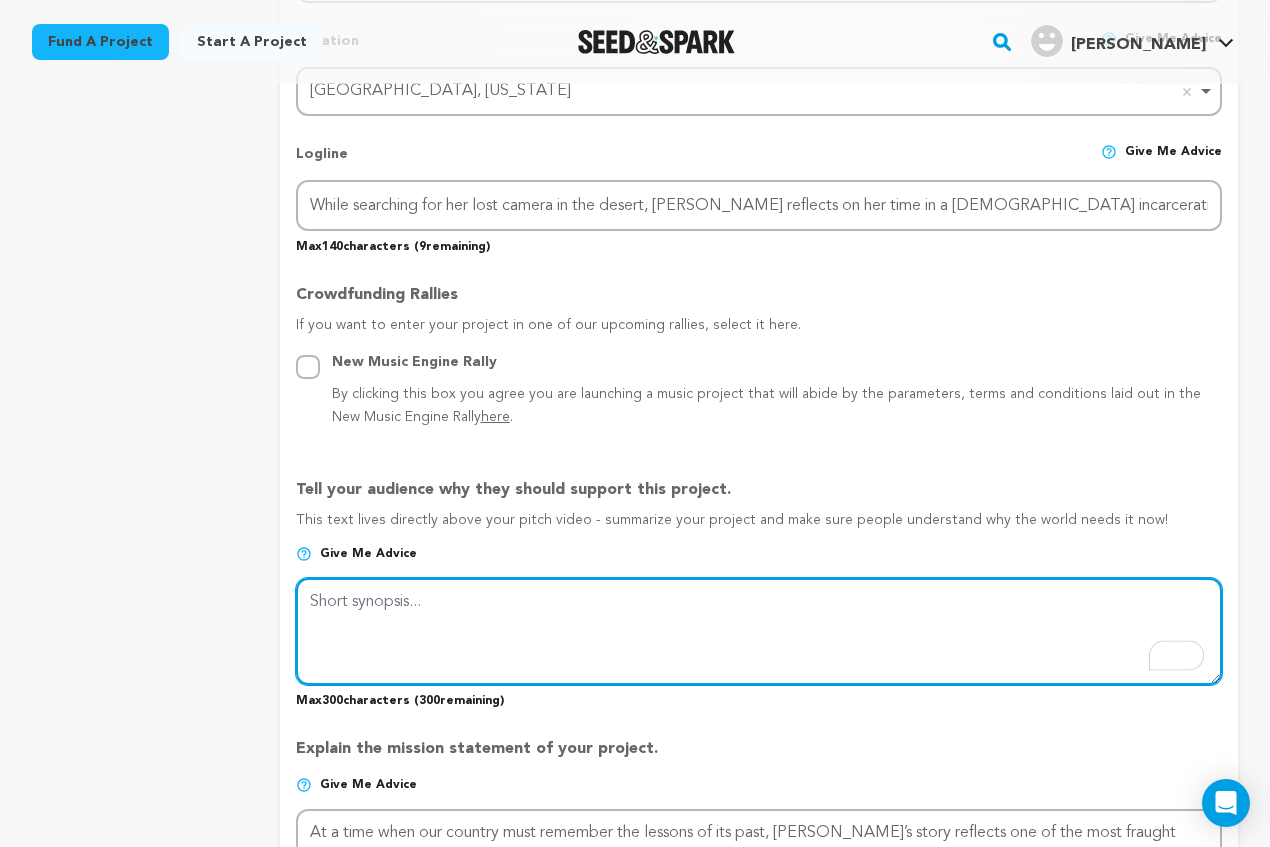 paste on "While searching for her lost camera in the desert, [PERSON_NAME] reflects on her time in a [DEMOGRAPHIC_DATA] incarceration camp during WWII." 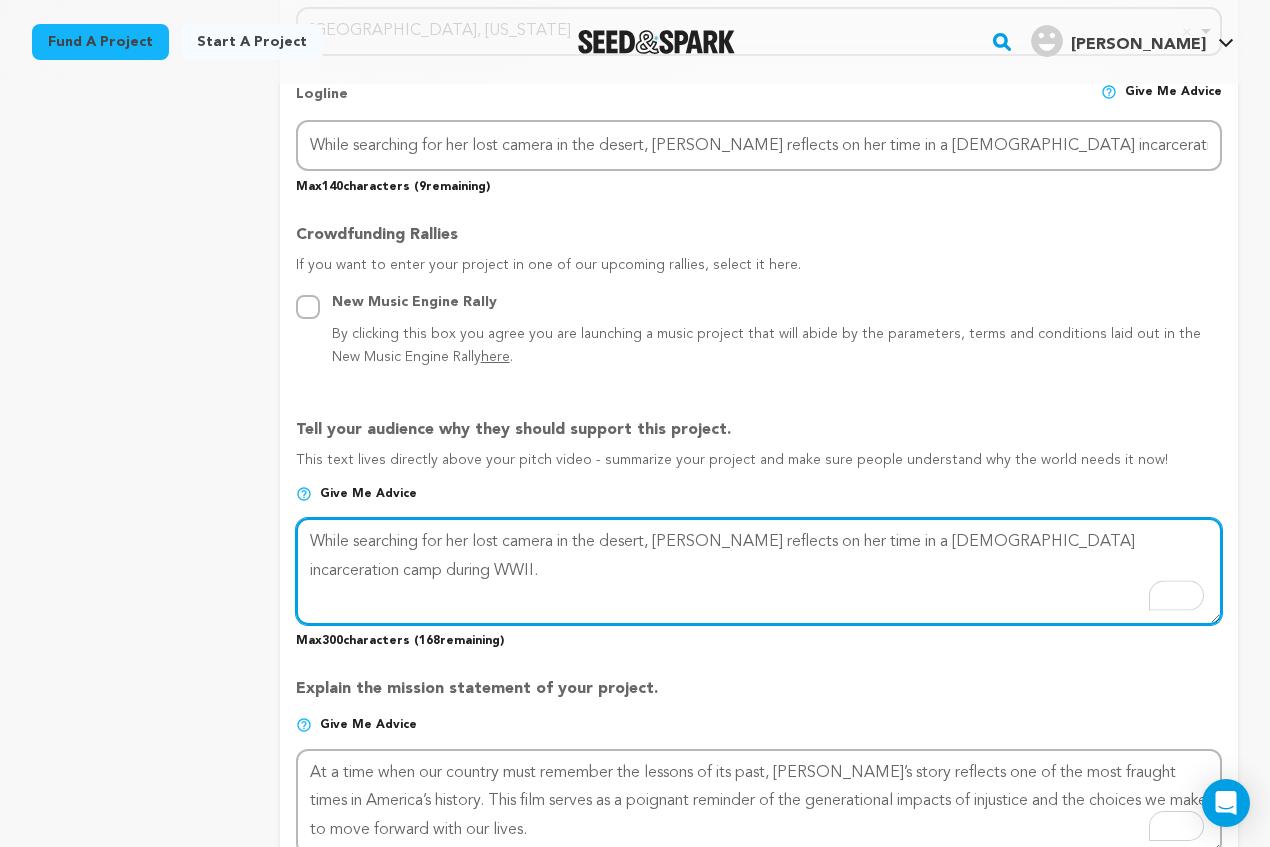 scroll, scrollTop: 1079, scrollLeft: 0, axis: vertical 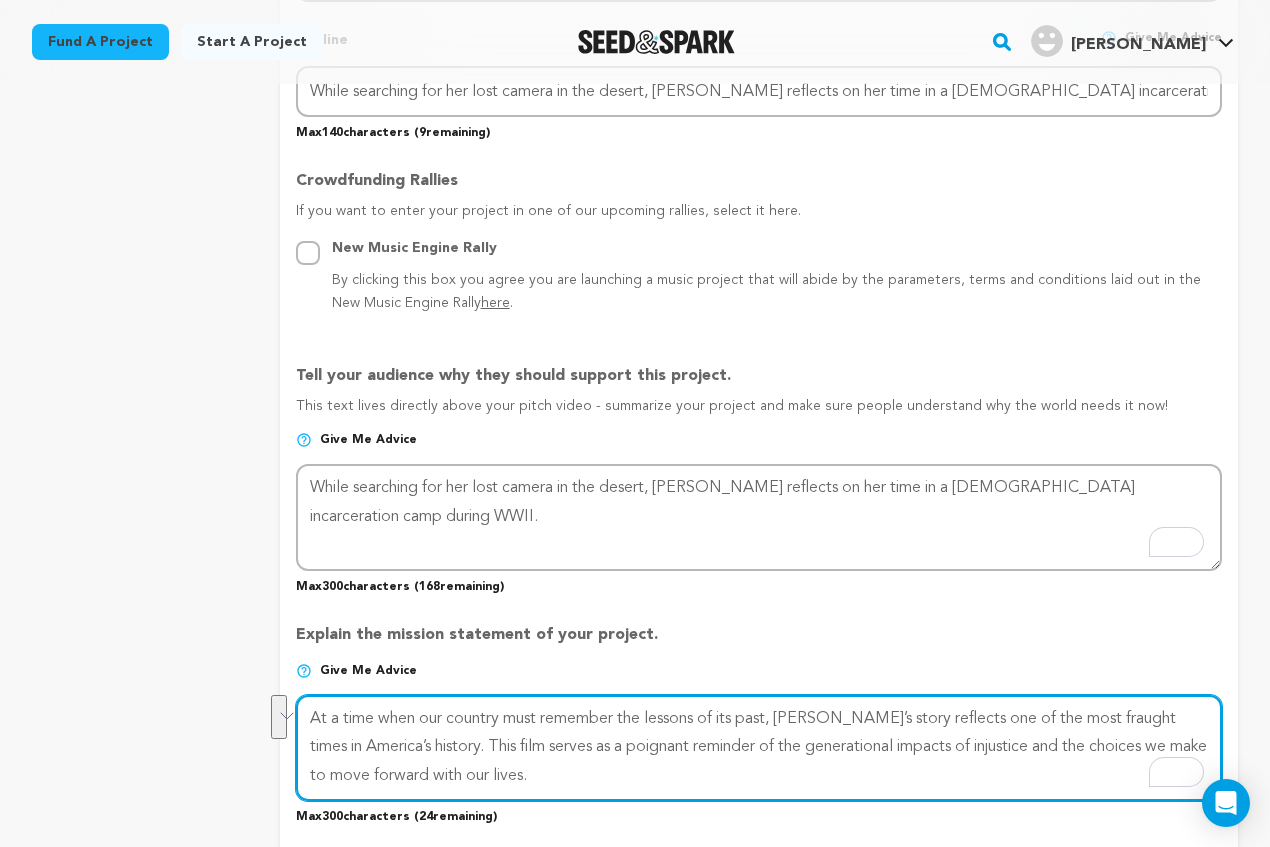 drag, startPoint x: 433, startPoint y: 747, endPoint x: 273, endPoint y: 716, distance: 162.97546 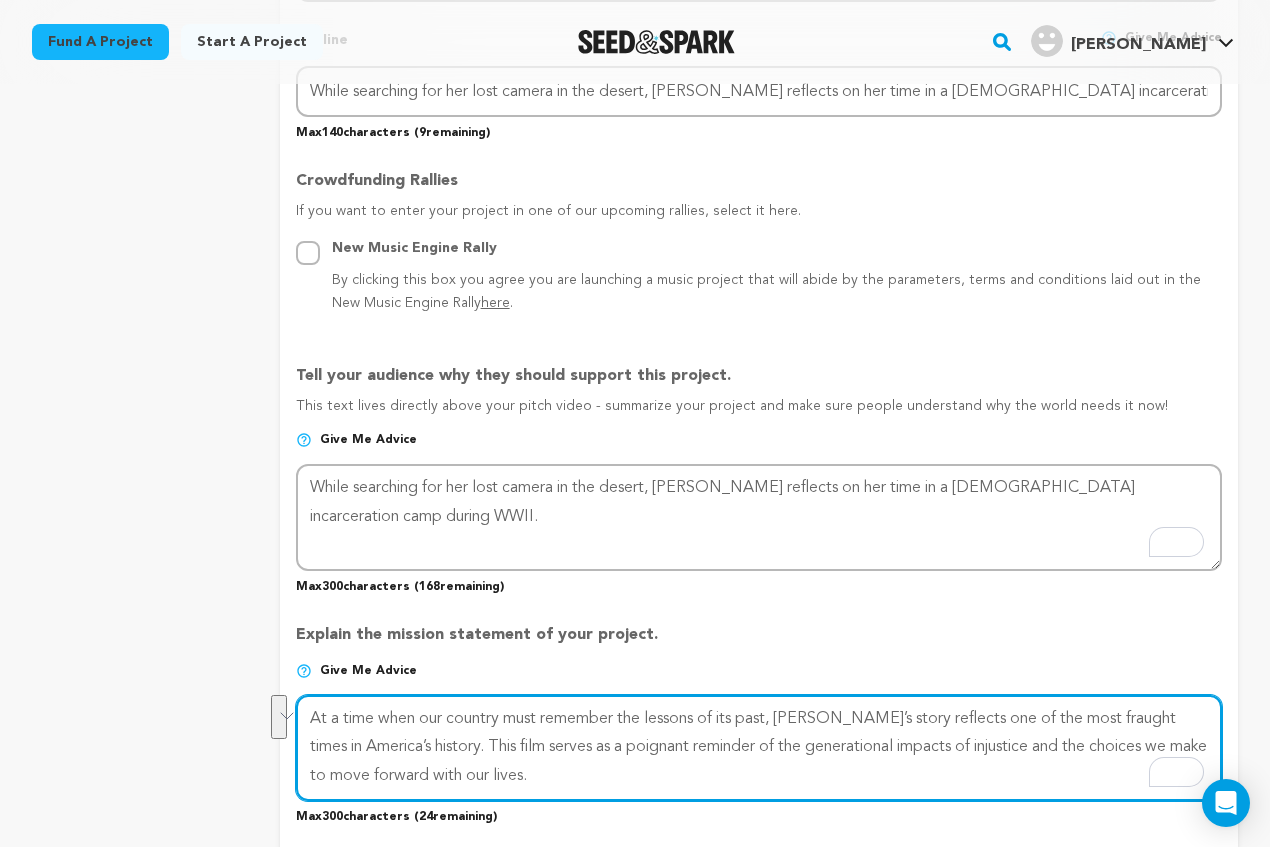 click on "project
story
team
social media
video & images
campaign
incentives
wishlist" at bounding box center [635, 414] 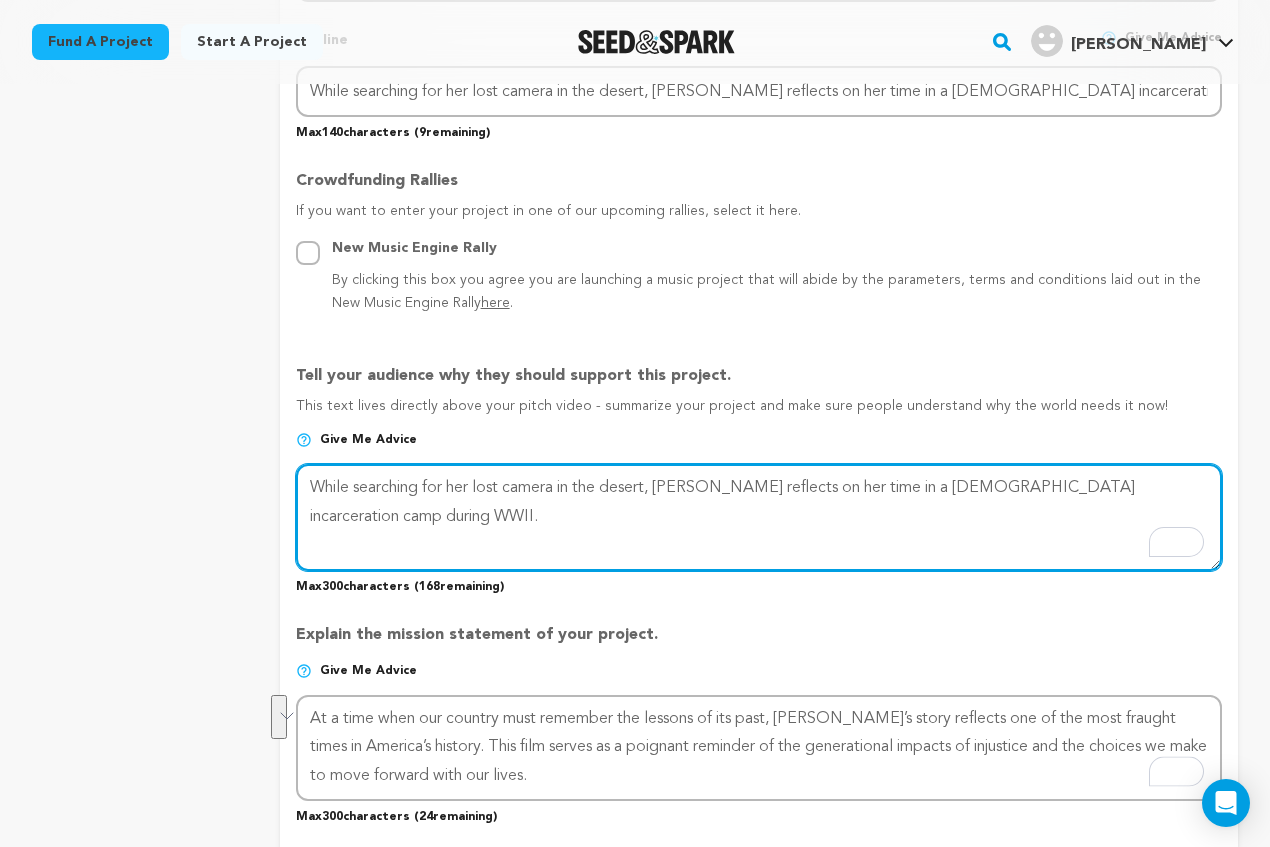 click at bounding box center (759, 517) 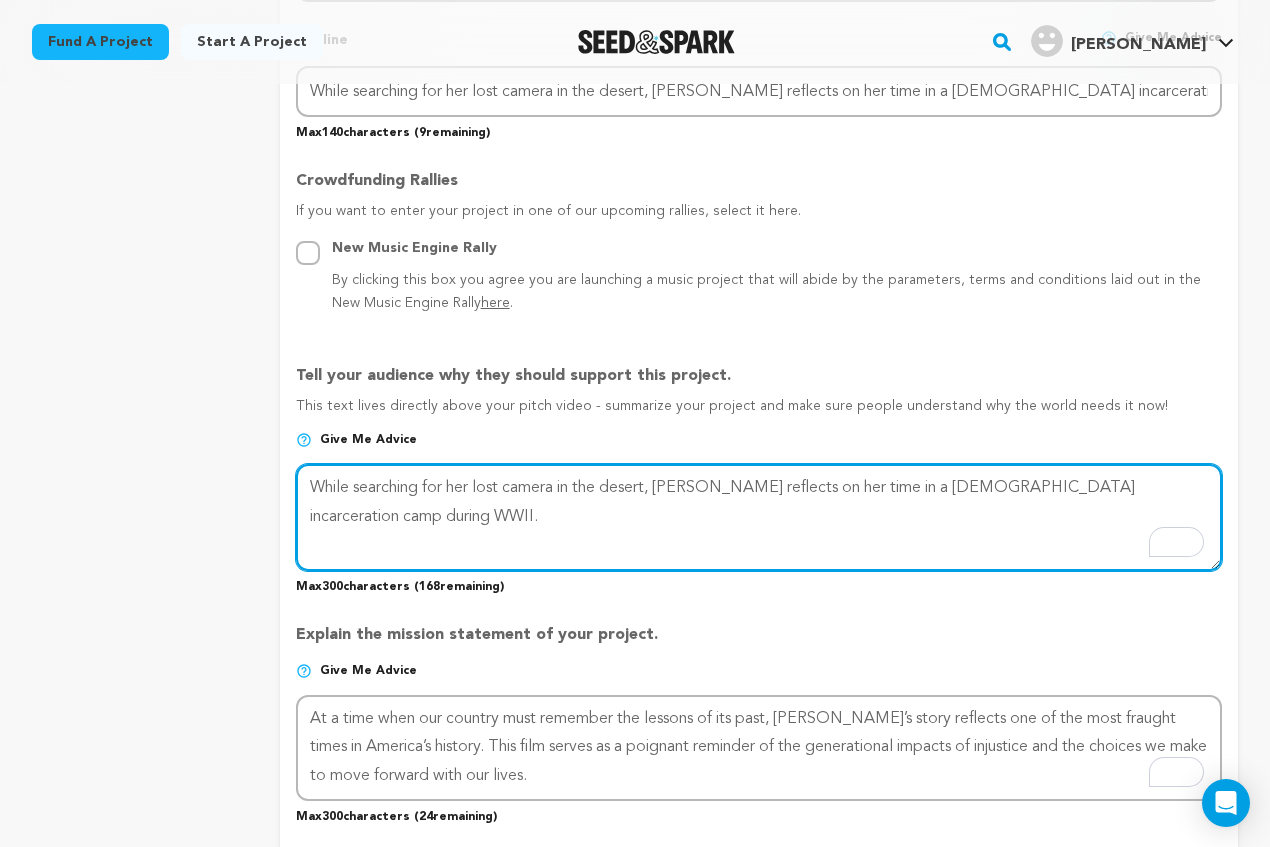 paste on "At a time when our country must remember the lessons of its past, [PERSON_NAME]’s story reflects one of the most fraught times in America’s history." 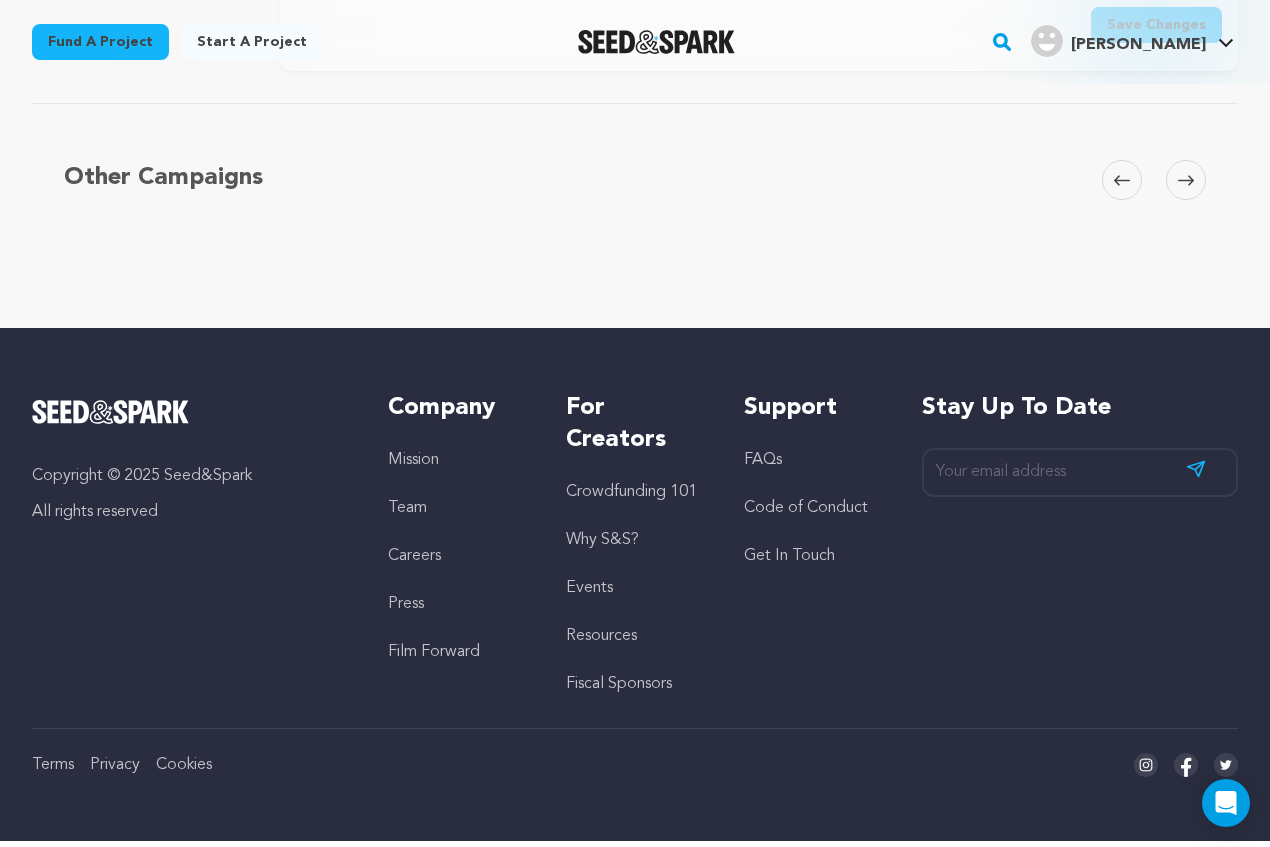 scroll, scrollTop: 2253, scrollLeft: 0, axis: vertical 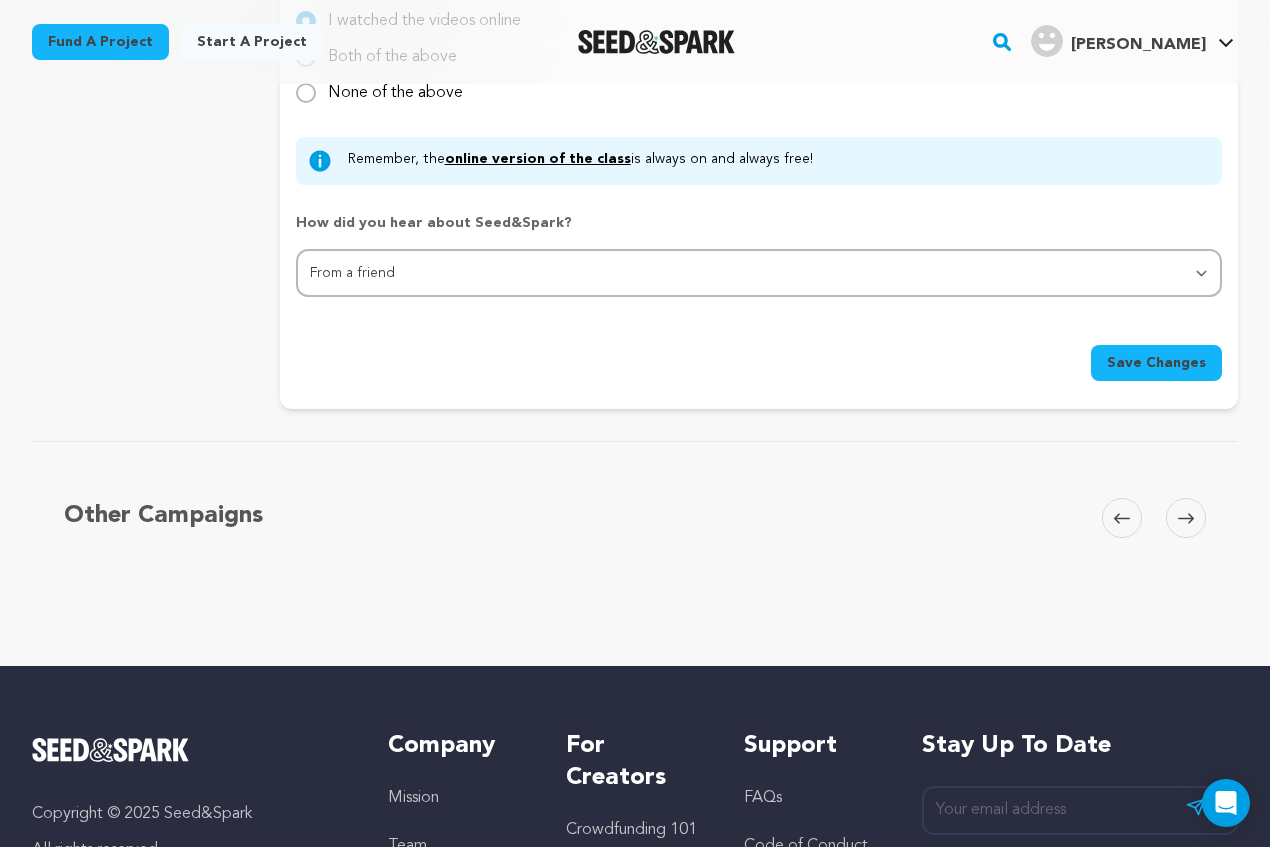 type on "While searching for her lost camera in the desert, [PERSON_NAME] reflects on her time in a [DEMOGRAPHIC_DATA] incarceration camp during WWII. At a time when our country must remember the lessons of its past, [PERSON_NAME]’s story reflects one of the most fraught times in America’s history." 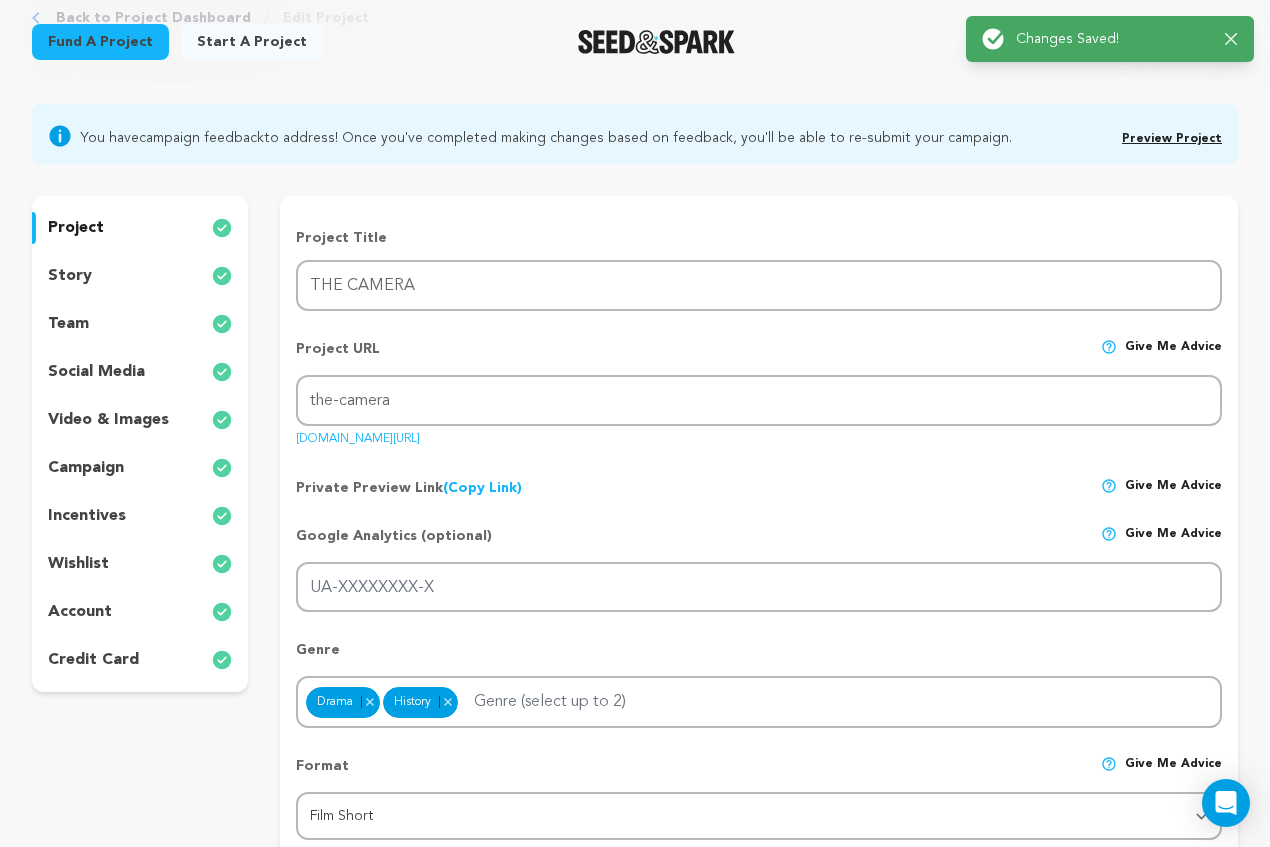 scroll, scrollTop: 0, scrollLeft: 0, axis: both 